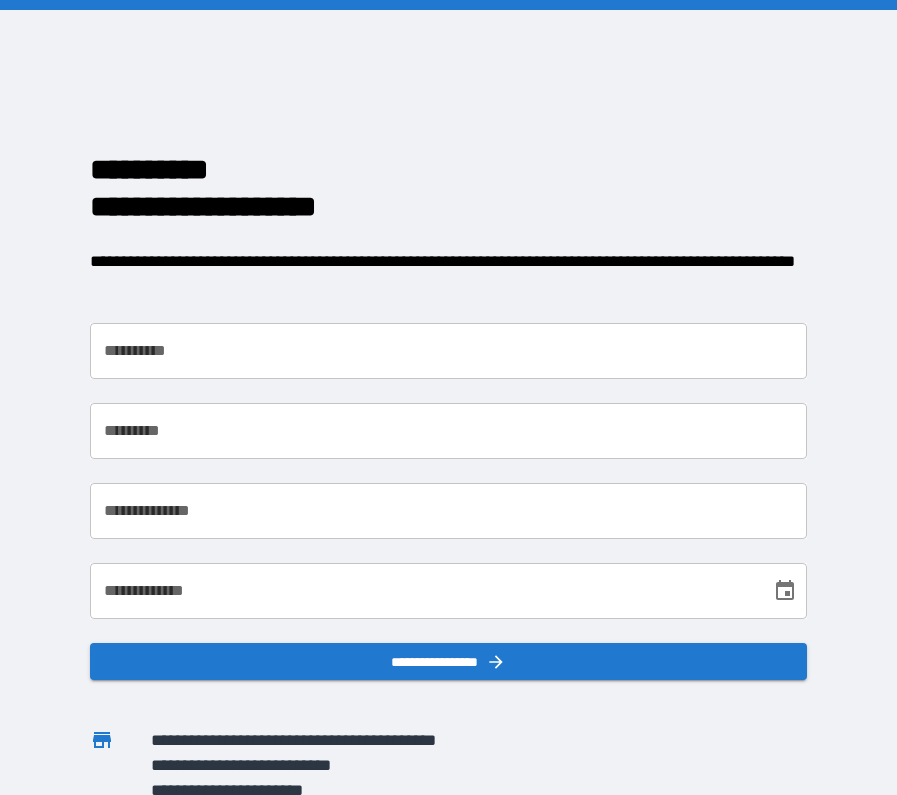 scroll, scrollTop: 0, scrollLeft: 0, axis: both 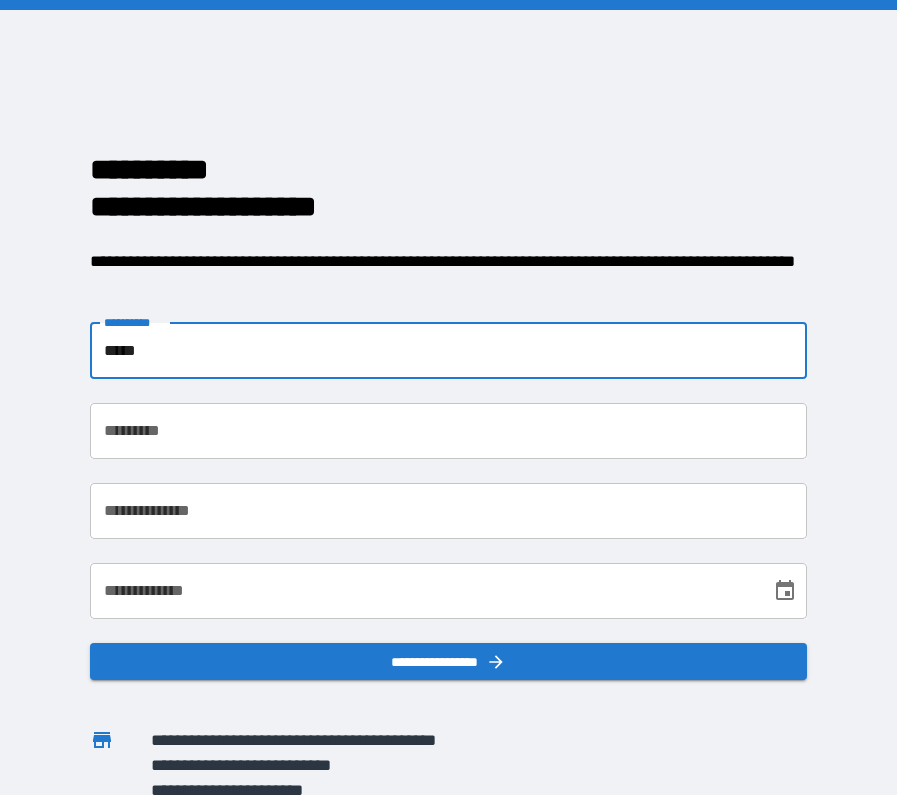 type on "*****" 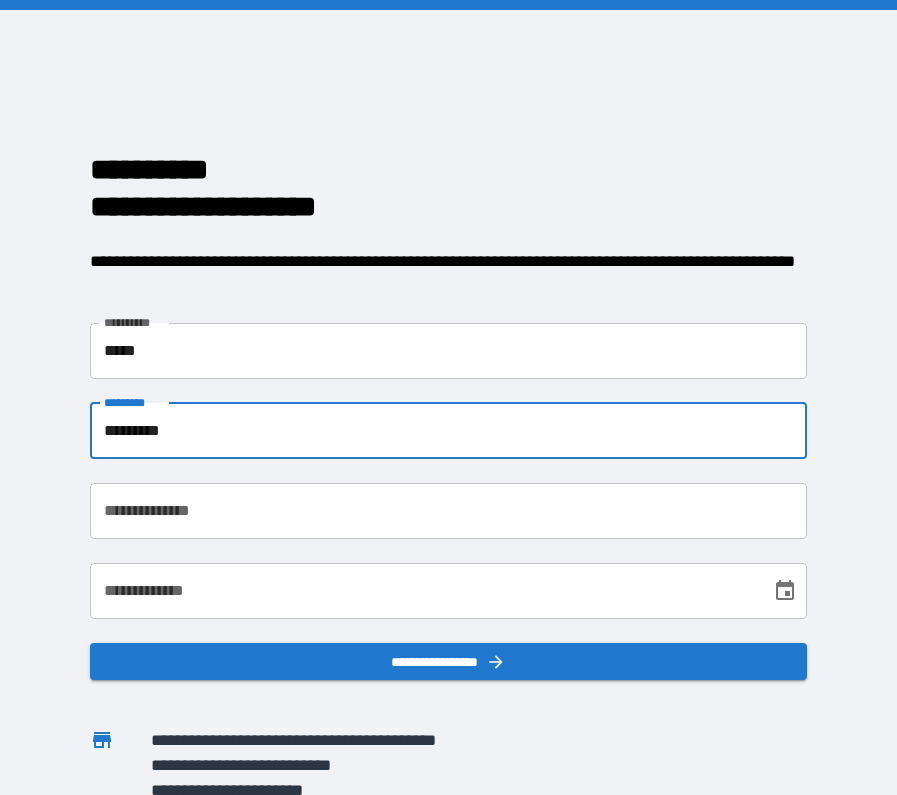 type on "*********" 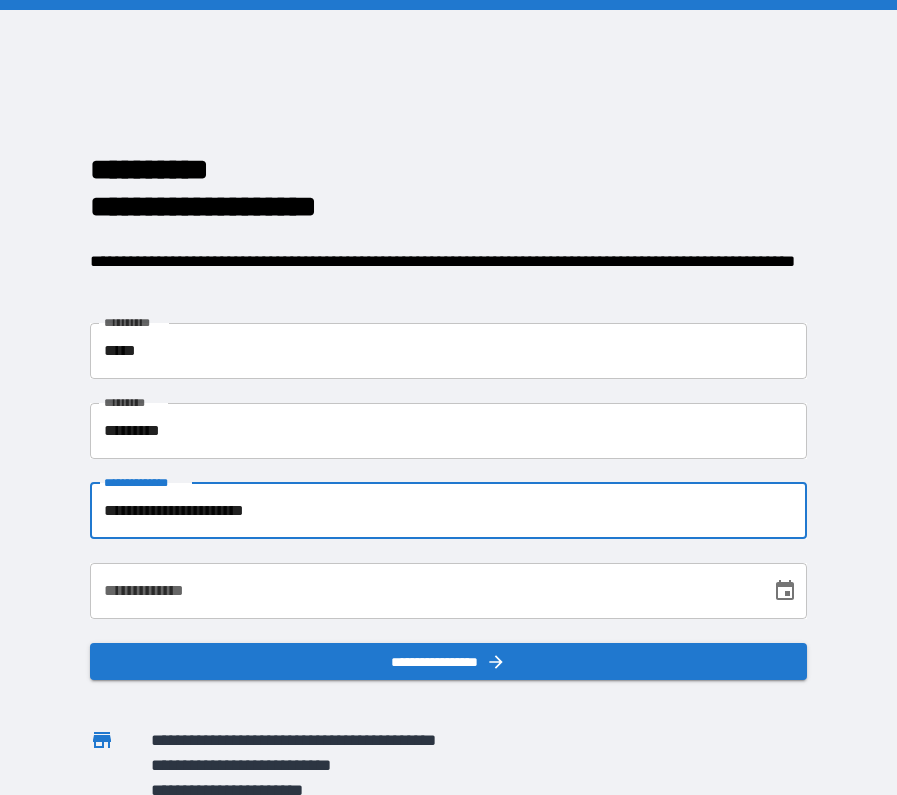 type on "**********" 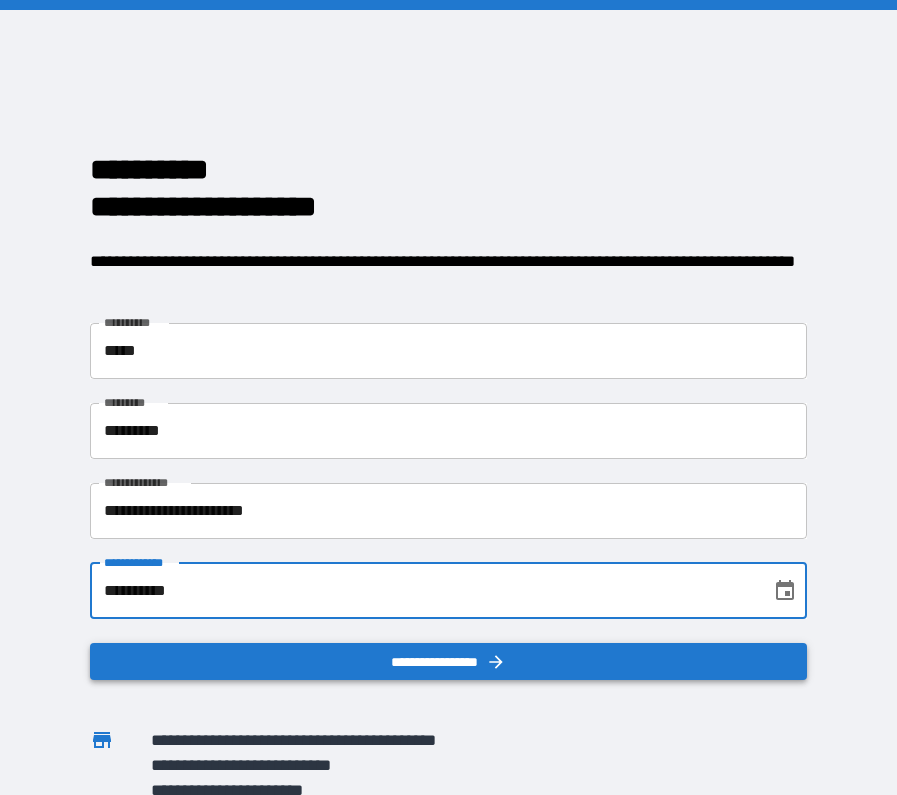 type on "**********" 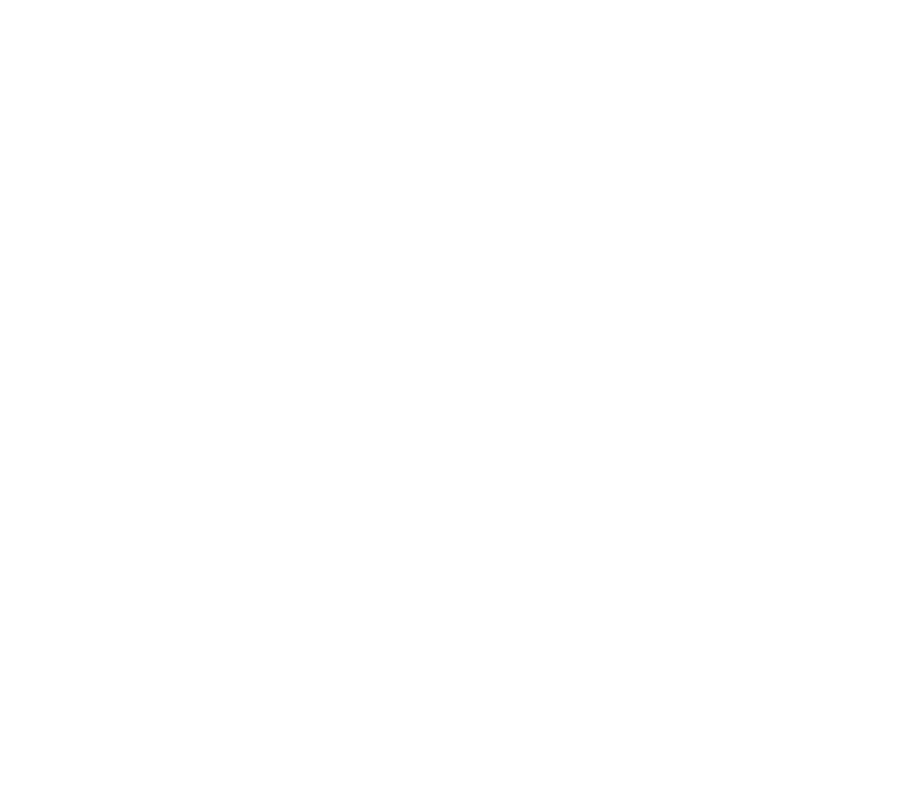 scroll, scrollTop: 0, scrollLeft: 0, axis: both 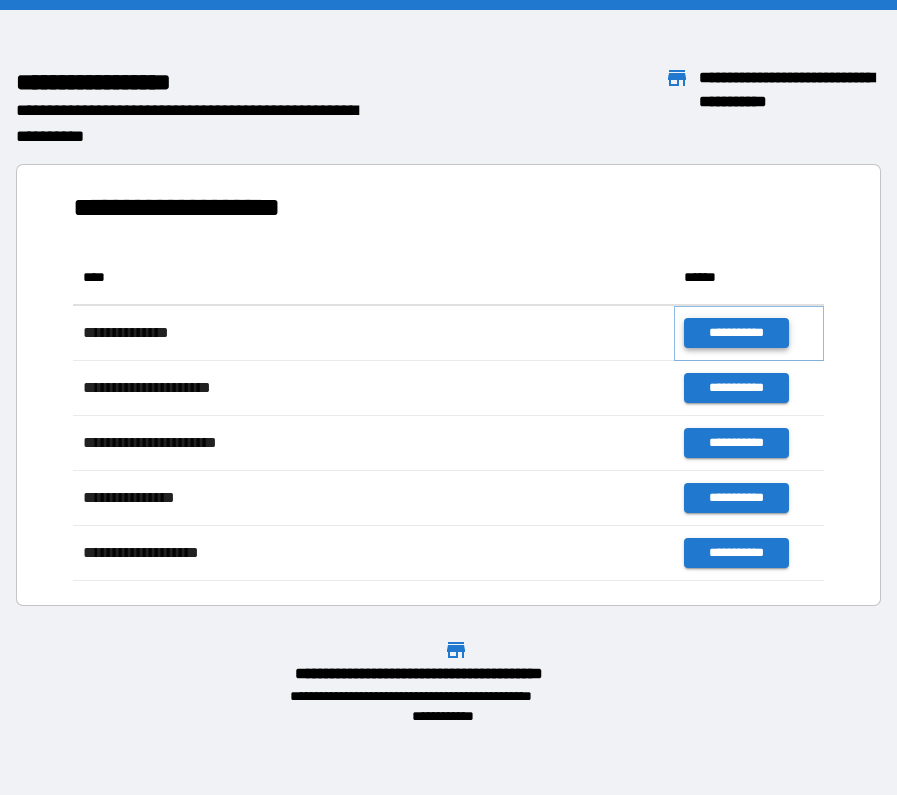 click on "**********" at bounding box center (736, 333) 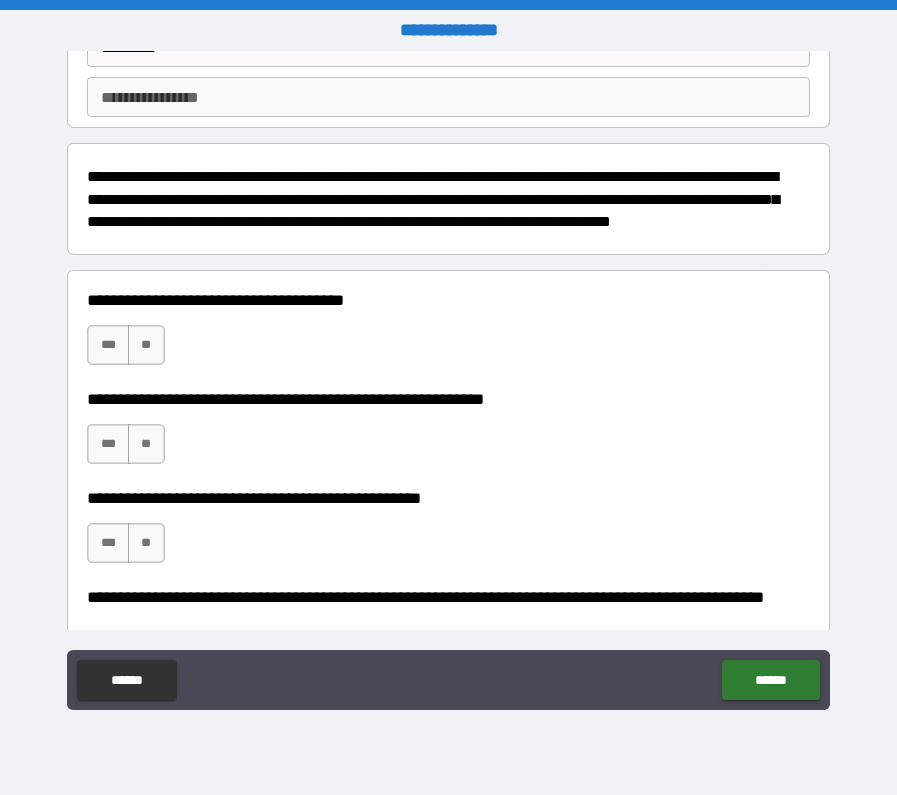 scroll, scrollTop: 180, scrollLeft: 0, axis: vertical 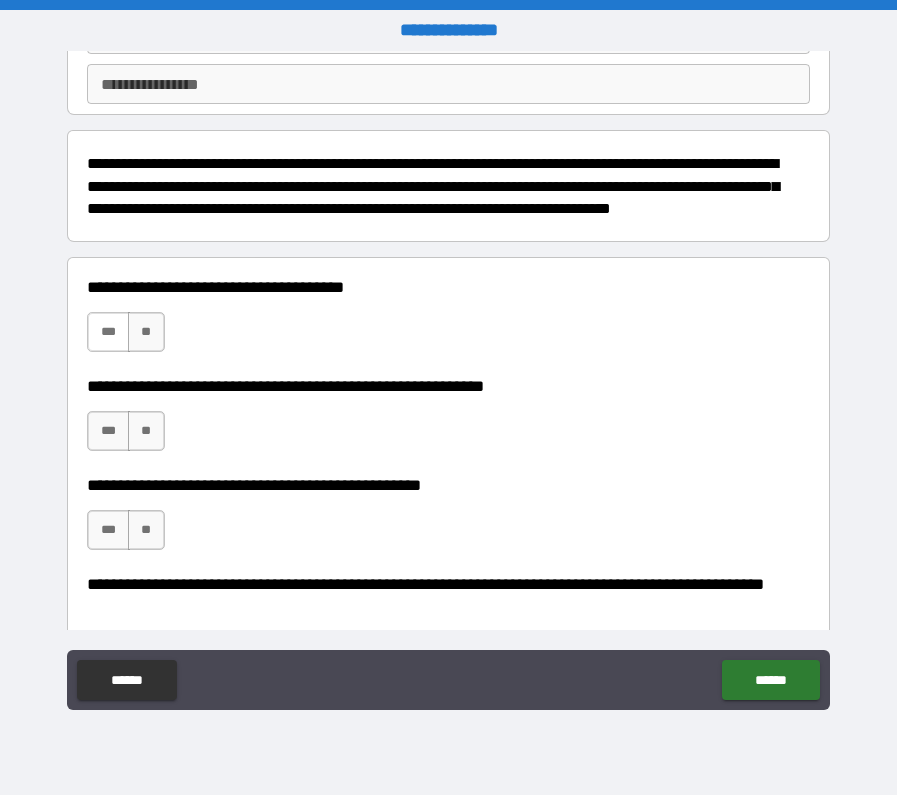 click on "***" at bounding box center [108, 332] 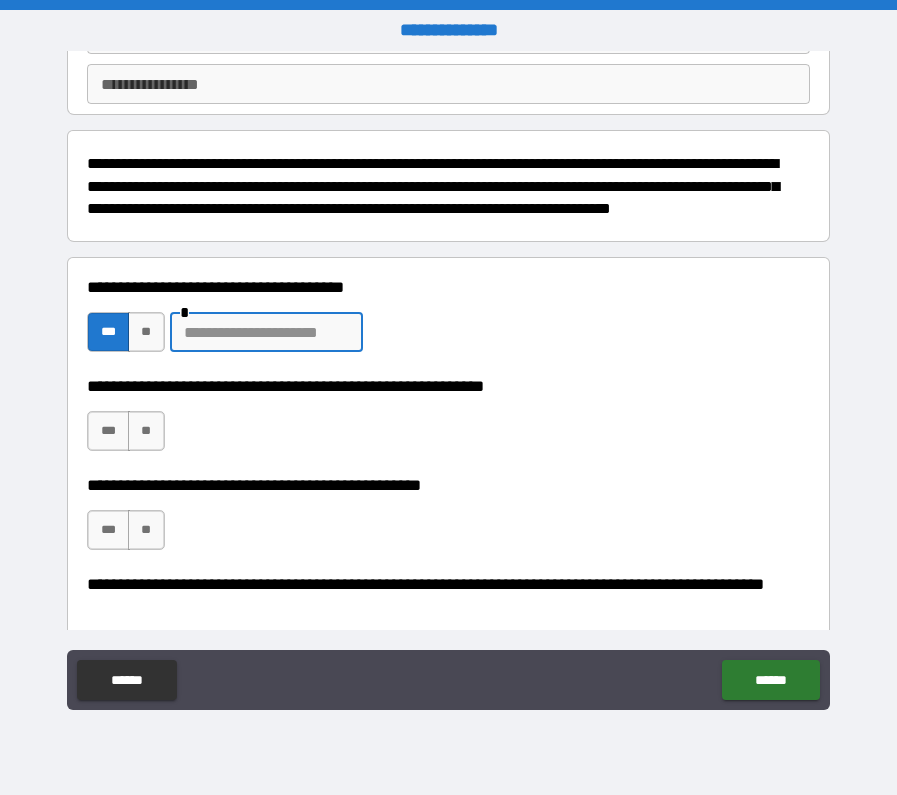 click at bounding box center [266, 332] 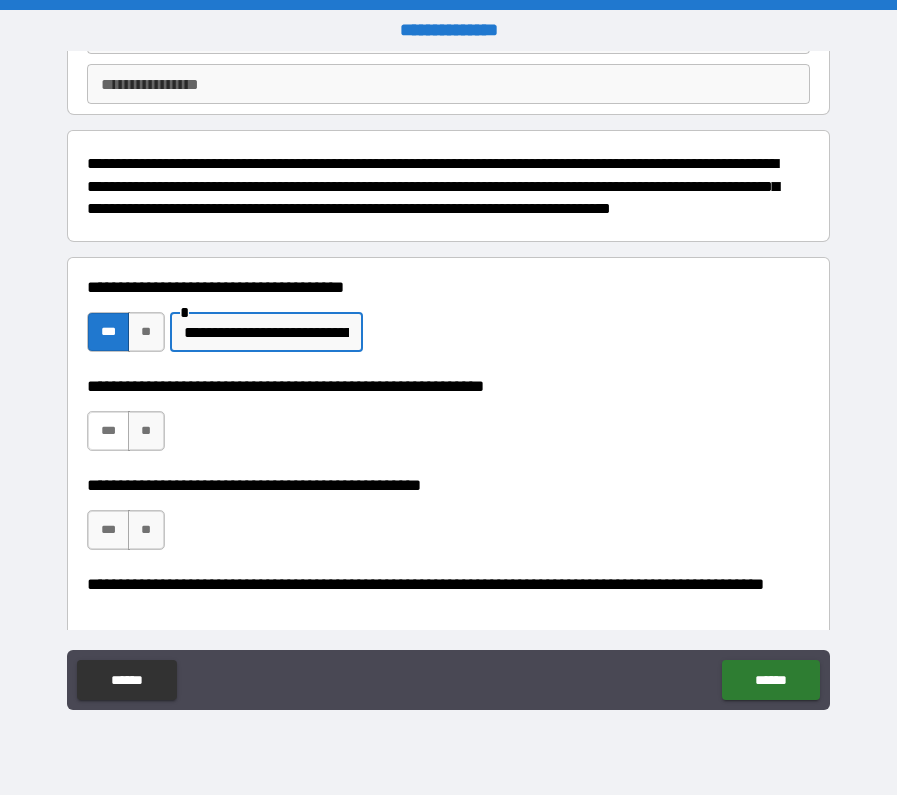 type on "**********" 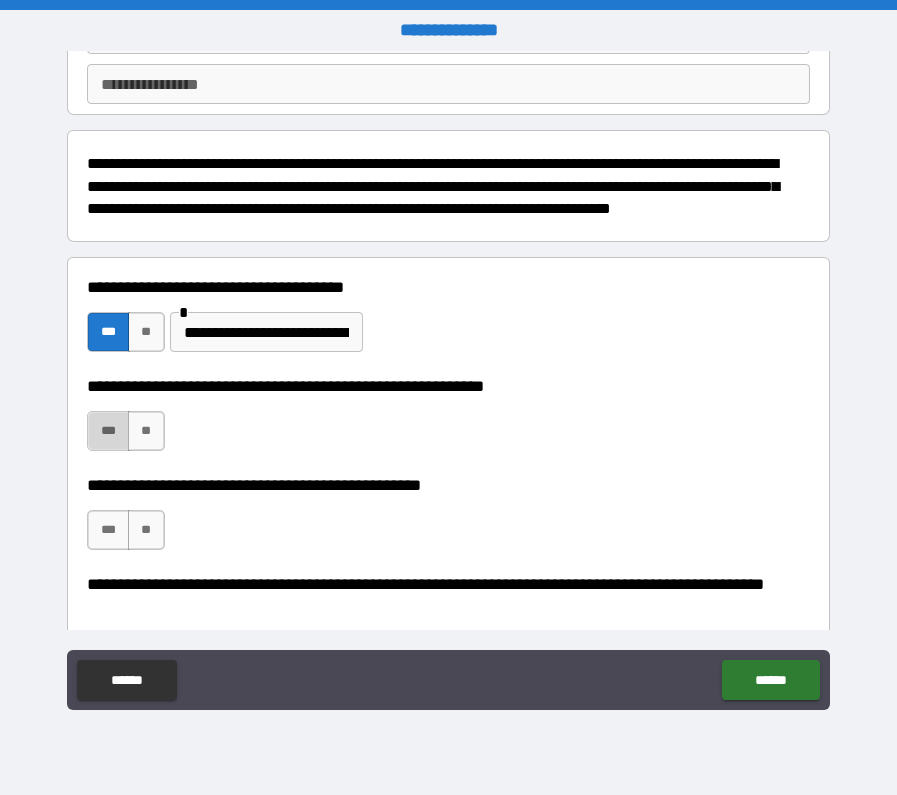 click on "***" at bounding box center (108, 431) 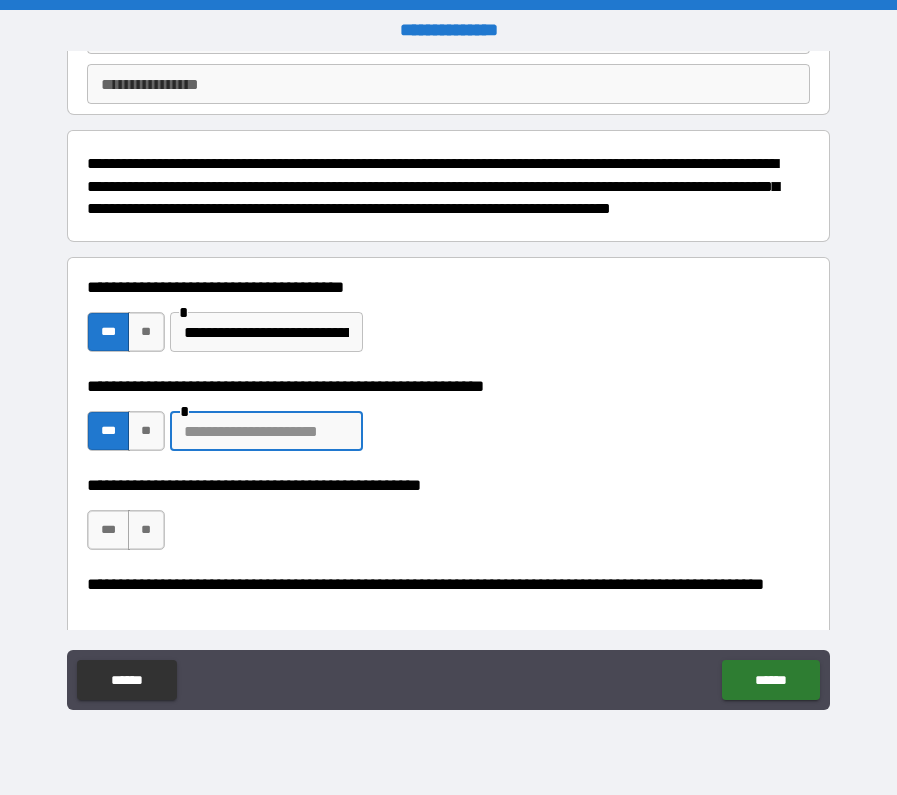 click at bounding box center (266, 431) 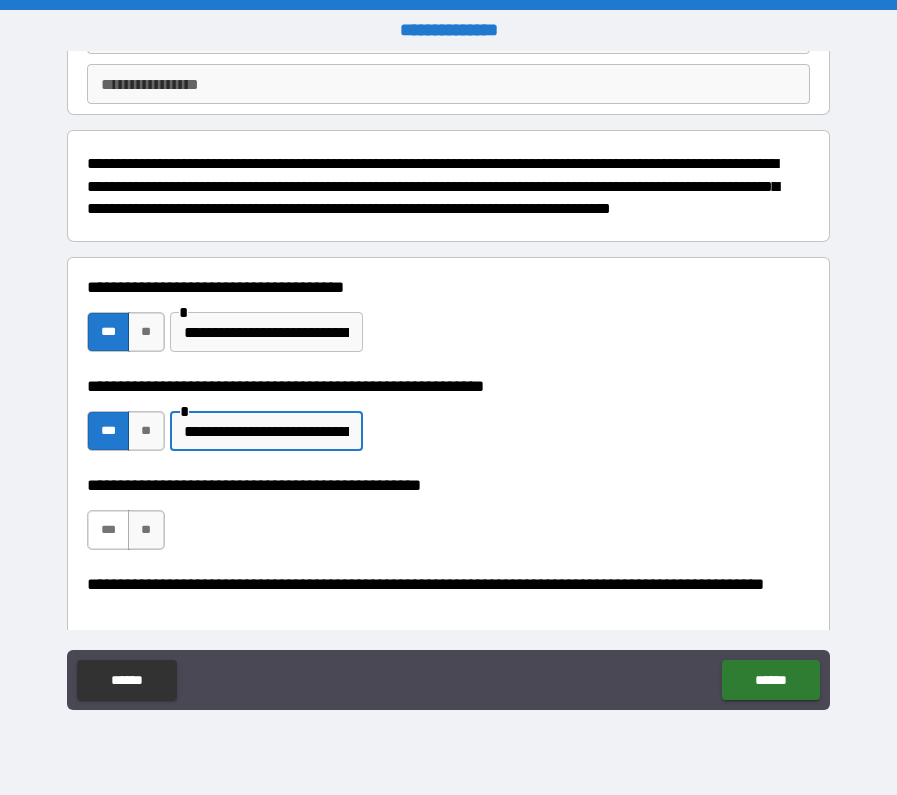 type on "**********" 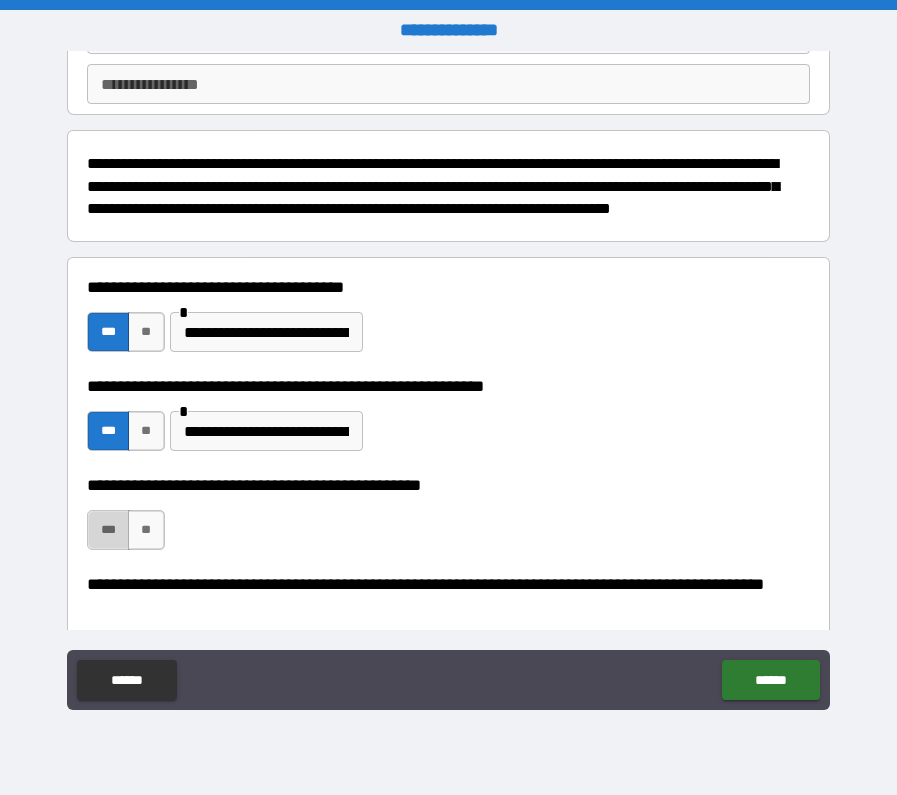 click on "***" at bounding box center [108, 530] 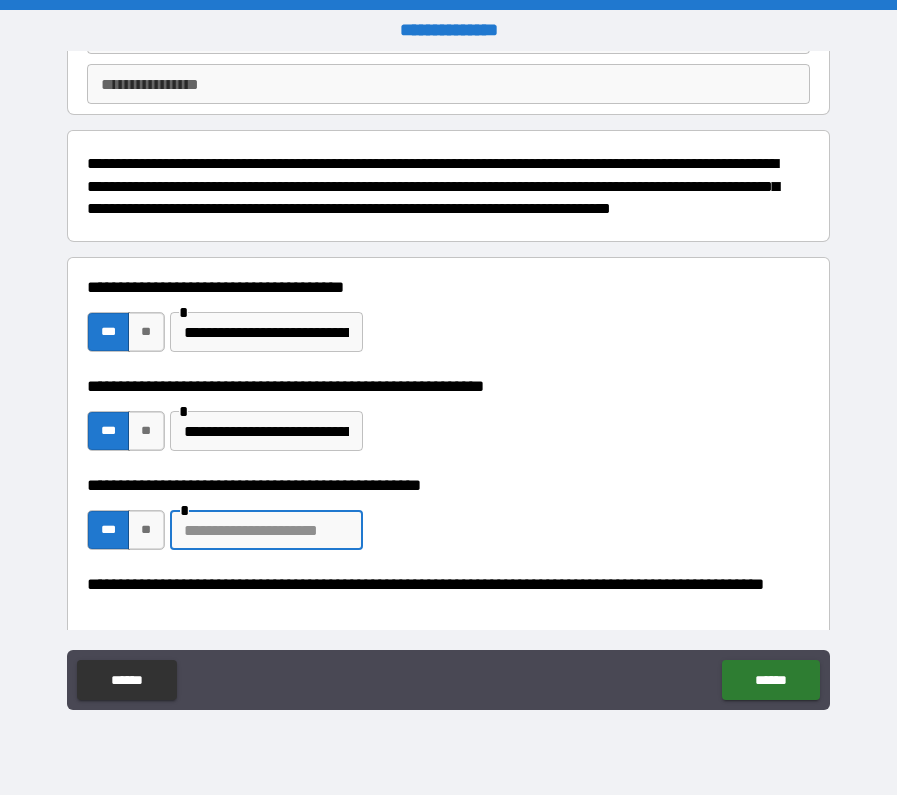 click at bounding box center (266, 530) 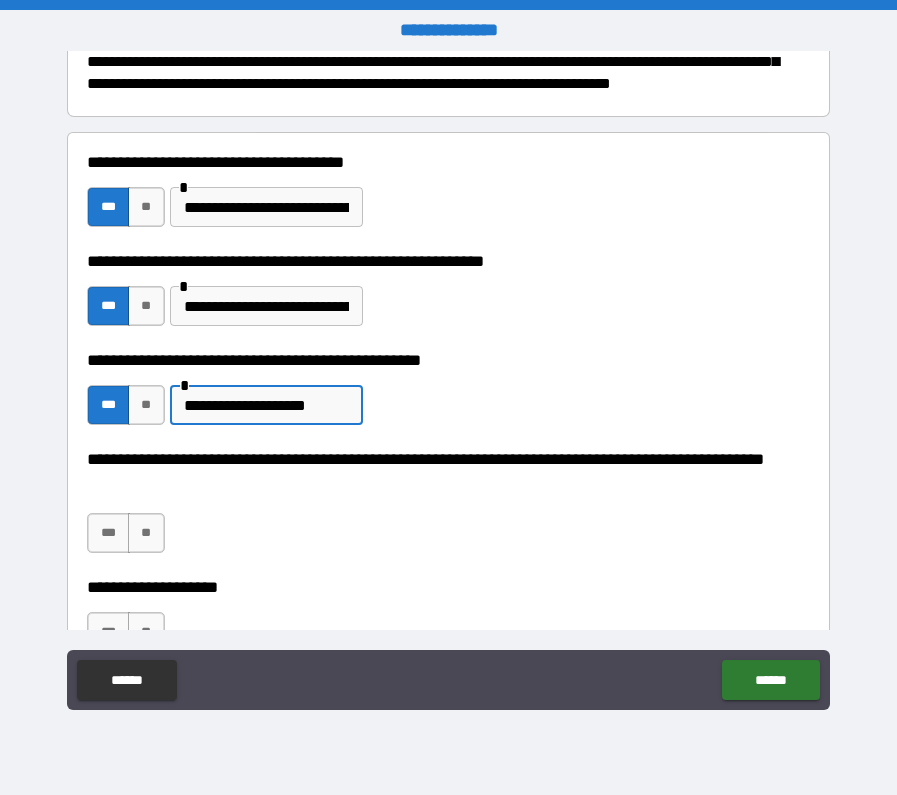 scroll, scrollTop: 354, scrollLeft: 0, axis: vertical 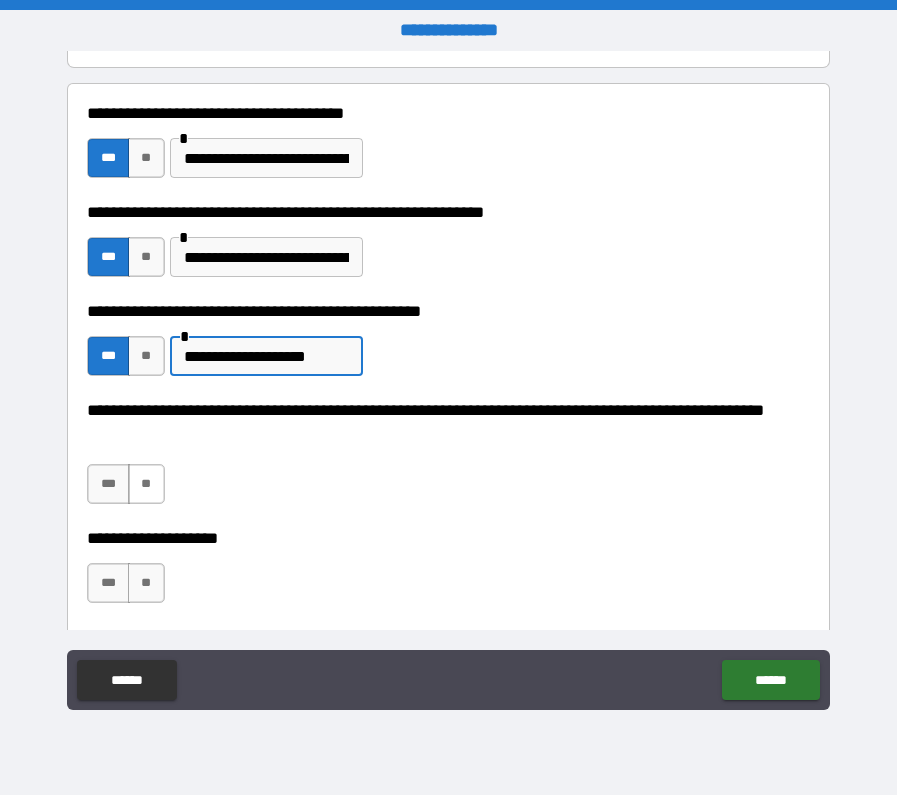 type on "**********" 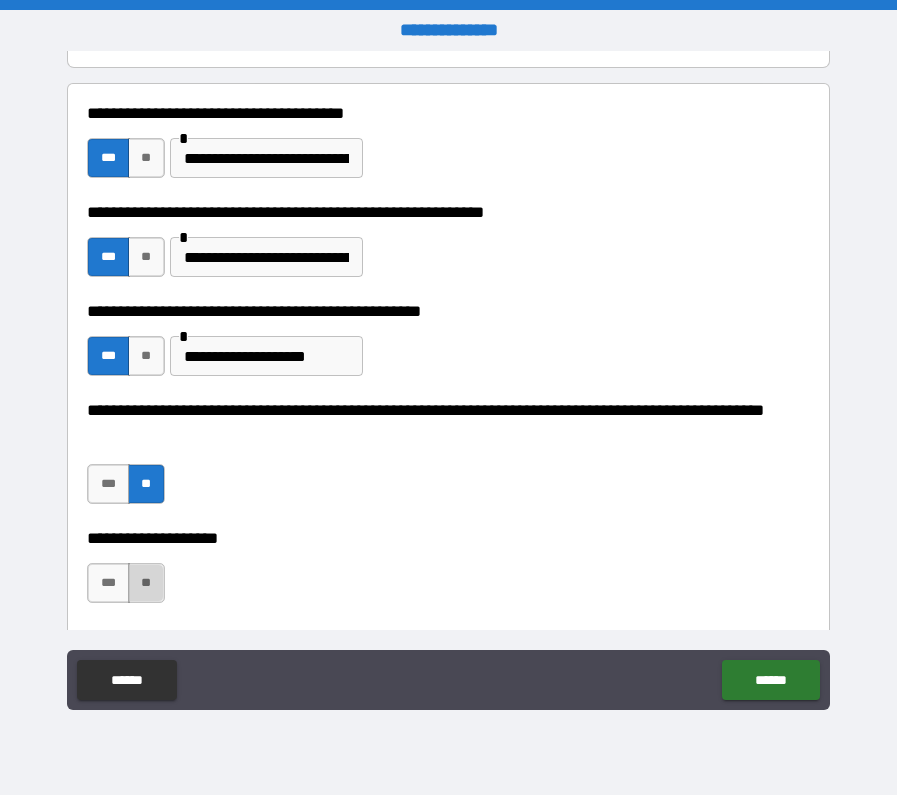 click on "**" at bounding box center [146, 583] 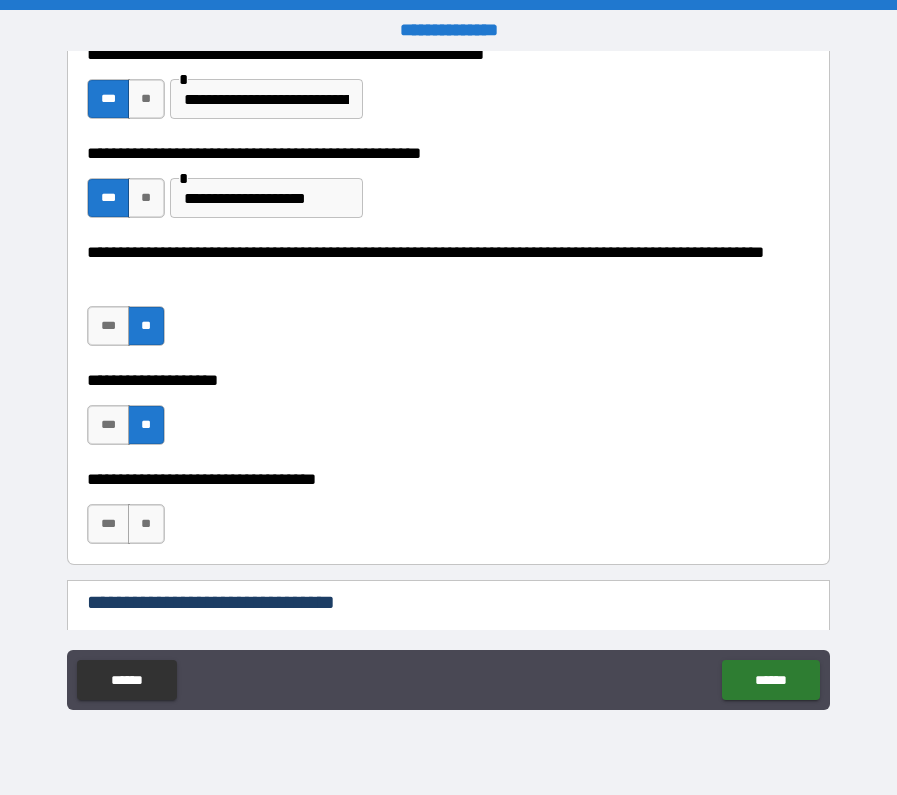 scroll, scrollTop: 562, scrollLeft: 0, axis: vertical 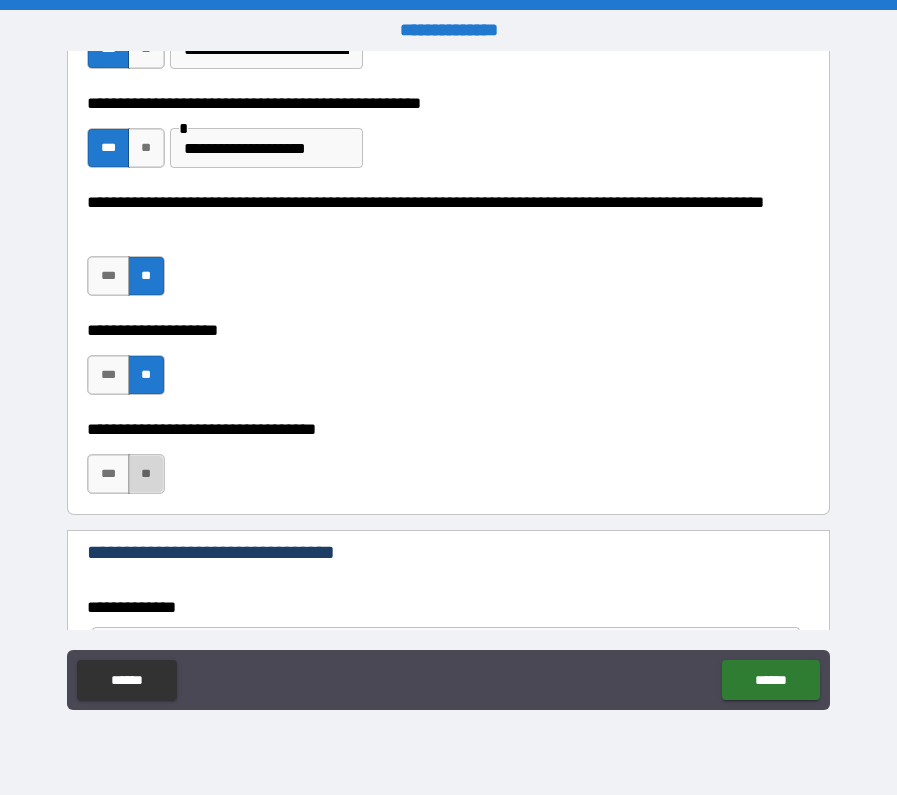 click on "**" at bounding box center [146, 474] 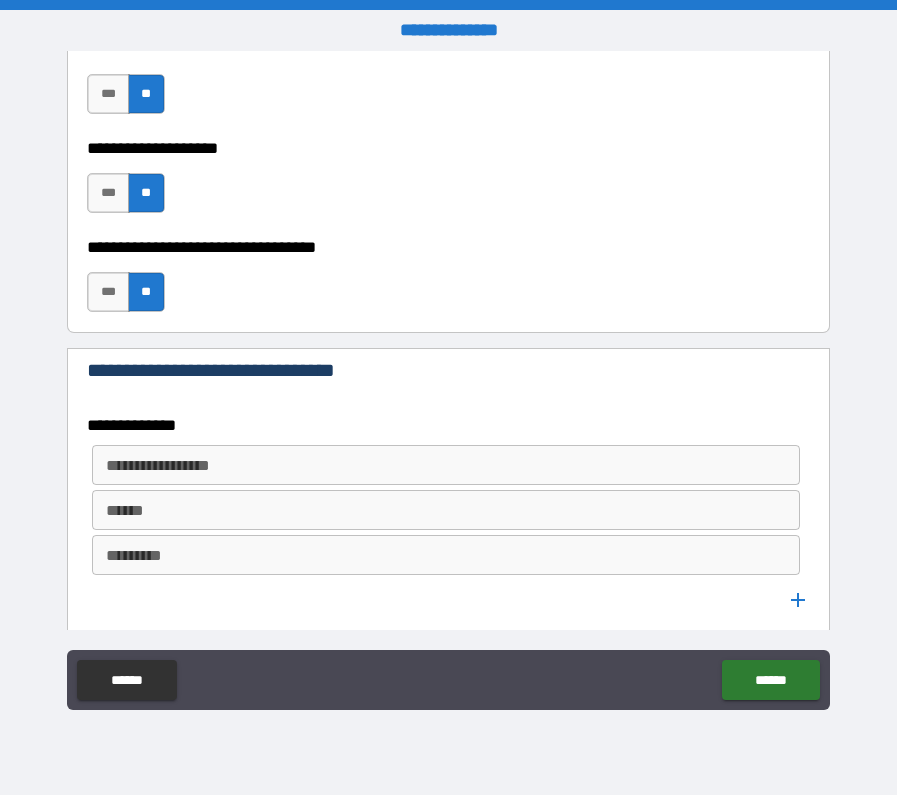 scroll, scrollTop: 750, scrollLeft: 0, axis: vertical 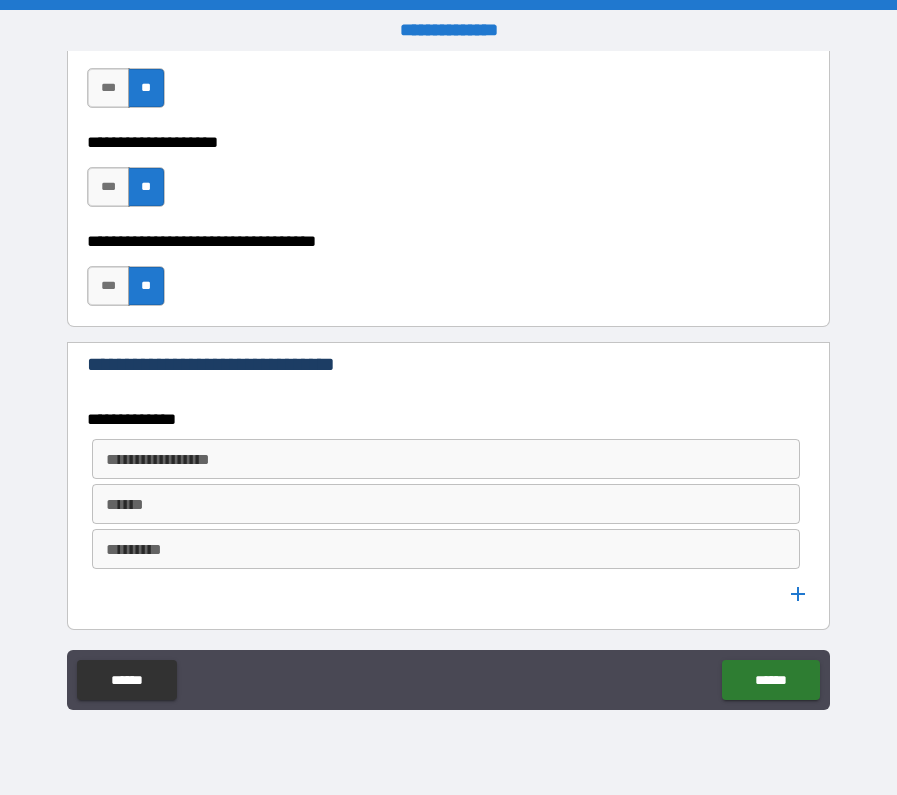 click on "**********" at bounding box center [444, 459] 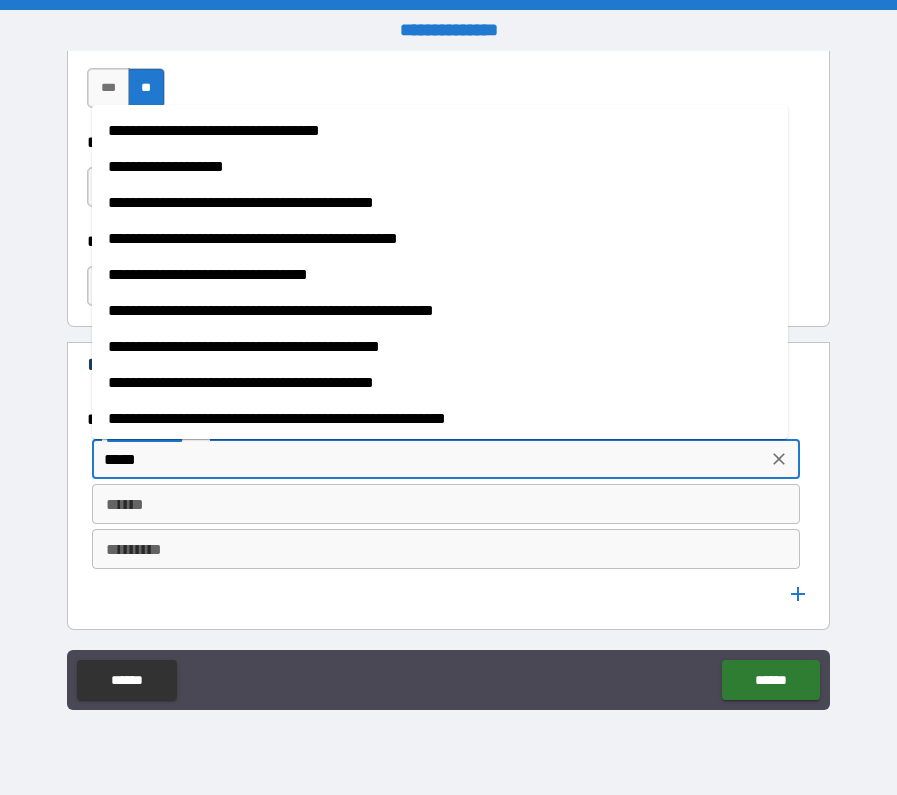 click on "**********" at bounding box center [440, 167] 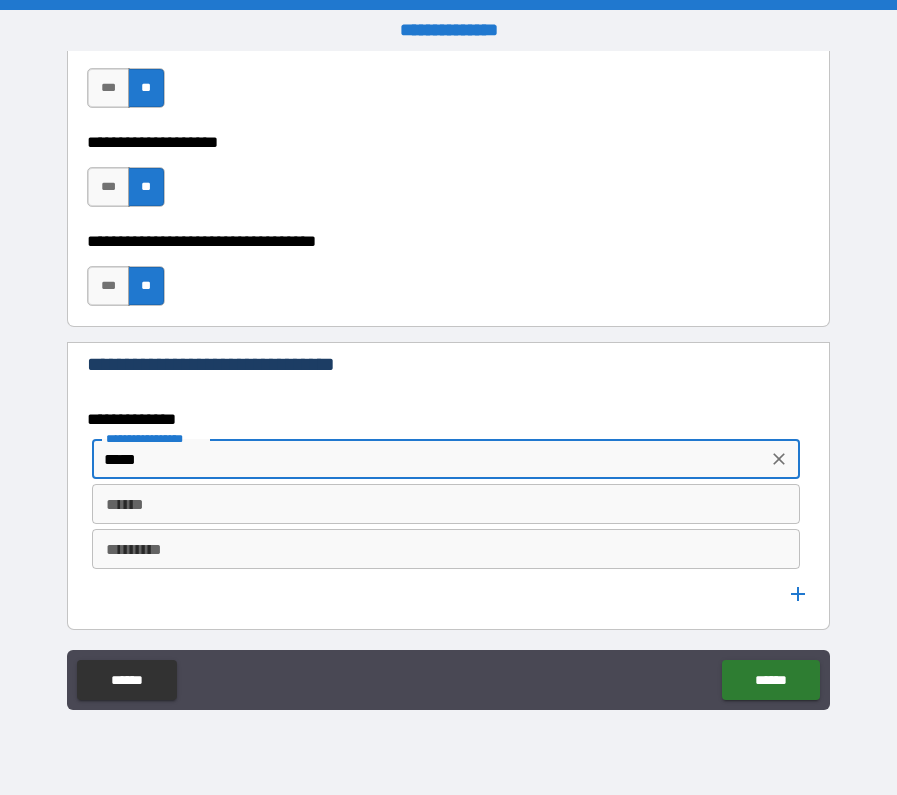 type on "**********" 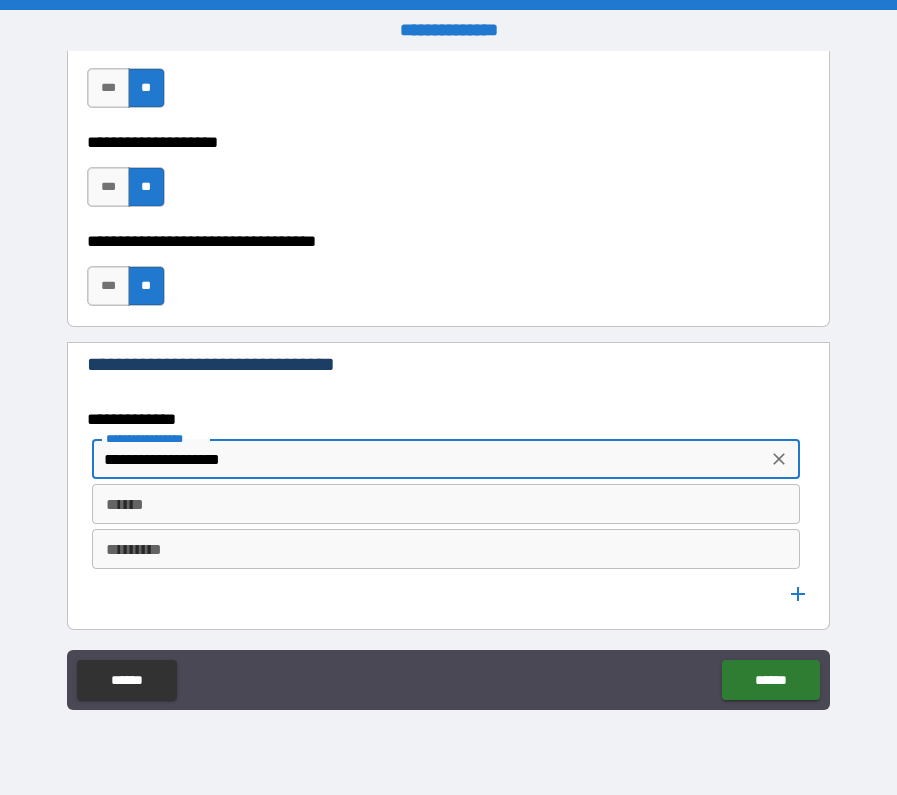 click on "******" at bounding box center [445, 504] 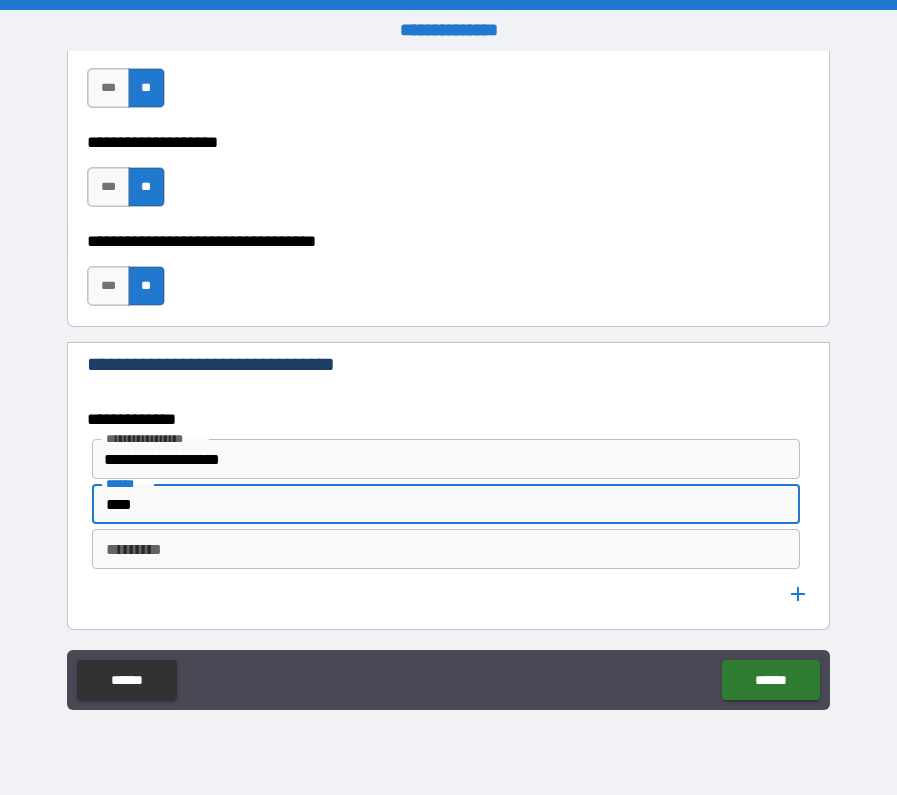 type on "****" 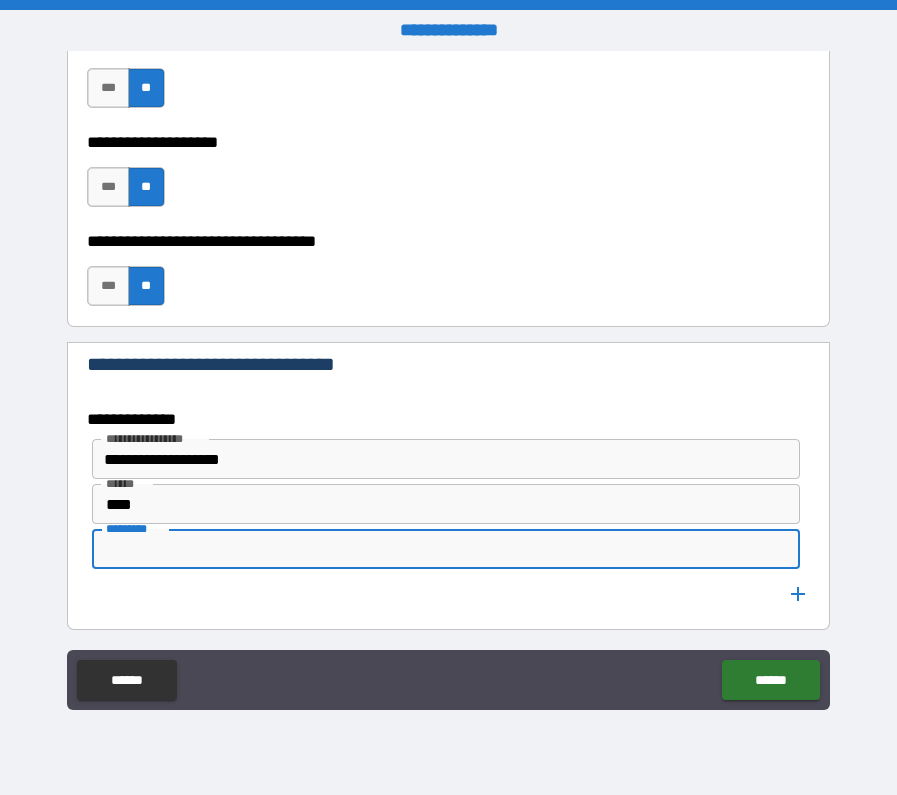 click on "*********" at bounding box center (445, 549) 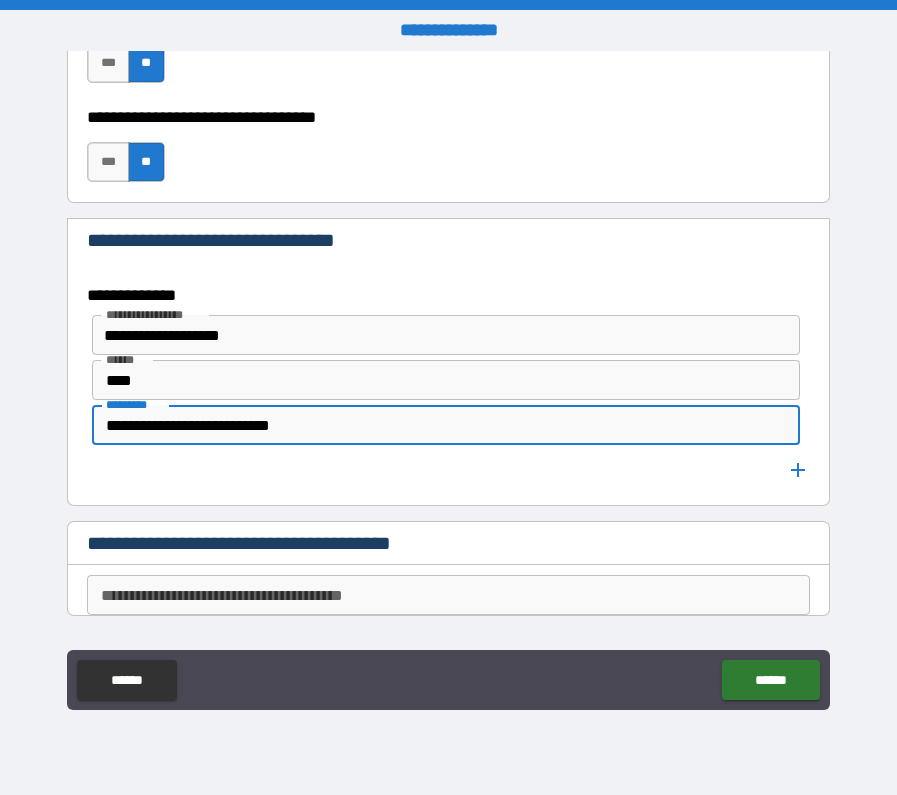 scroll, scrollTop: 877, scrollLeft: 0, axis: vertical 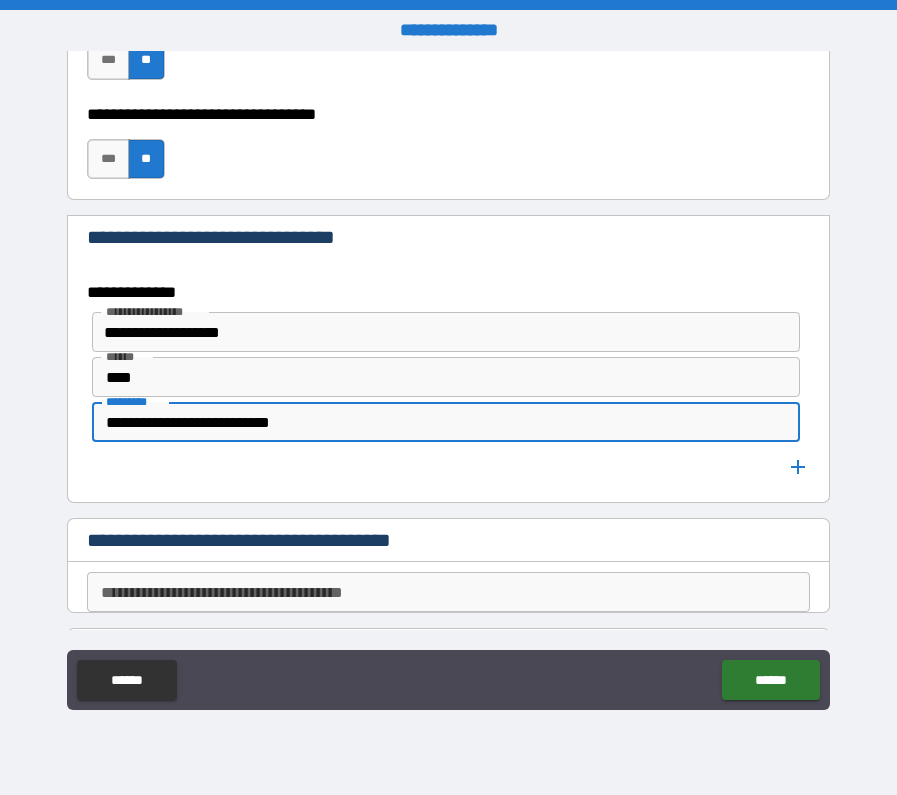 type on "**********" 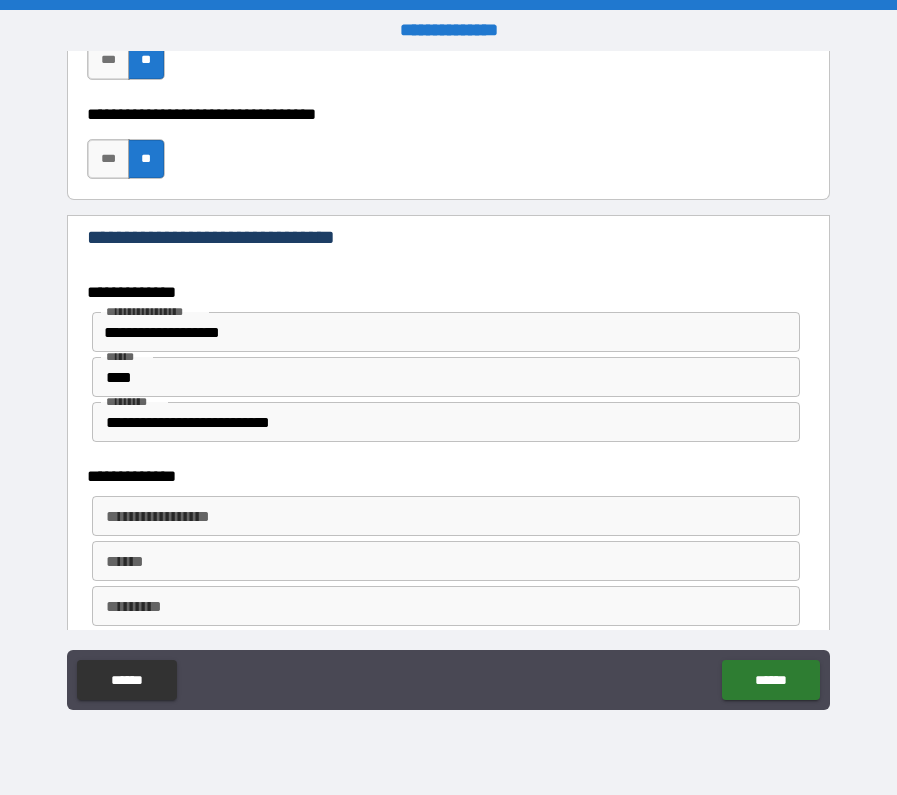 click on "**********" at bounding box center [445, 516] 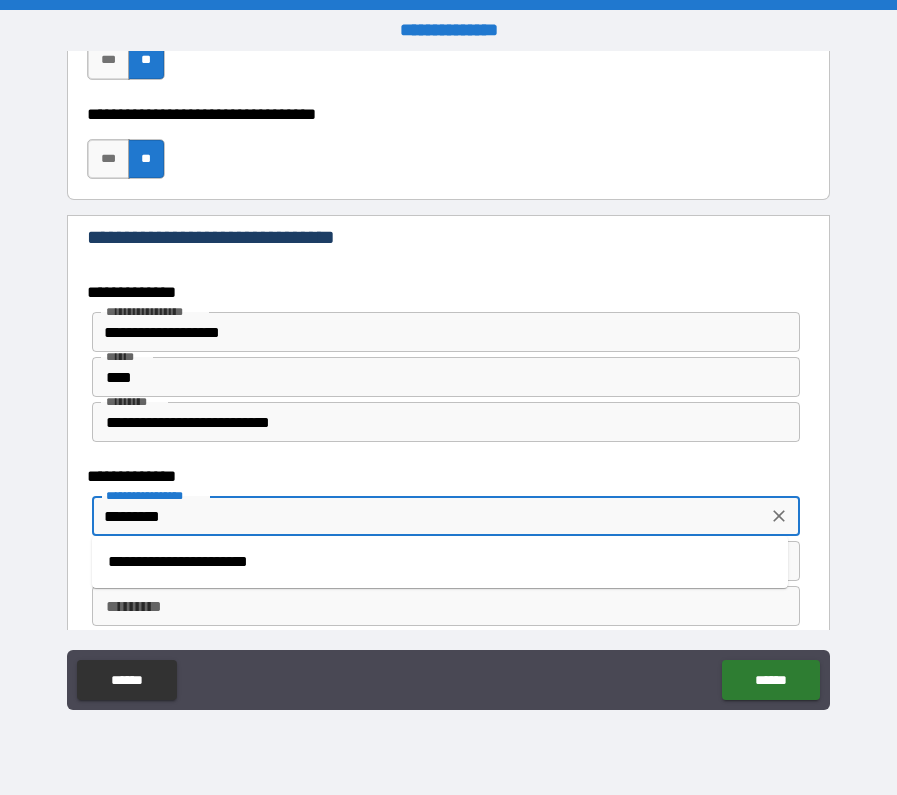 click on "**********" at bounding box center (440, 562) 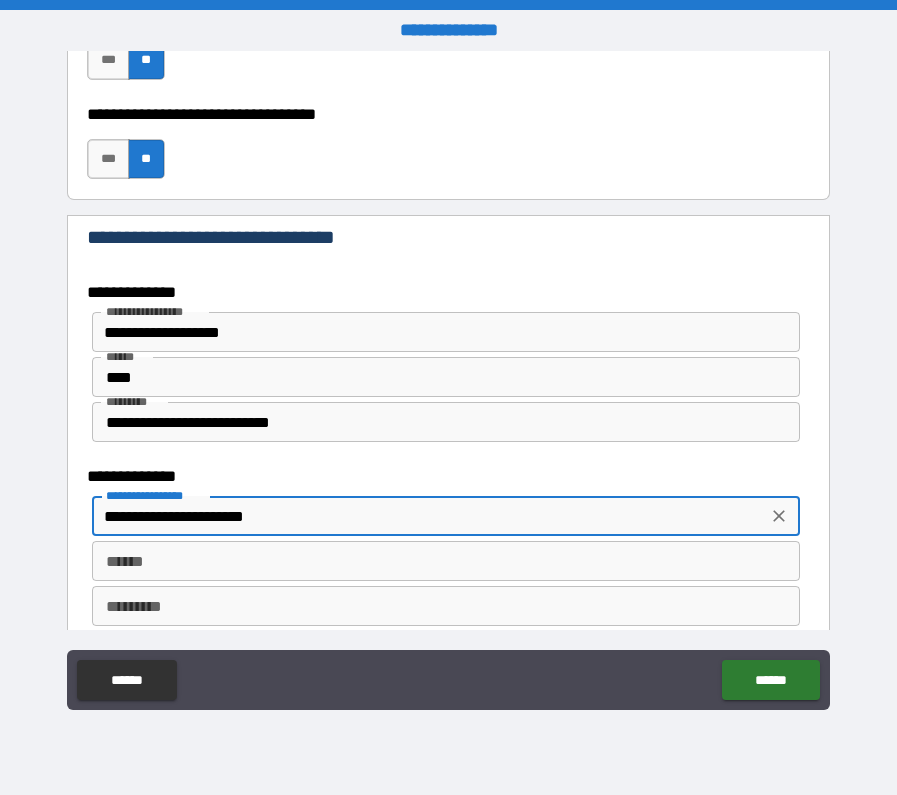click on "******" at bounding box center (445, 561) 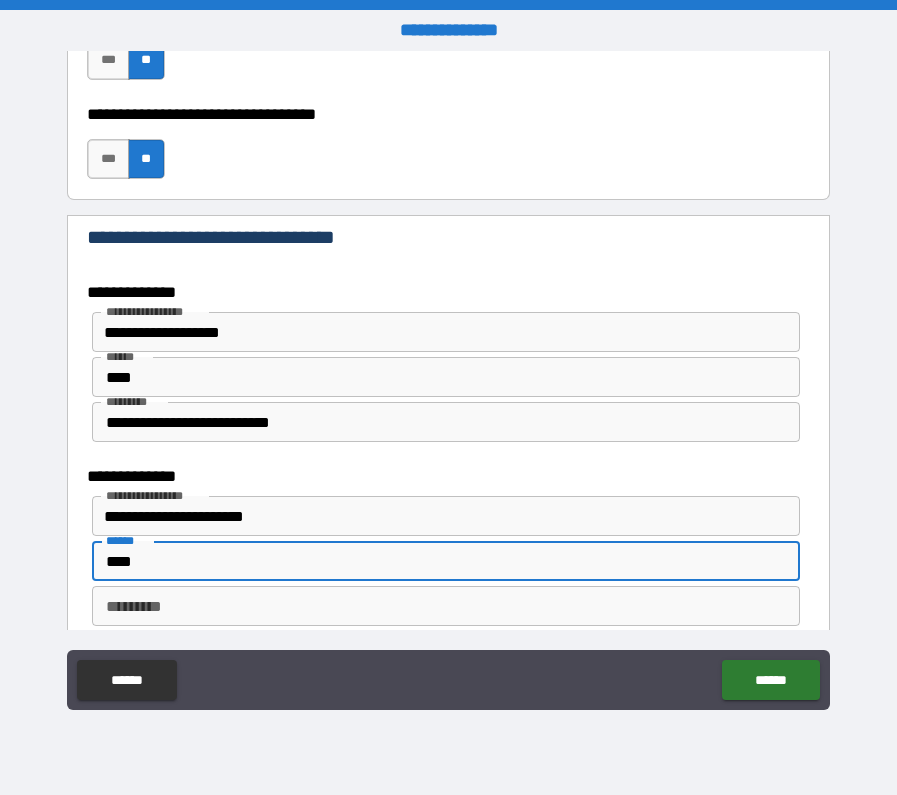 type on "****" 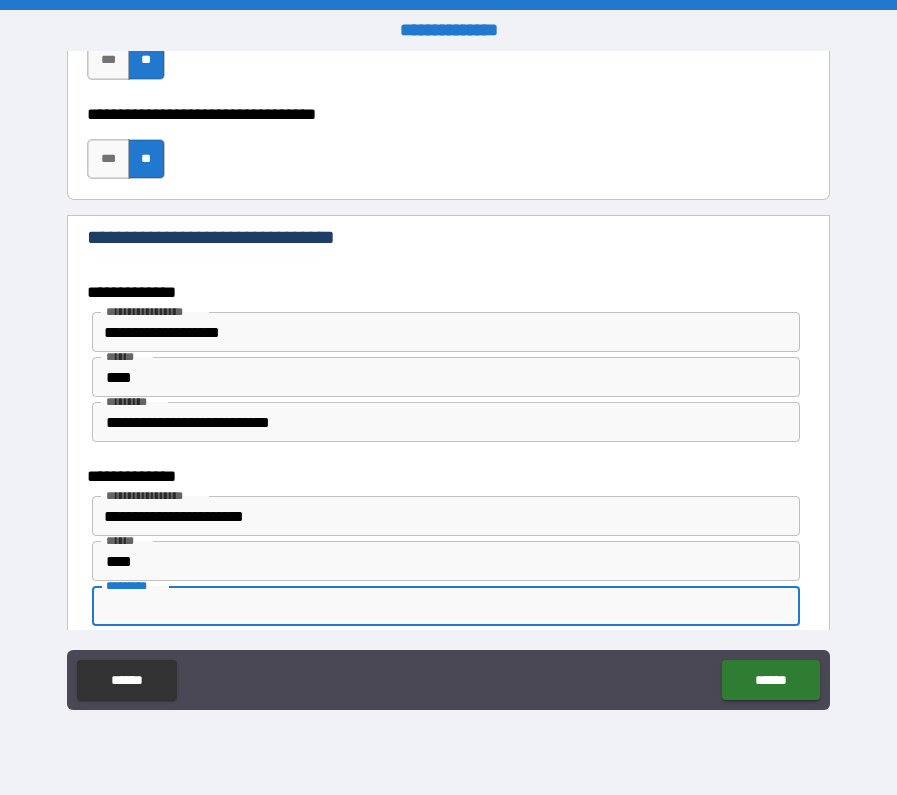 click on "*********" at bounding box center (445, 606) 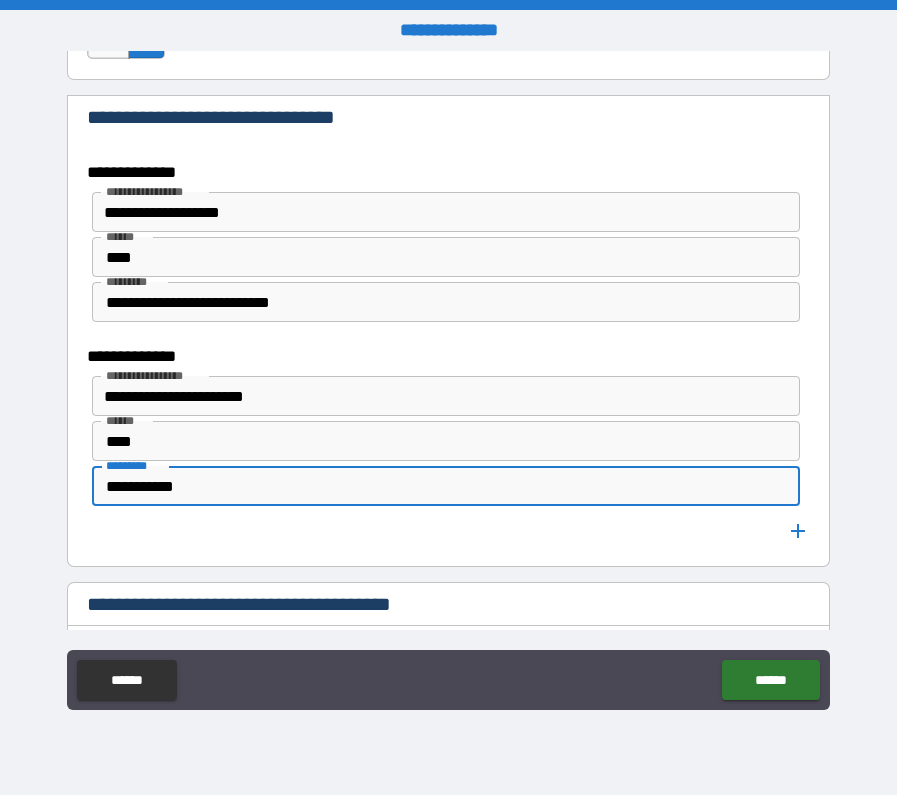 scroll, scrollTop: 1053, scrollLeft: 0, axis: vertical 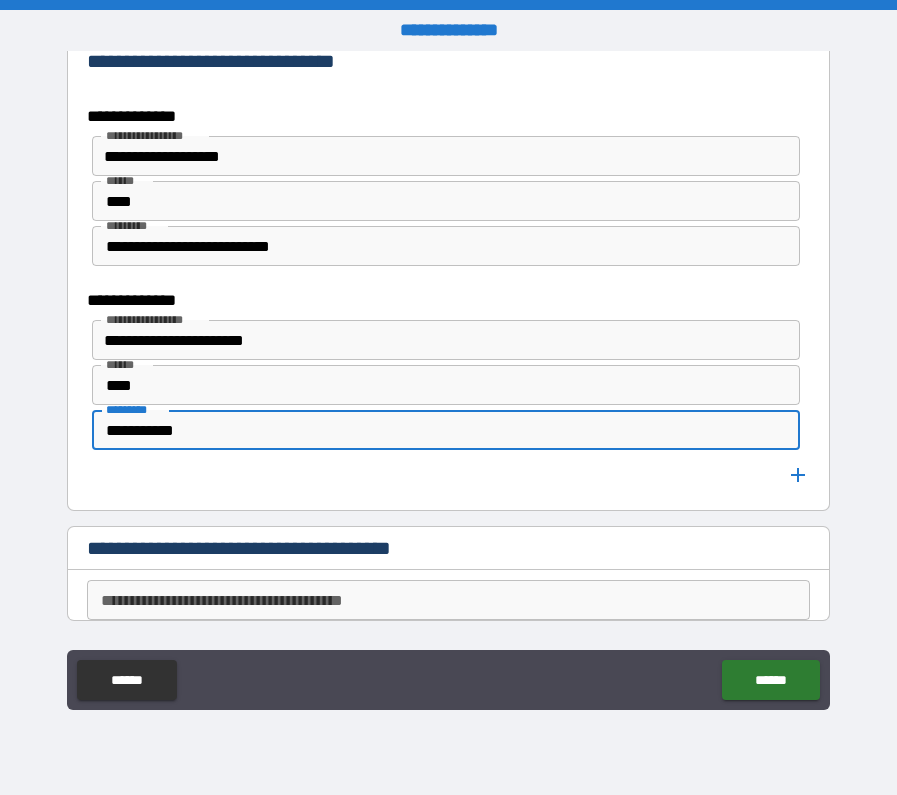 type on "**********" 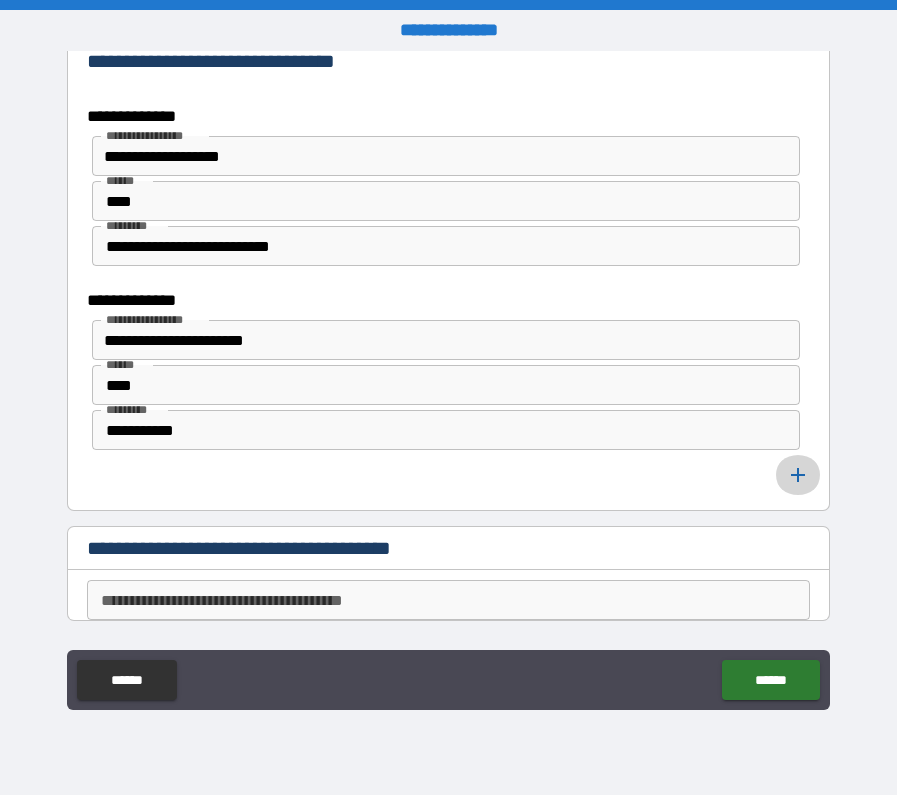 click 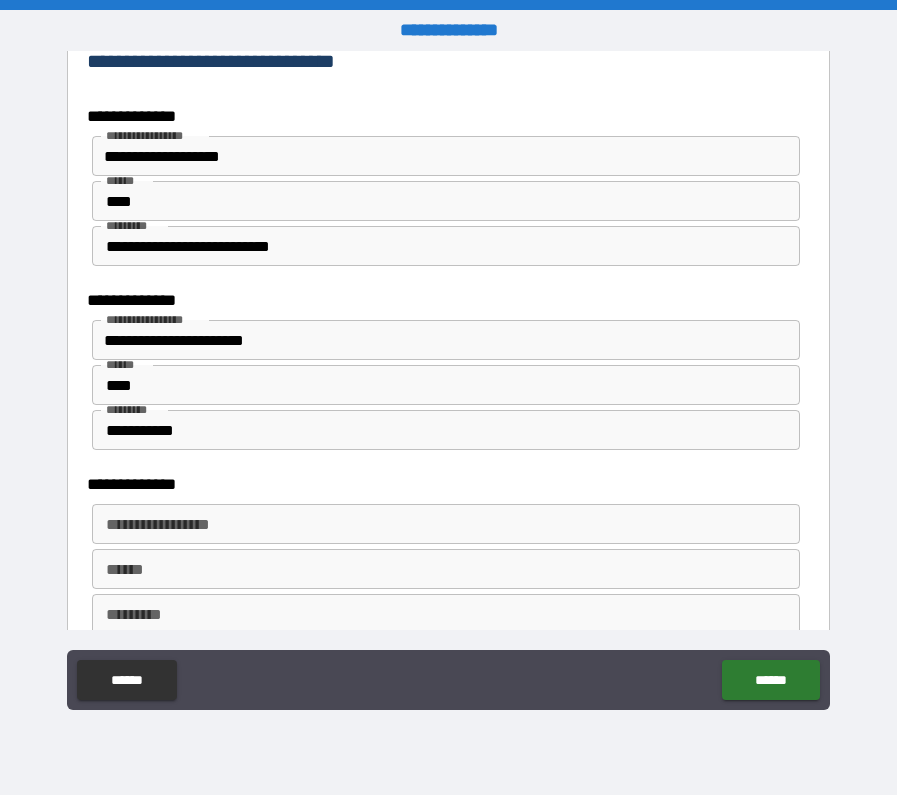 click on "**********" at bounding box center (444, 524) 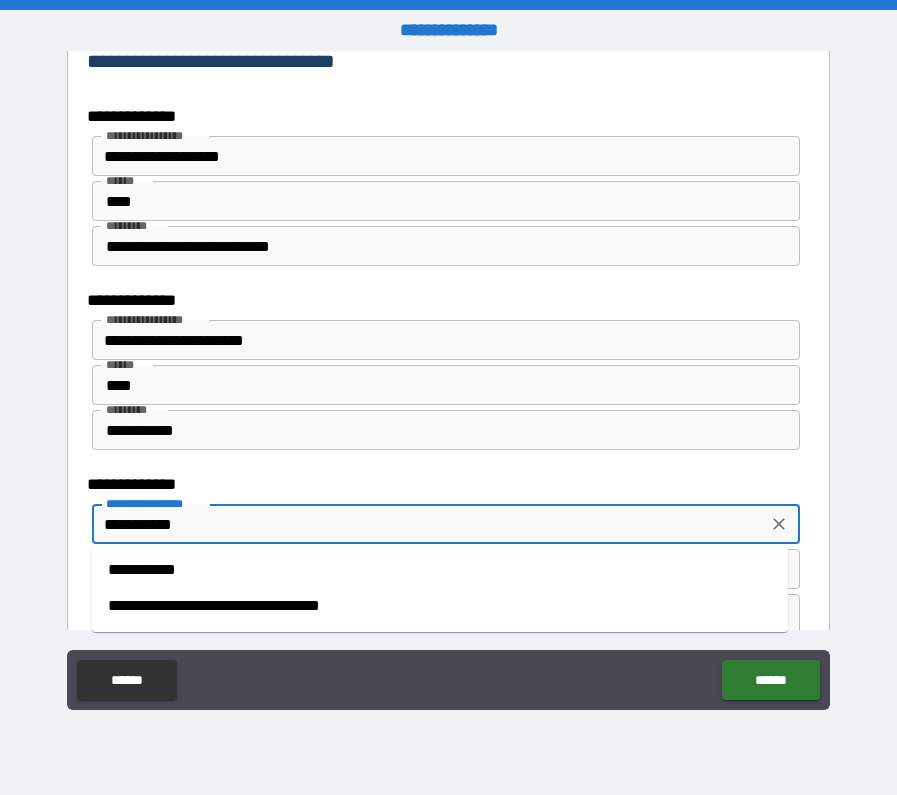 click on "**********" at bounding box center [440, 570] 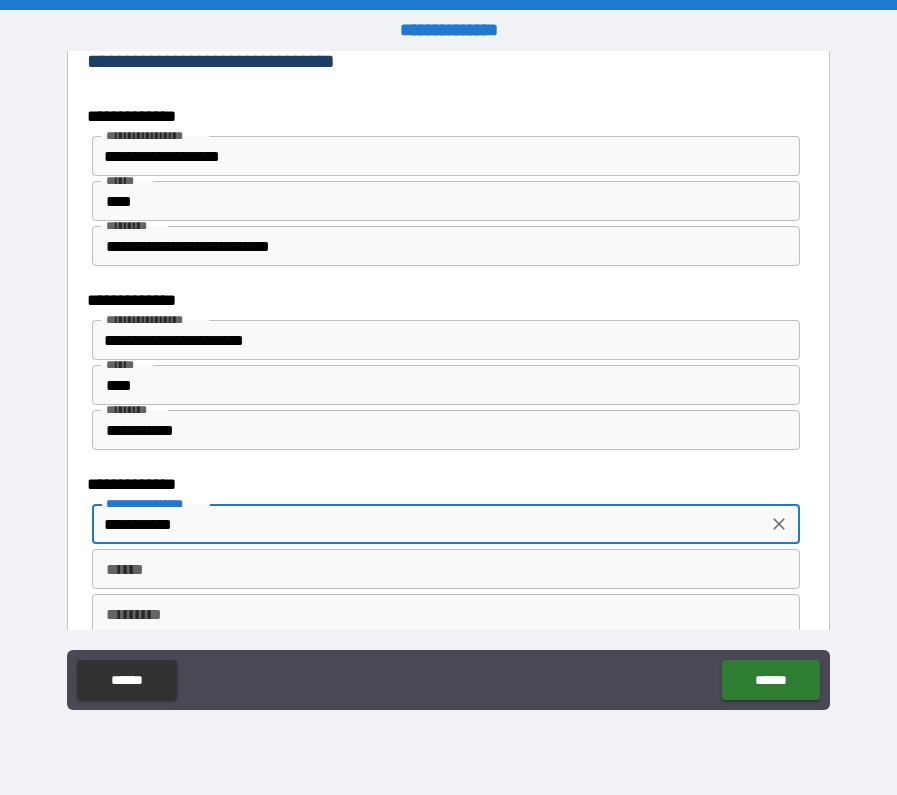 type on "**********" 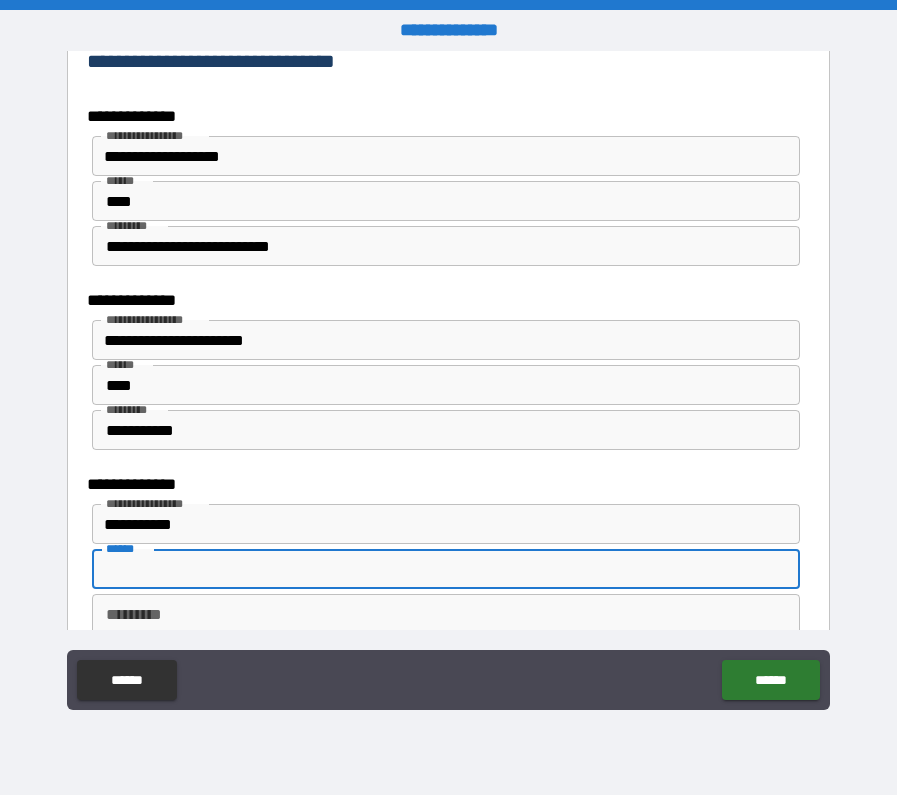 click on "******" at bounding box center [445, 569] 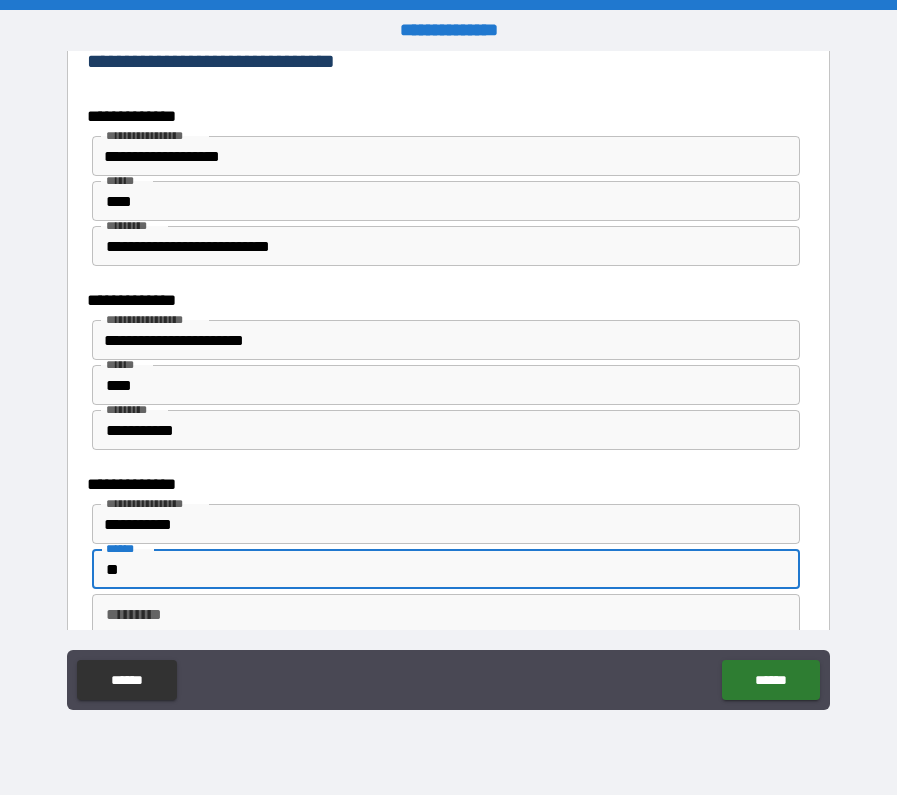 type on "*" 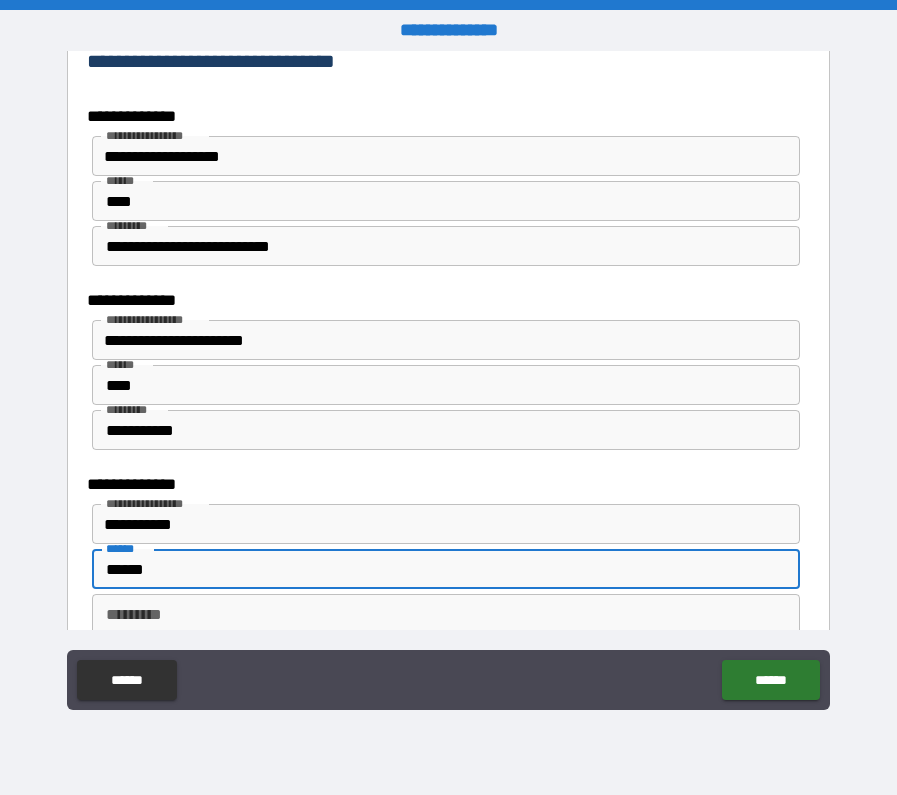 type on "*****" 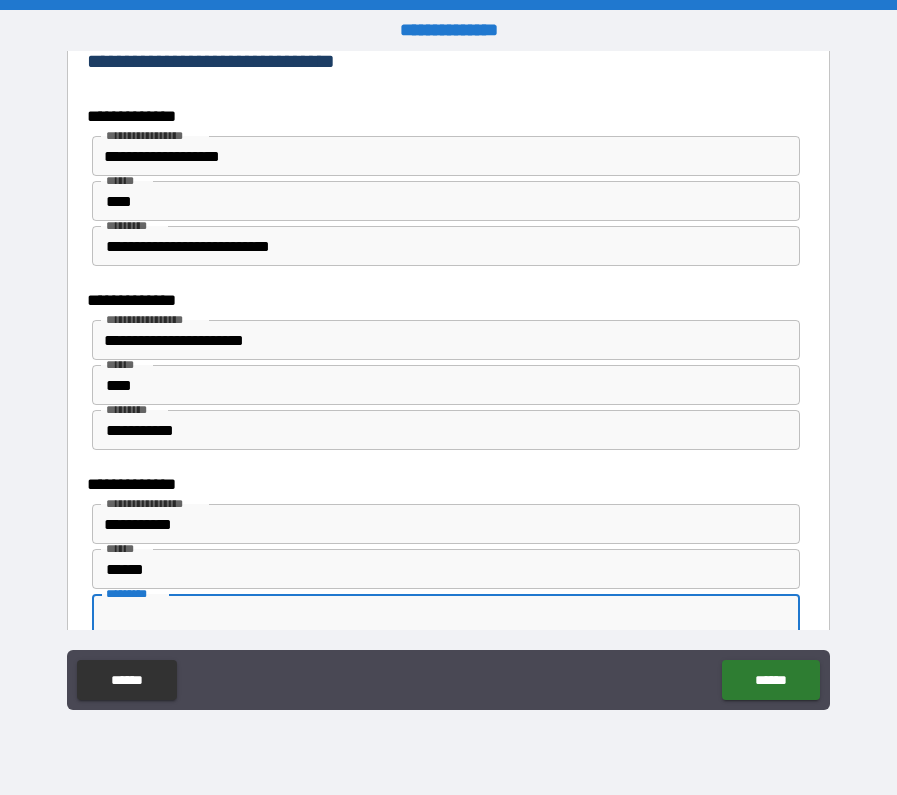 click on "*********" at bounding box center [445, 614] 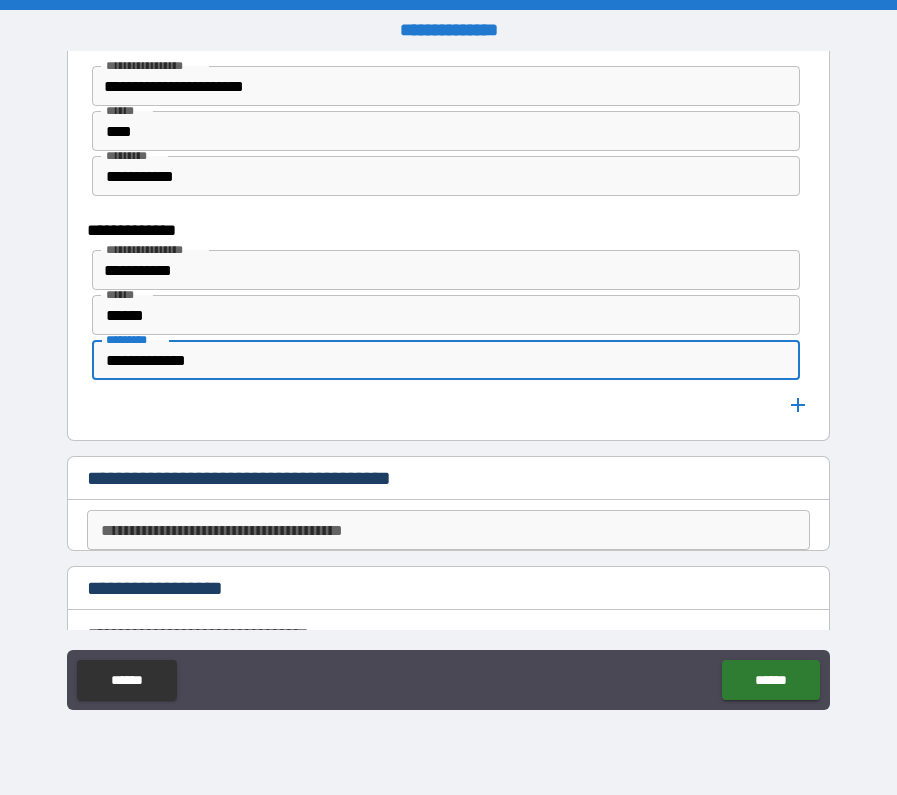 scroll, scrollTop: 1310, scrollLeft: 0, axis: vertical 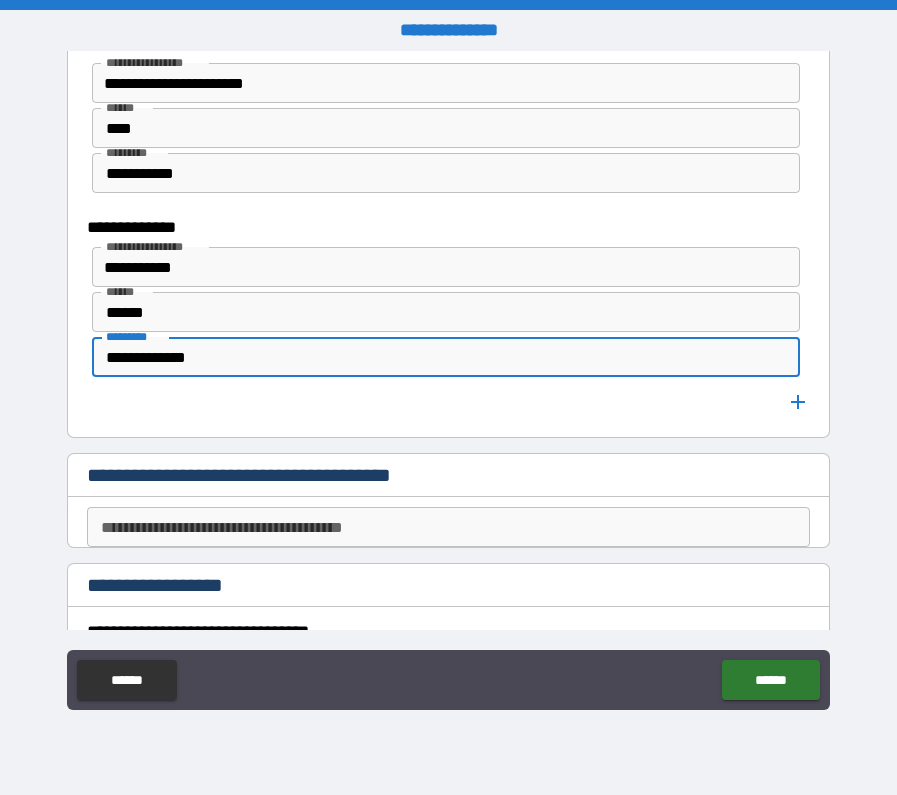 type on "**********" 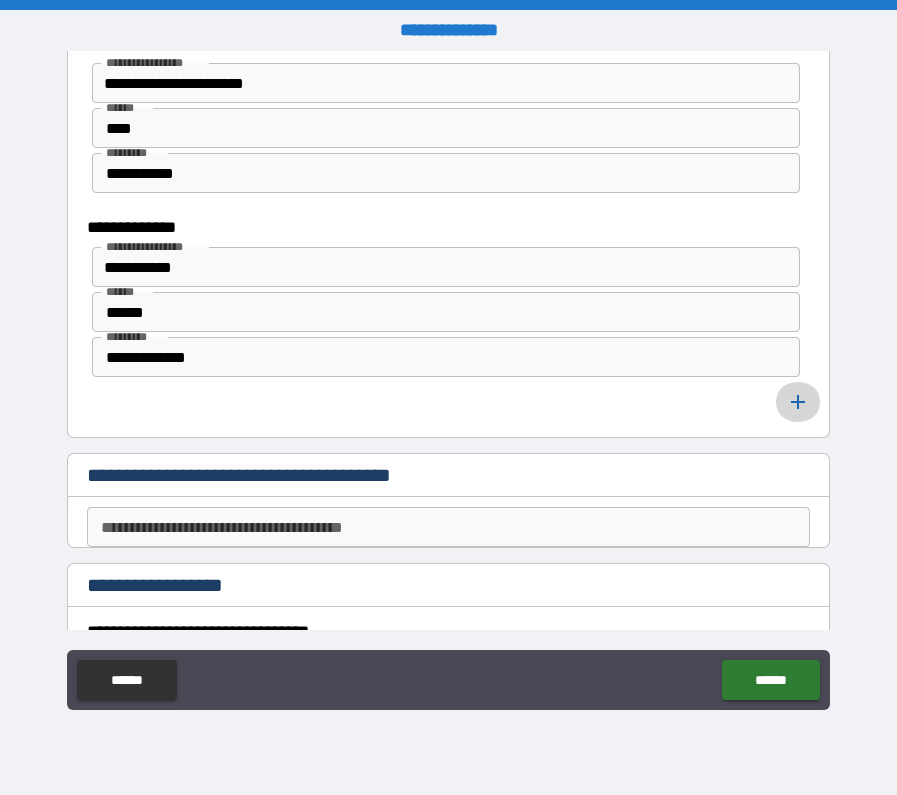 click 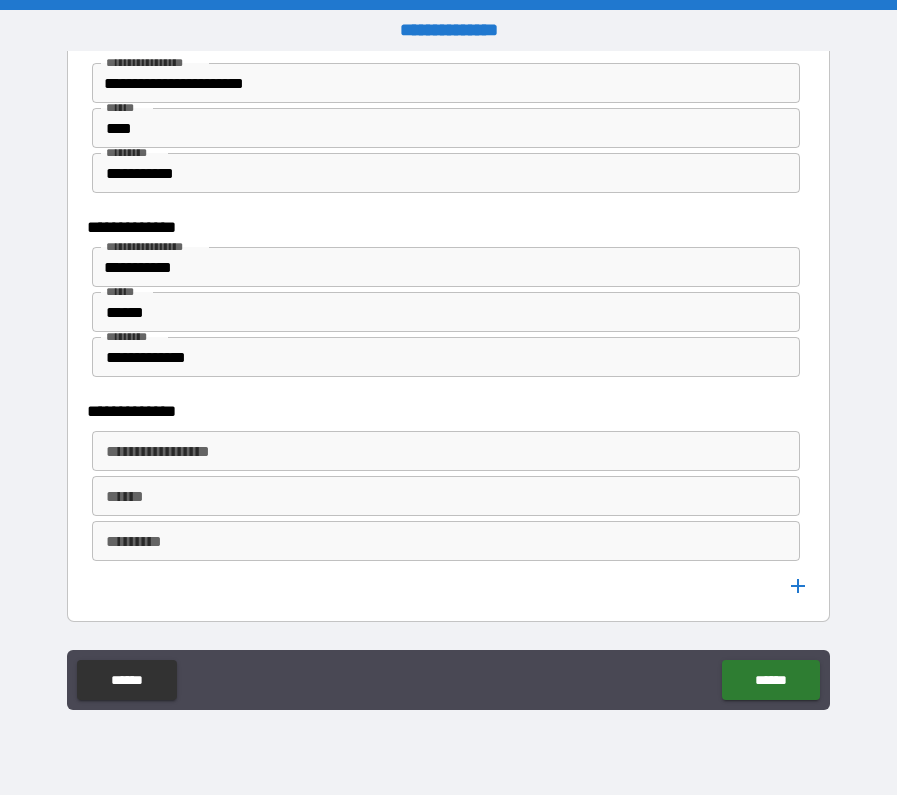click on "**********" at bounding box center (445, 451) 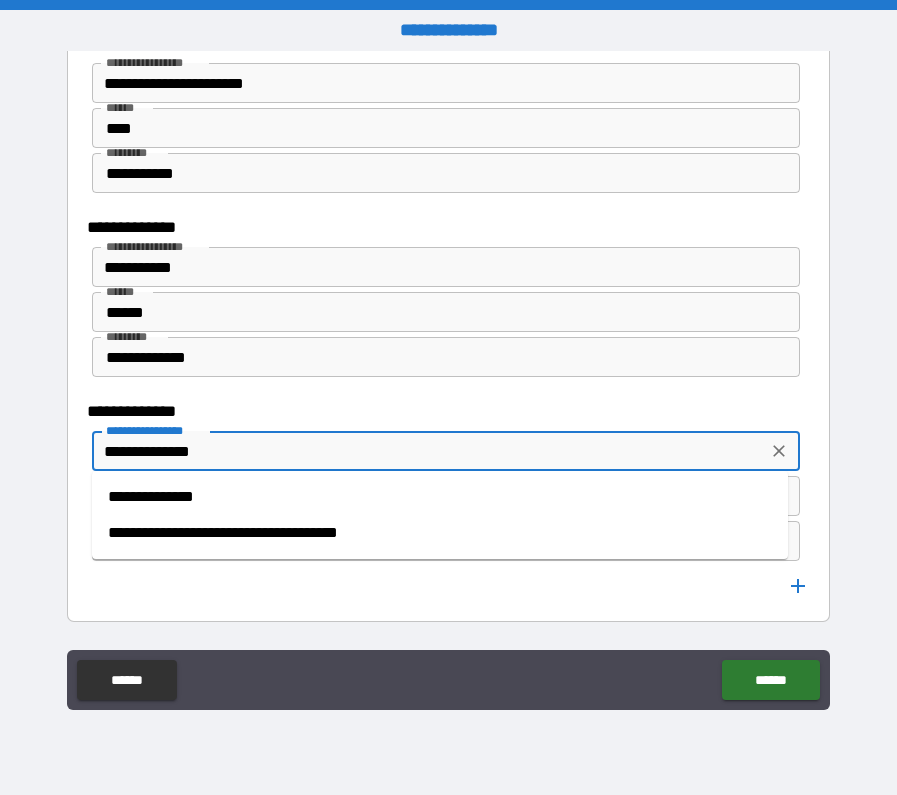 click on "**********" at bounding box center [440, 497] 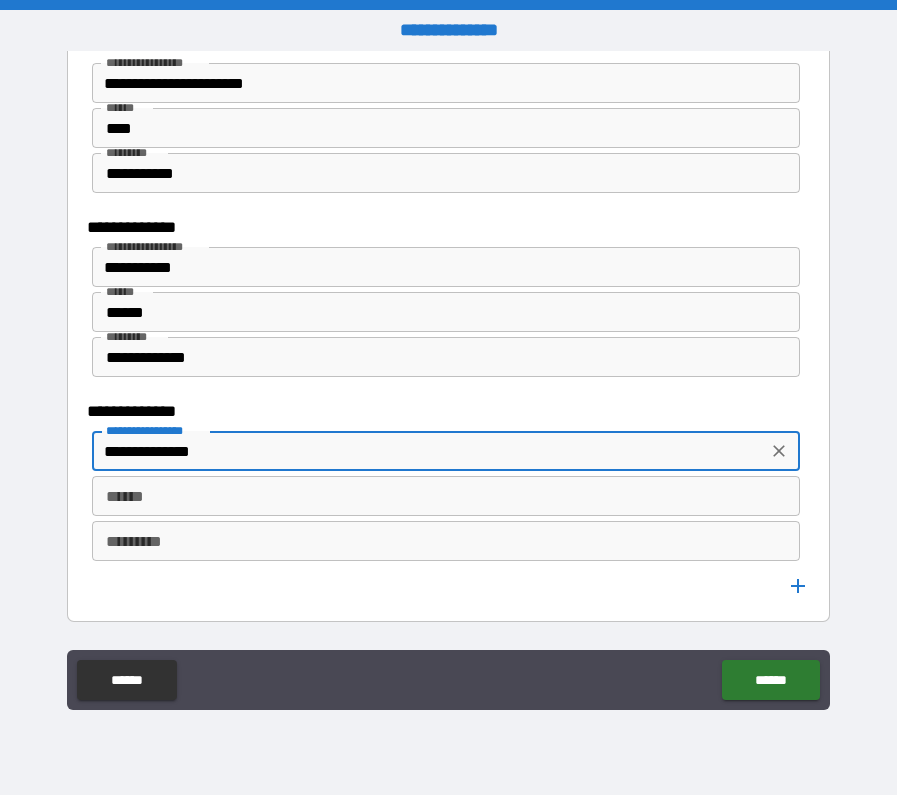 type on "**********" 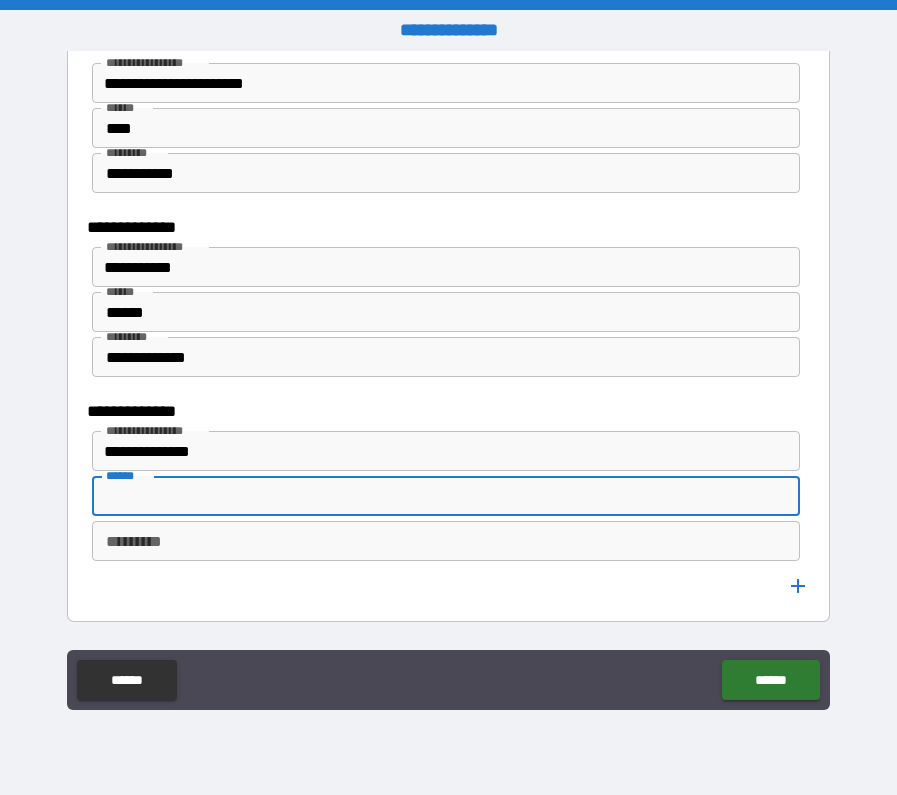 click on "******" at bounding box center [445, 496] 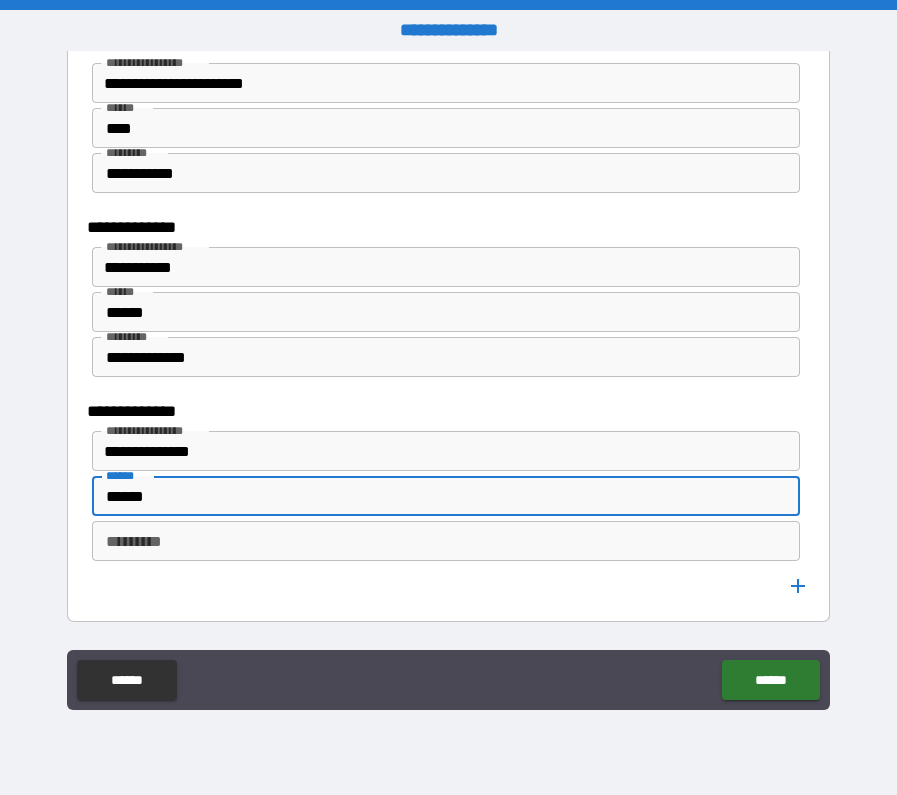 type on "*****" 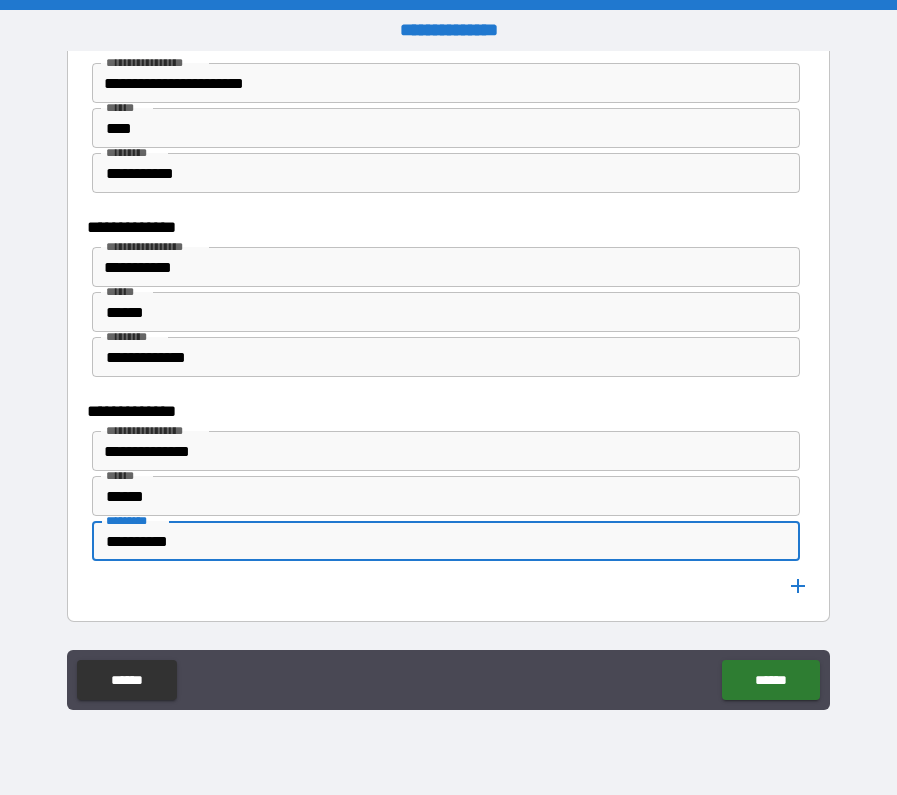 type on "**********" 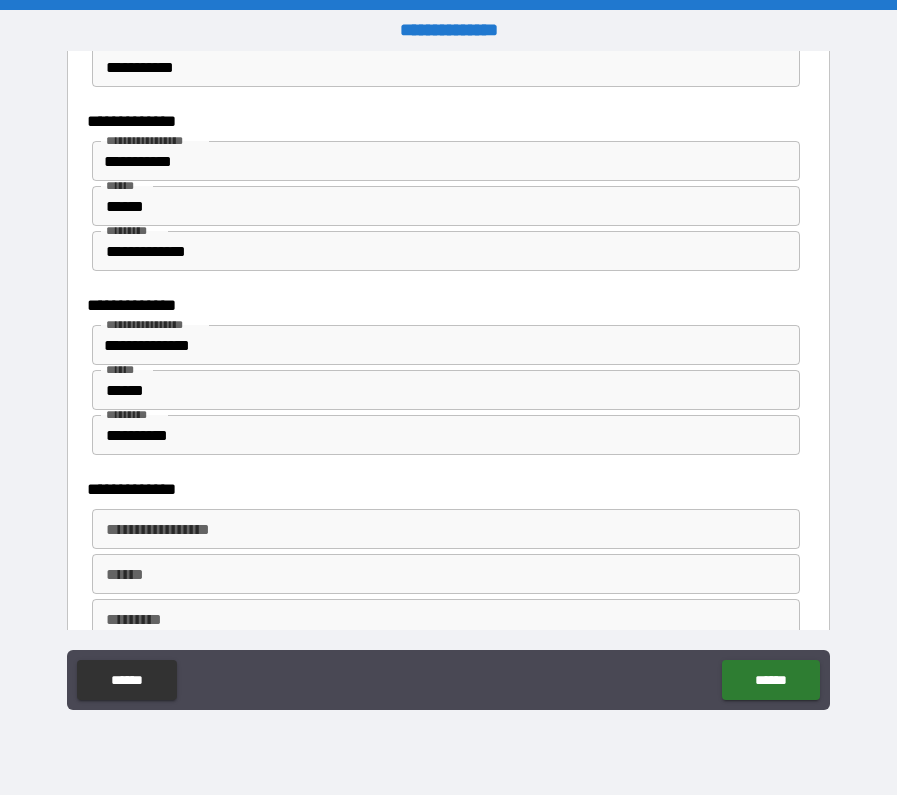 scroll, scrollTop: 1417, scrollLeft: 0, axis: vertical 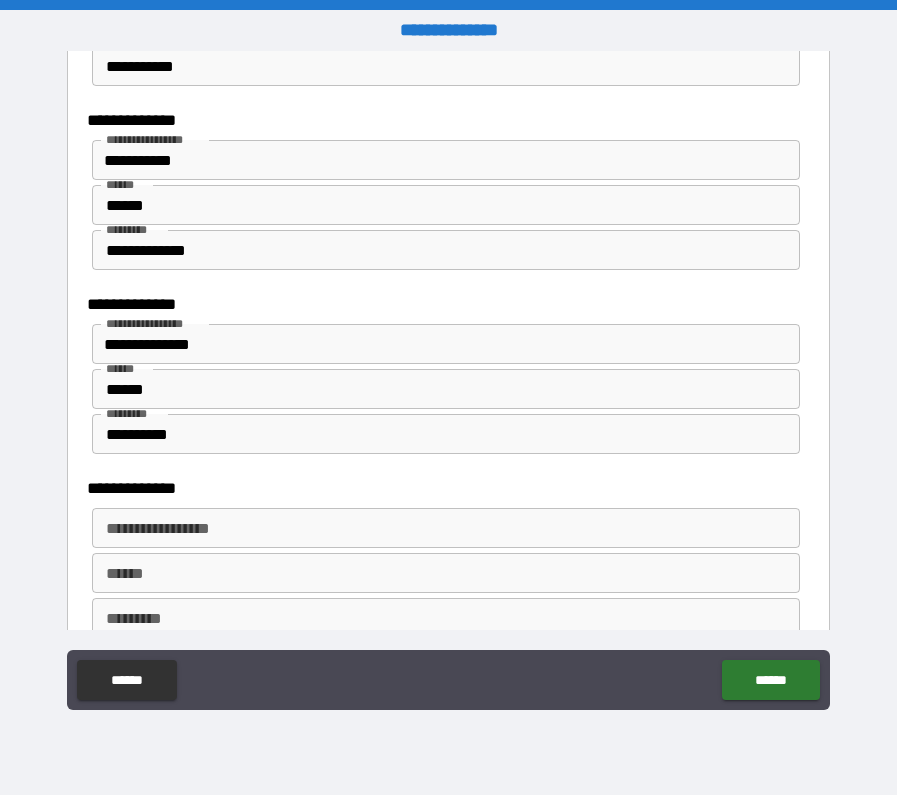 click on "**********" at bounding box center (444, 528) 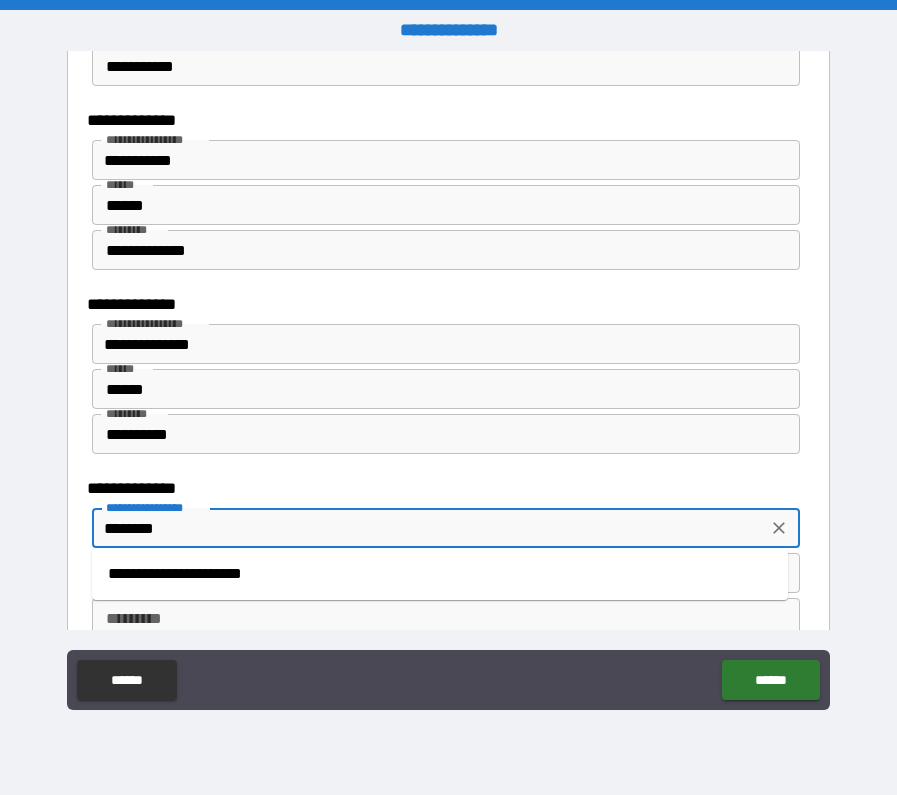 click on "**********" at bounding box center [440, 574] 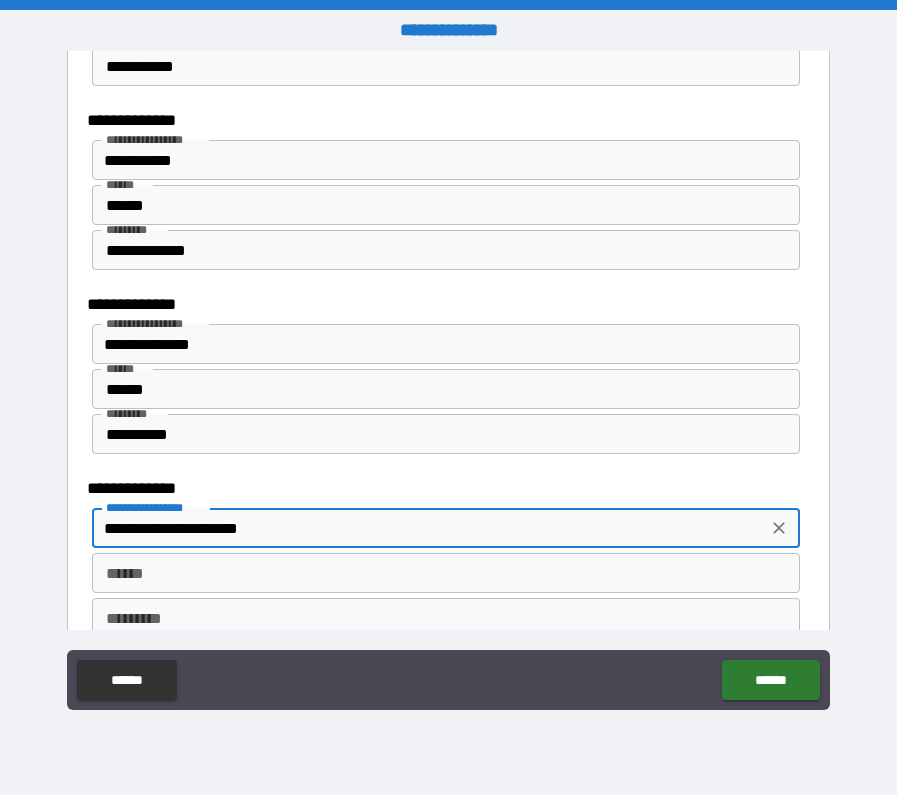 click on "******" at bounding box center [445, 573] 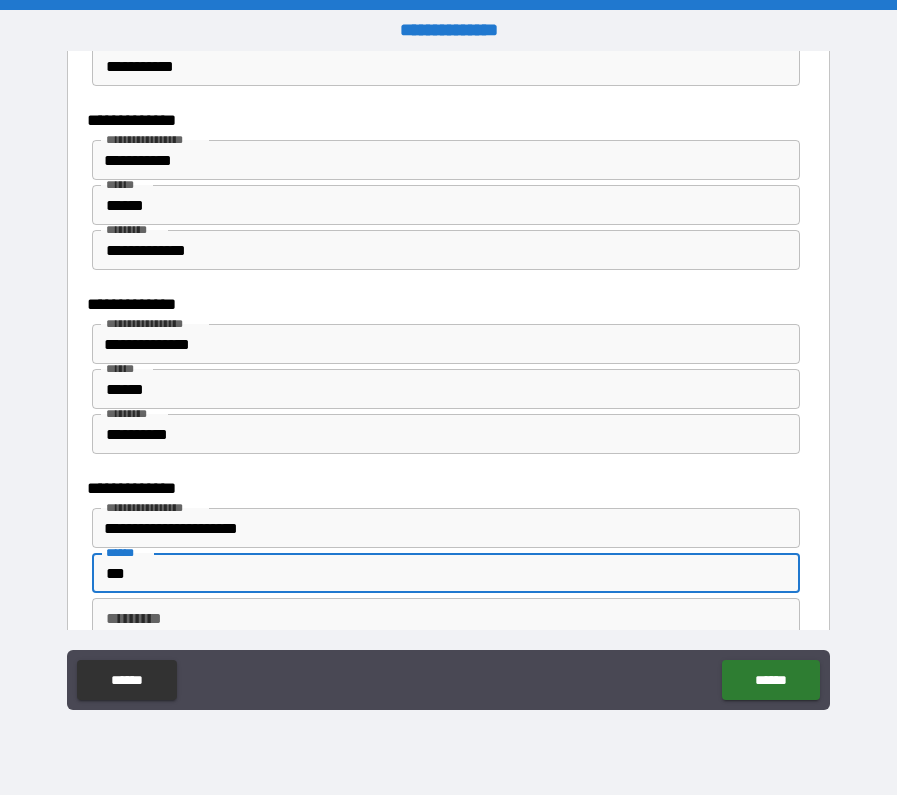 type on "***" 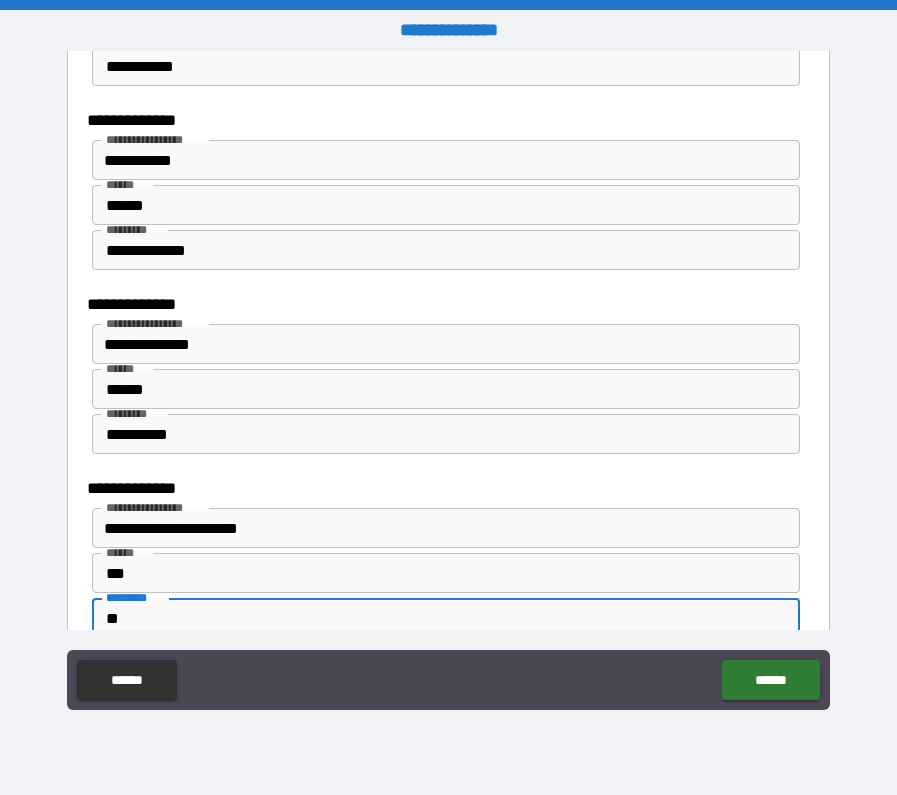 type on "*" 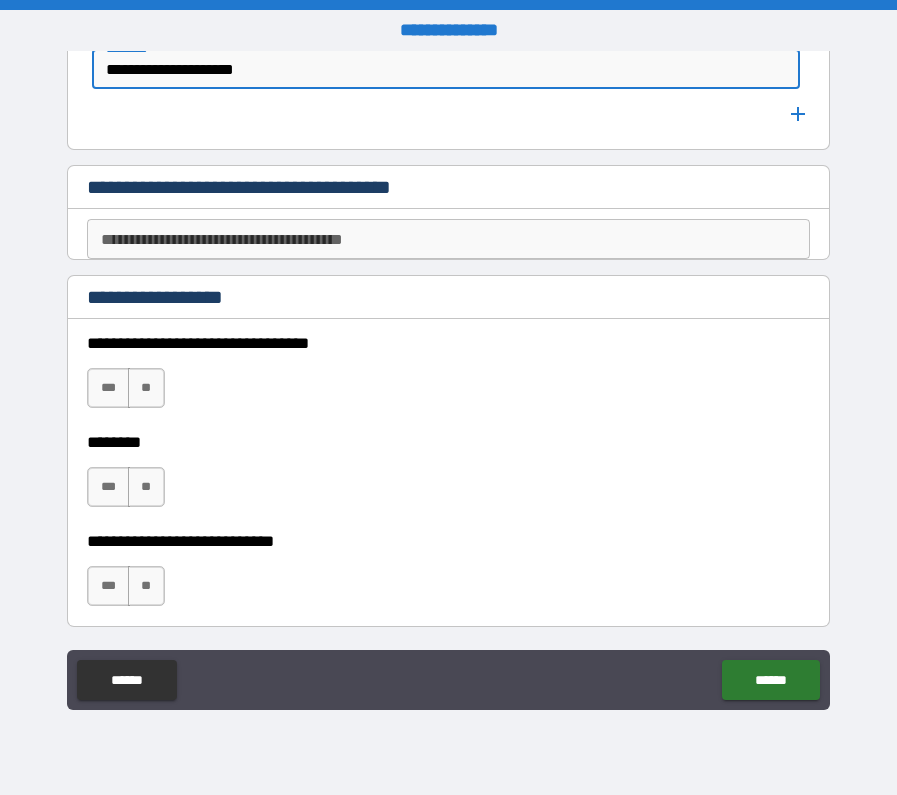 scroll, scrollTop: 1975, scrollLeft: 0, axis: vertical 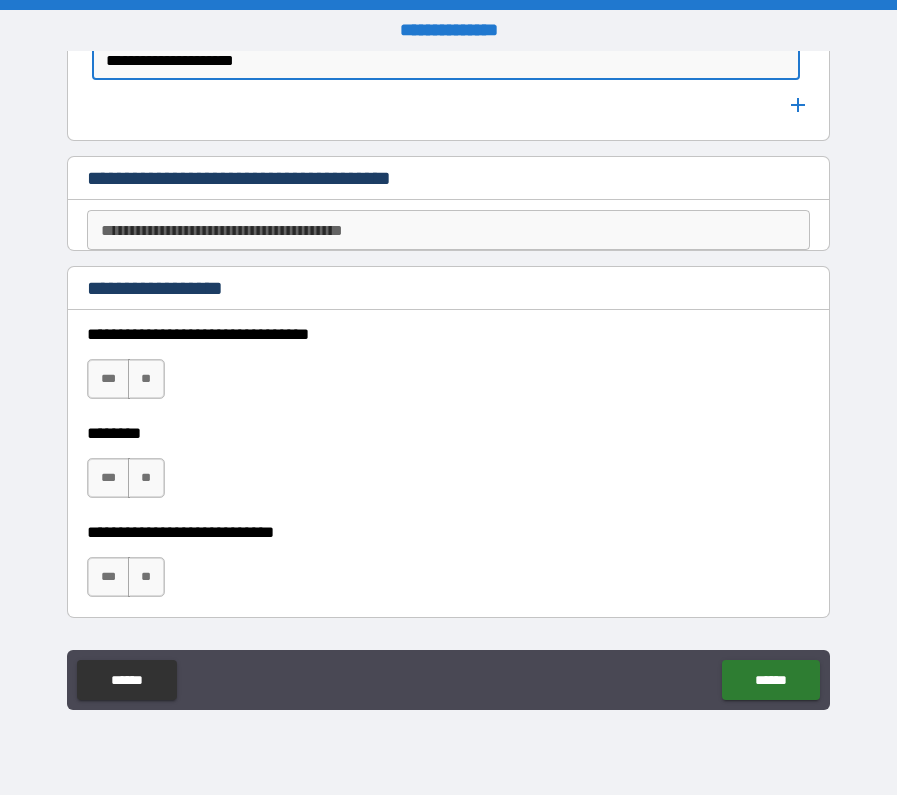 type on "**********" 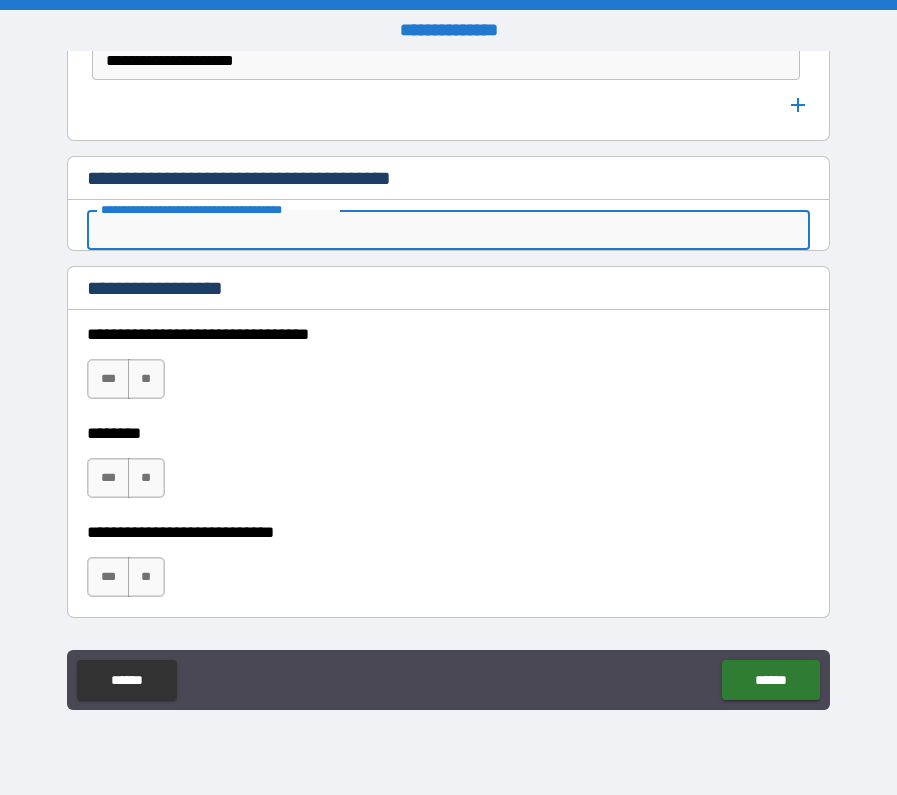 click on "**********" at bounding box center [448, 230] 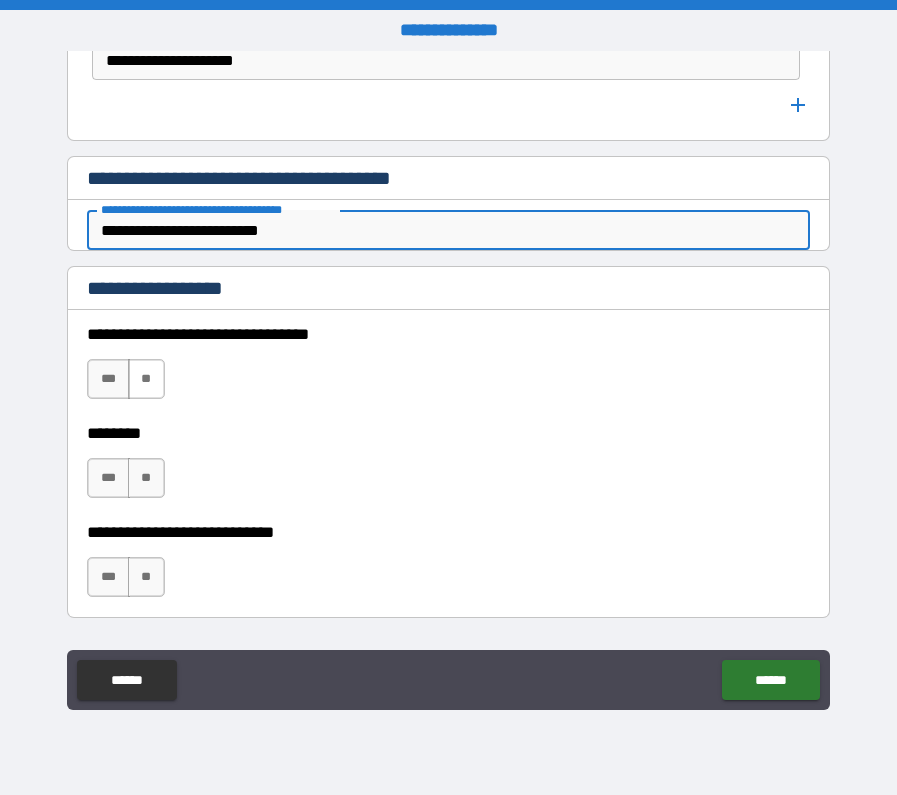 type on "**********" 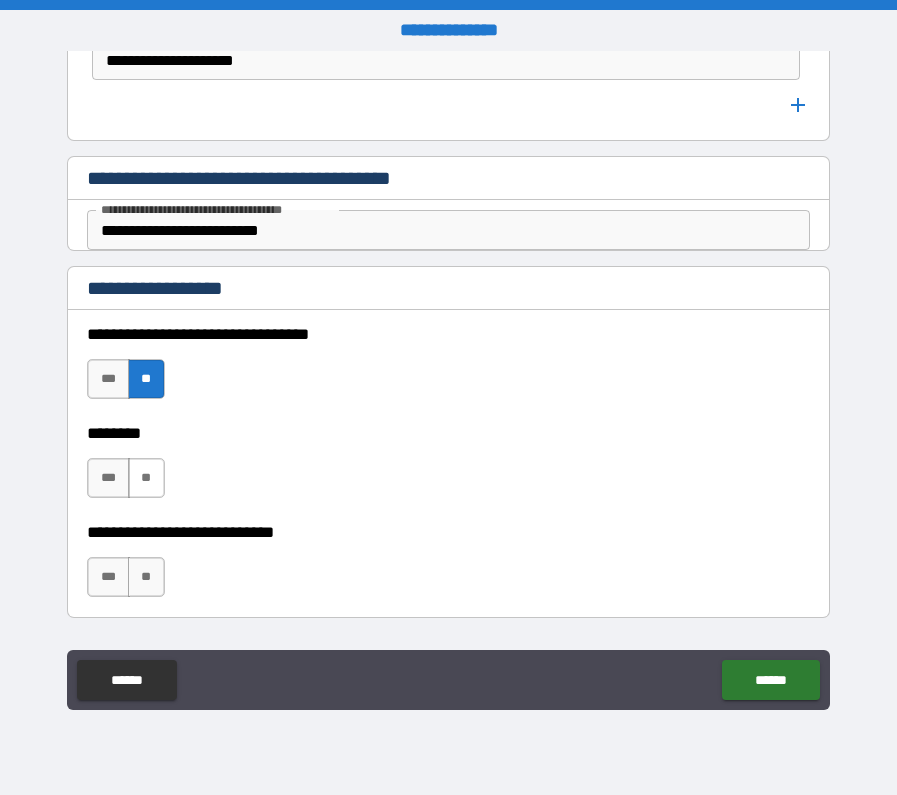 click on "**" at bounding box center [146, 478] 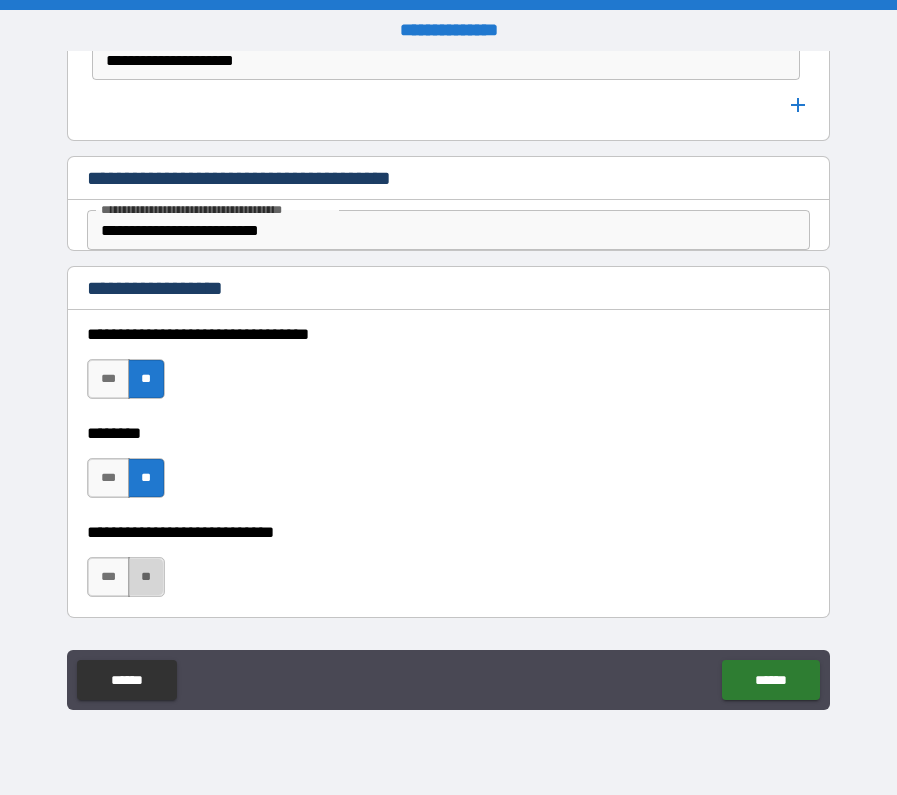 click on "**" at bounding box center [146, 577] 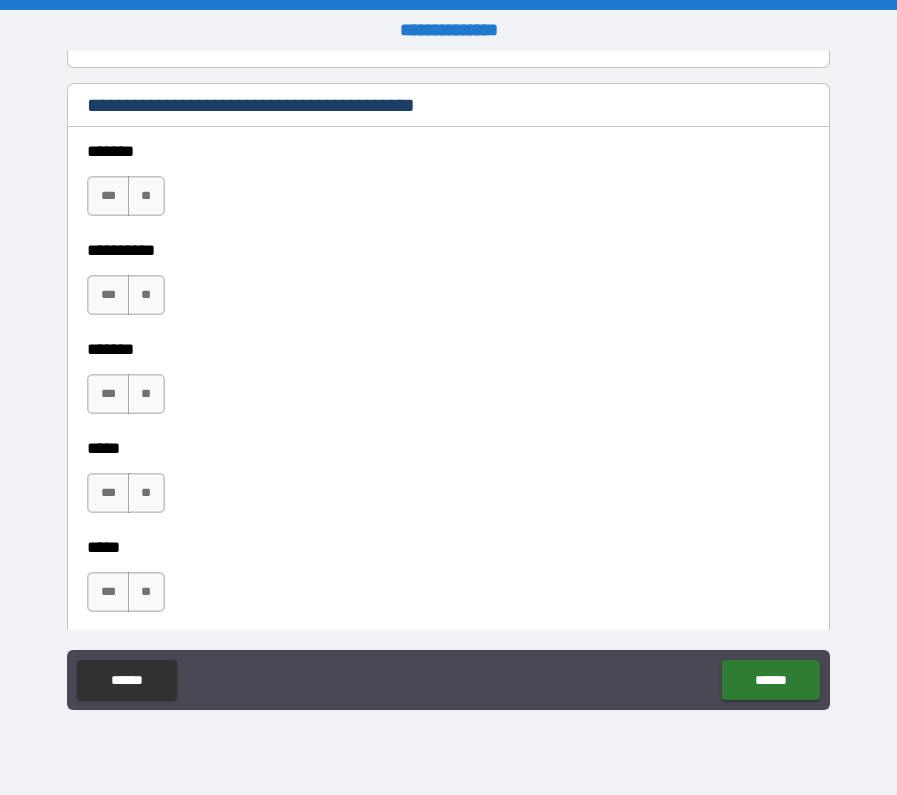 scroll, scrollTop: 2497, scrollLeft: 0, axis: vertical 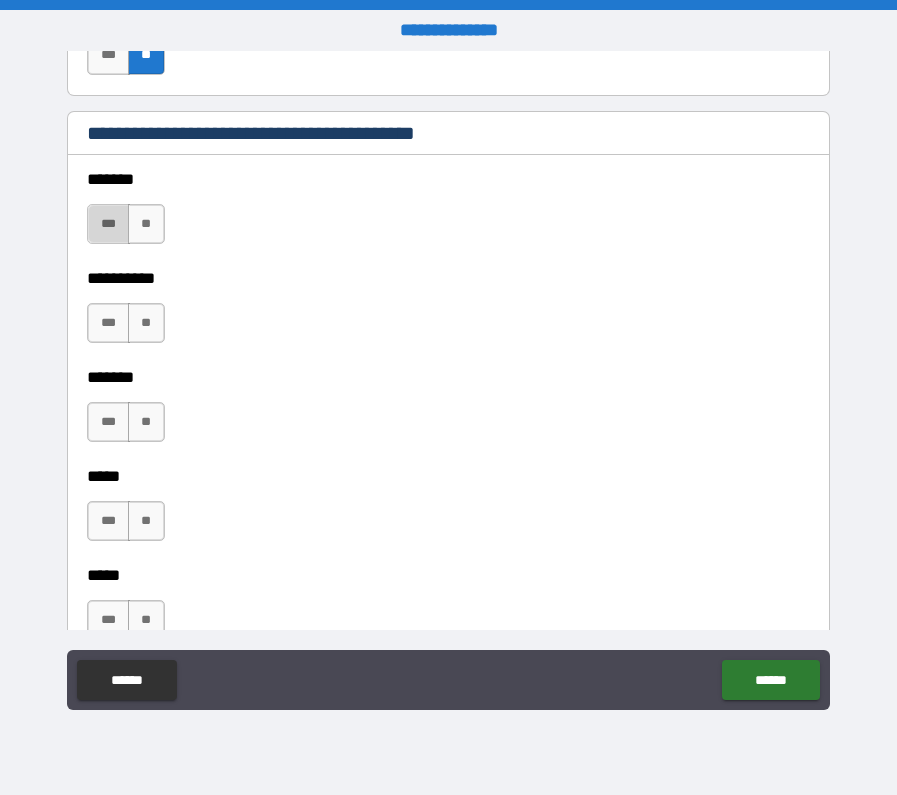 click on "***" at bounding box center (108, 224) 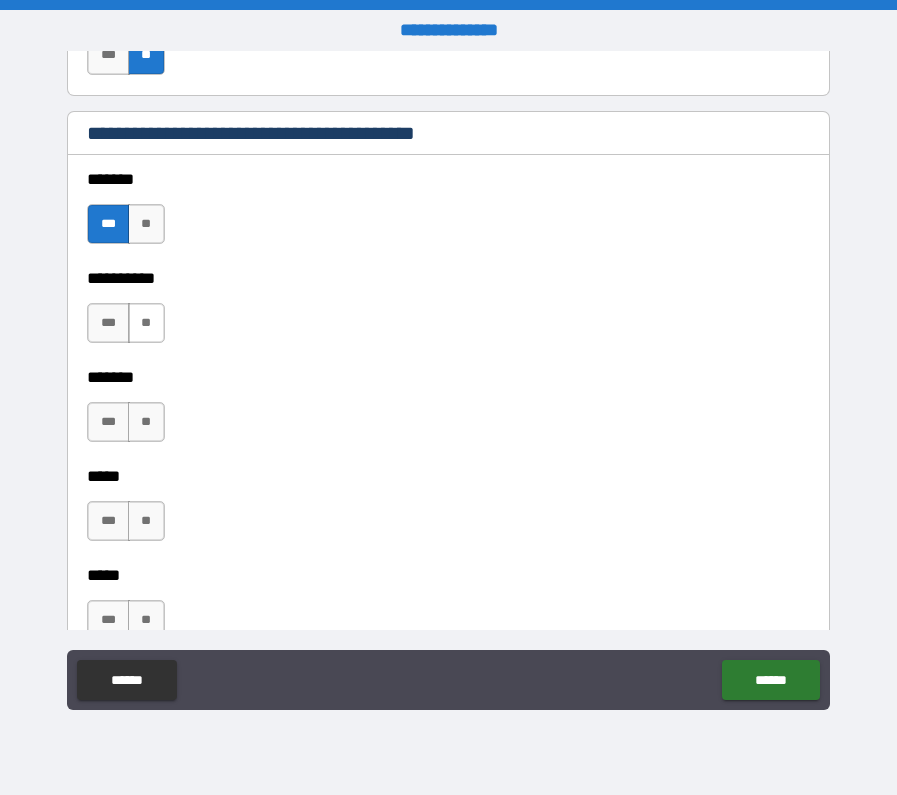 click on "**" at bounding box center [146, 323] 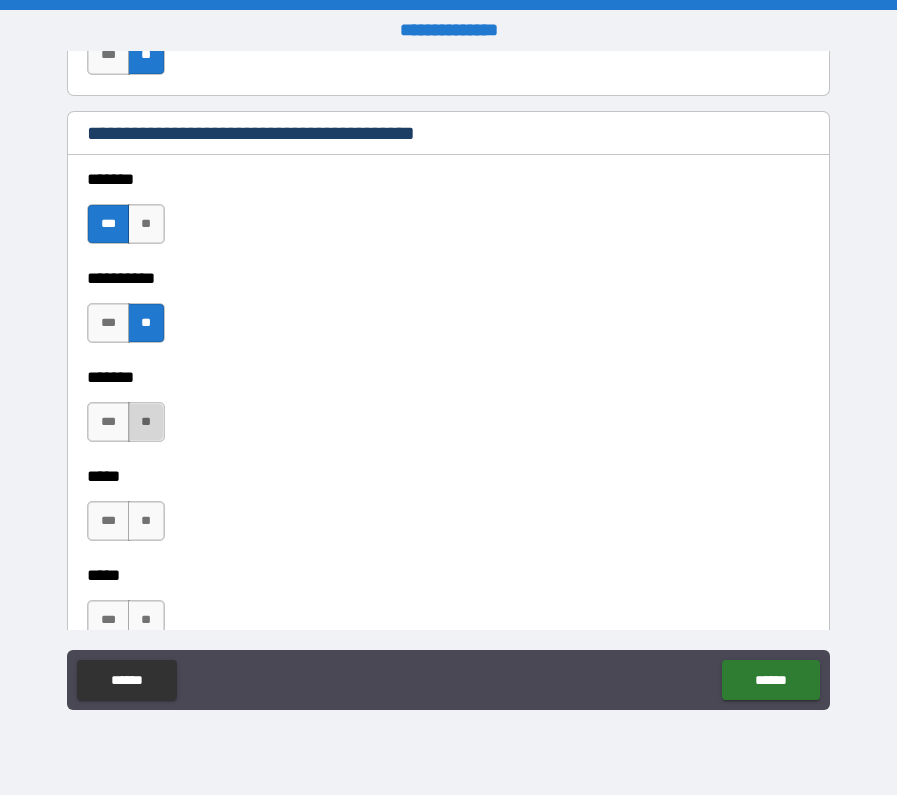 click on "**" at bounding box center [146, 422] 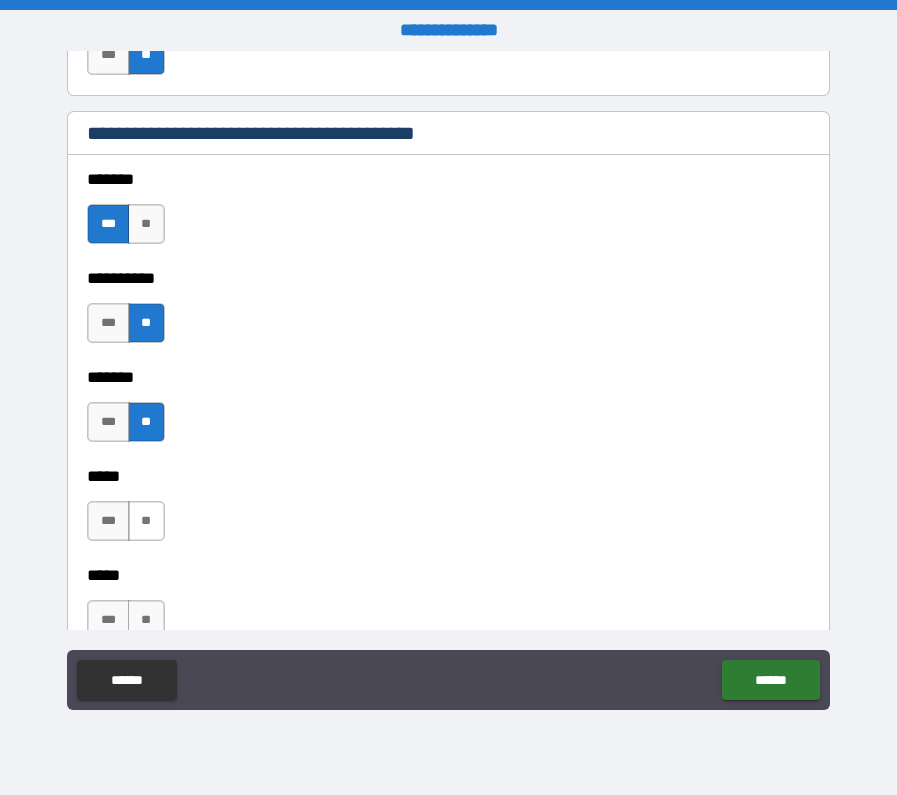 click on "**" at bounding box center [146, 521] 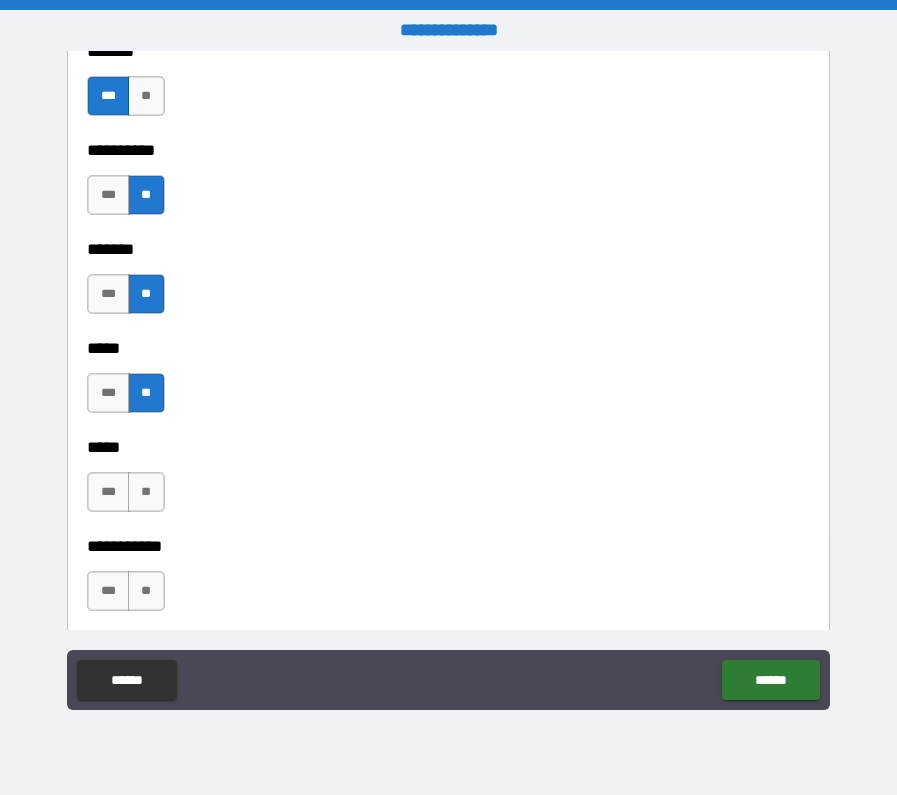 scroll, scrollTop: 2626, scrollLeft: 0, axis: vertical 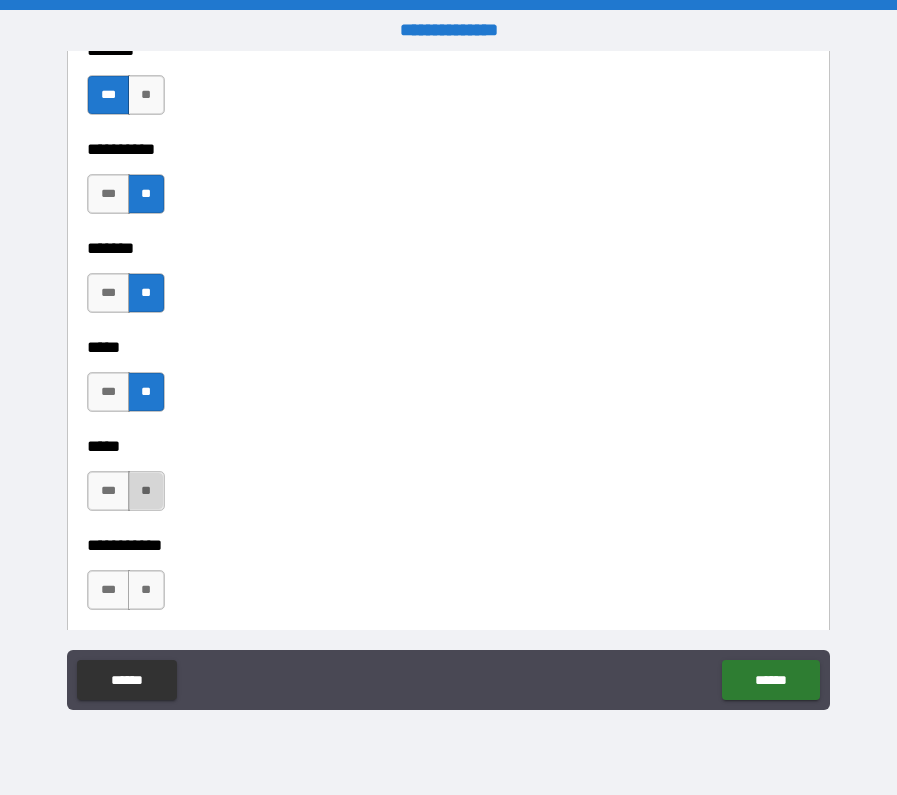 click on "**" at bounding box center [146, 491] 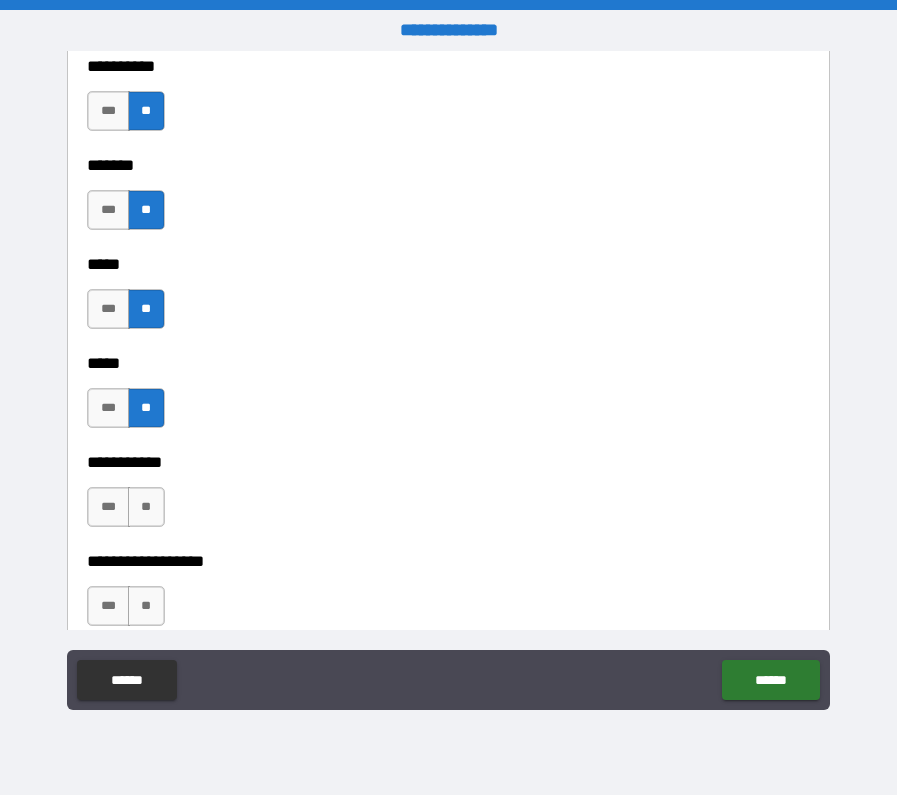 scroll, scrollTop: 2711, scrollLeft: 0, axis: vertical 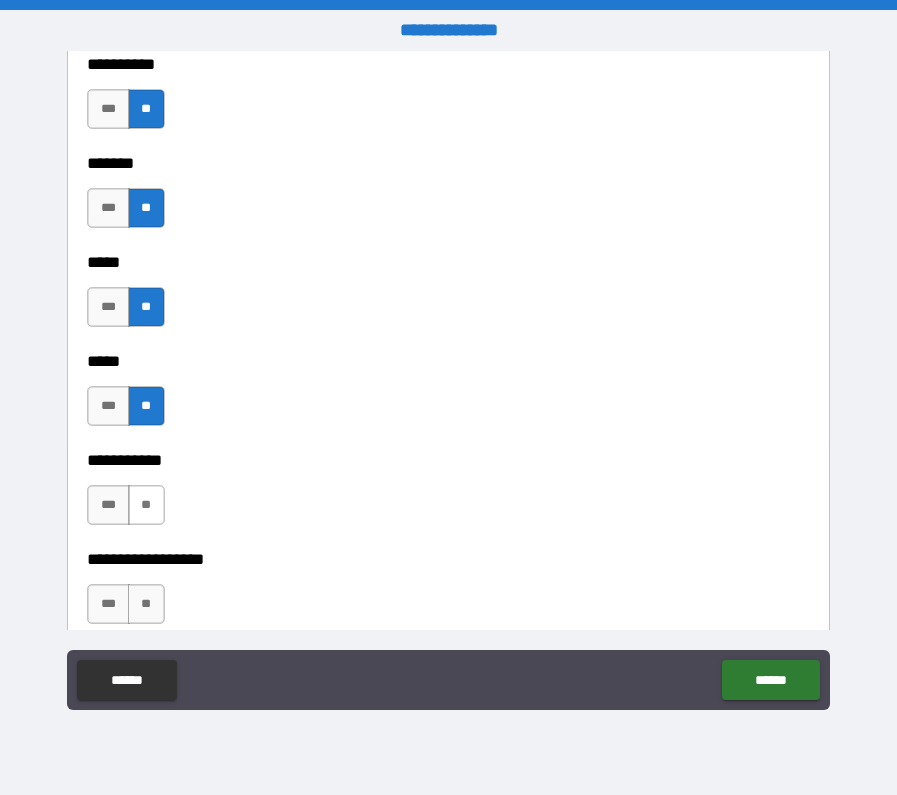 click on "**" at bounding box center (146, 505) 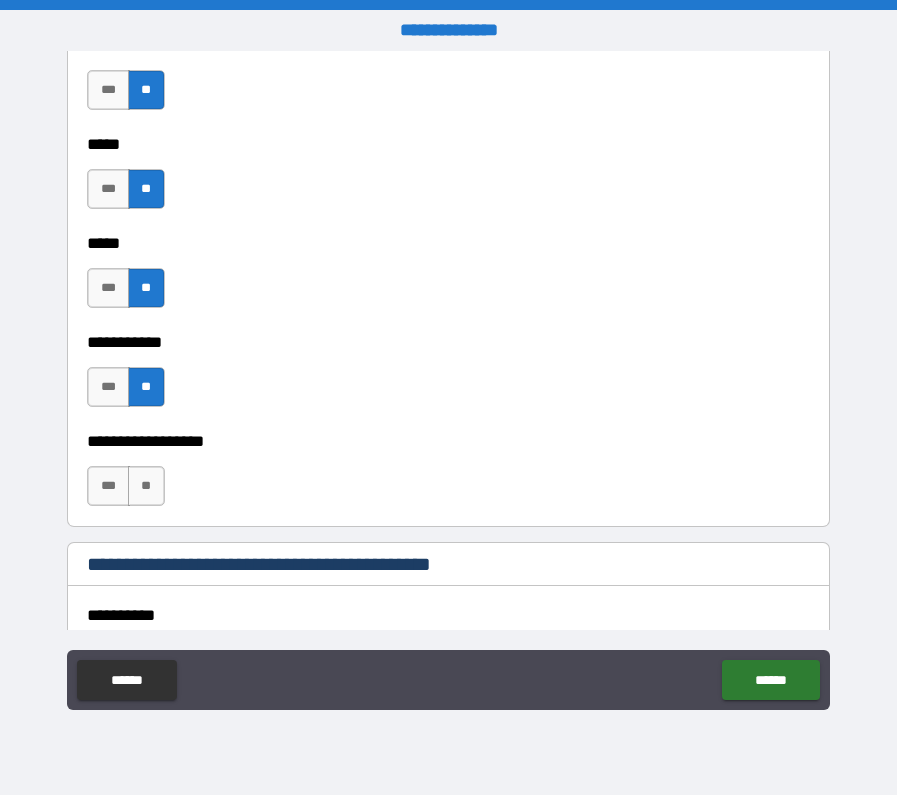 scroll, scrollTop: 2828, scrollLeft: 0, axis: vertical 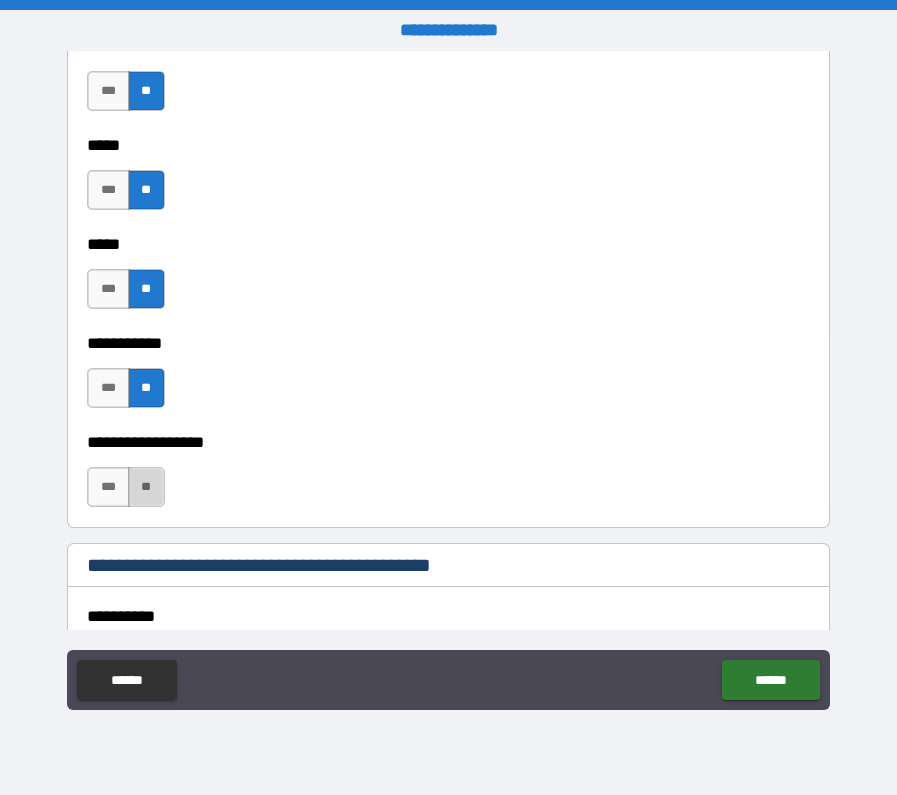 click on "**" at bounding box center [146, 487] 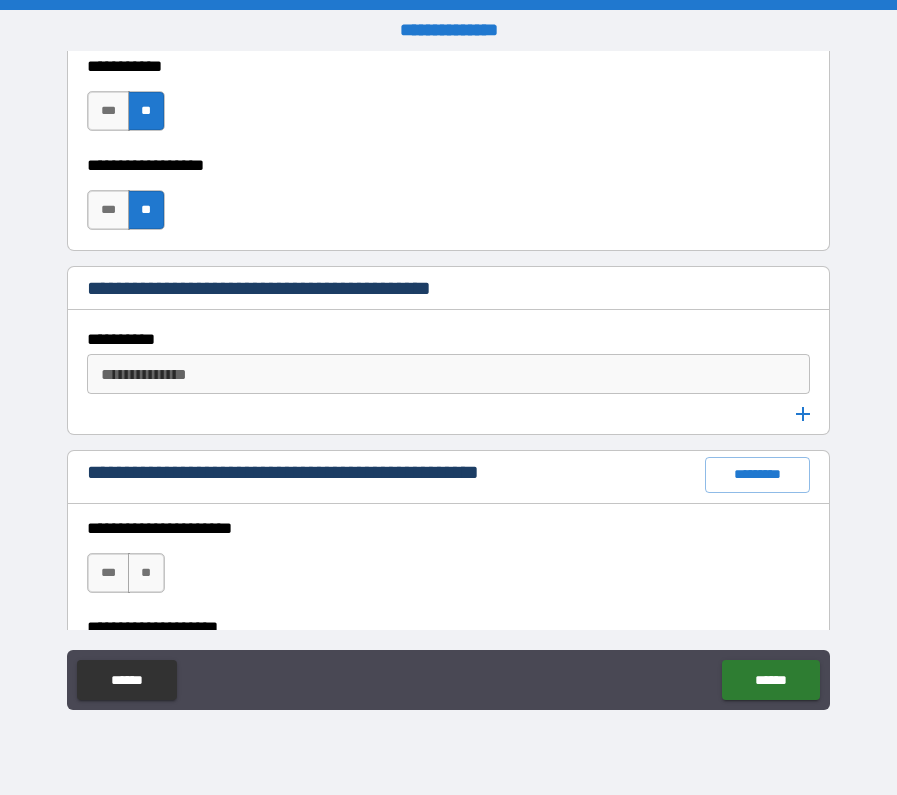 scroll, scrollTop: 3118, scrollLeft: 0, axis: vertical 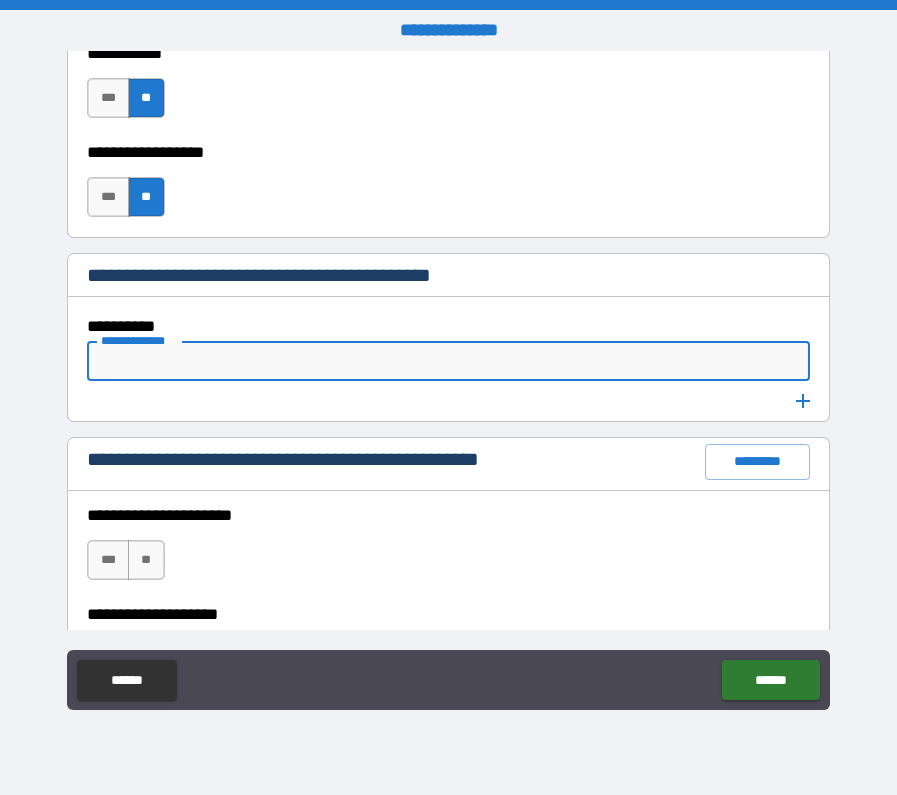 click on "**********" at bounding box center (446, 361) 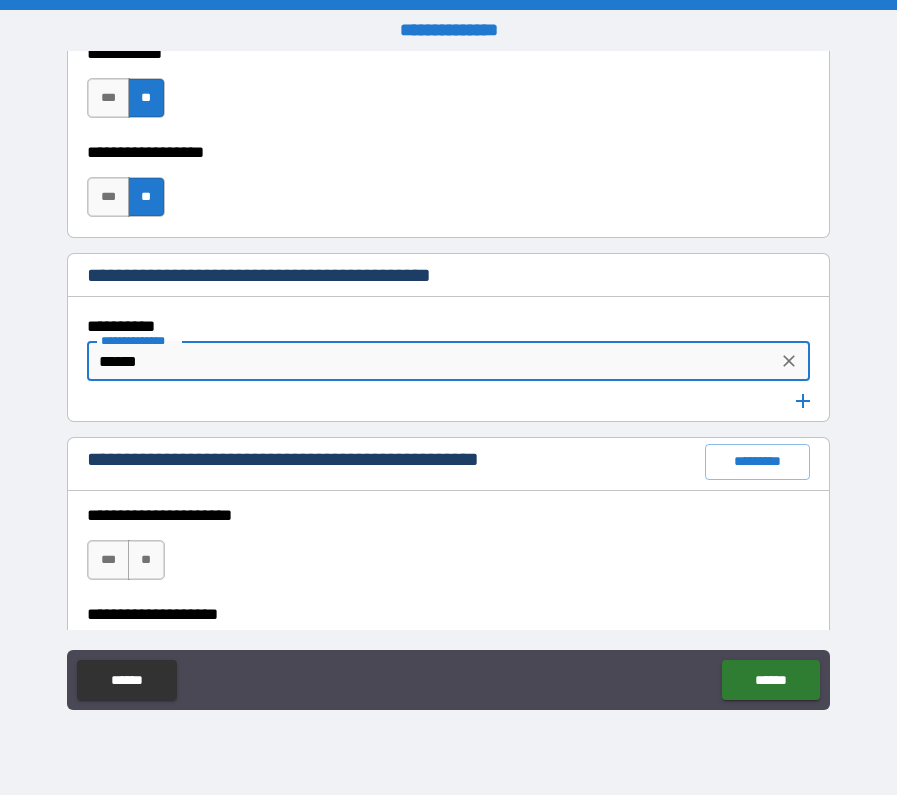 type on "******" 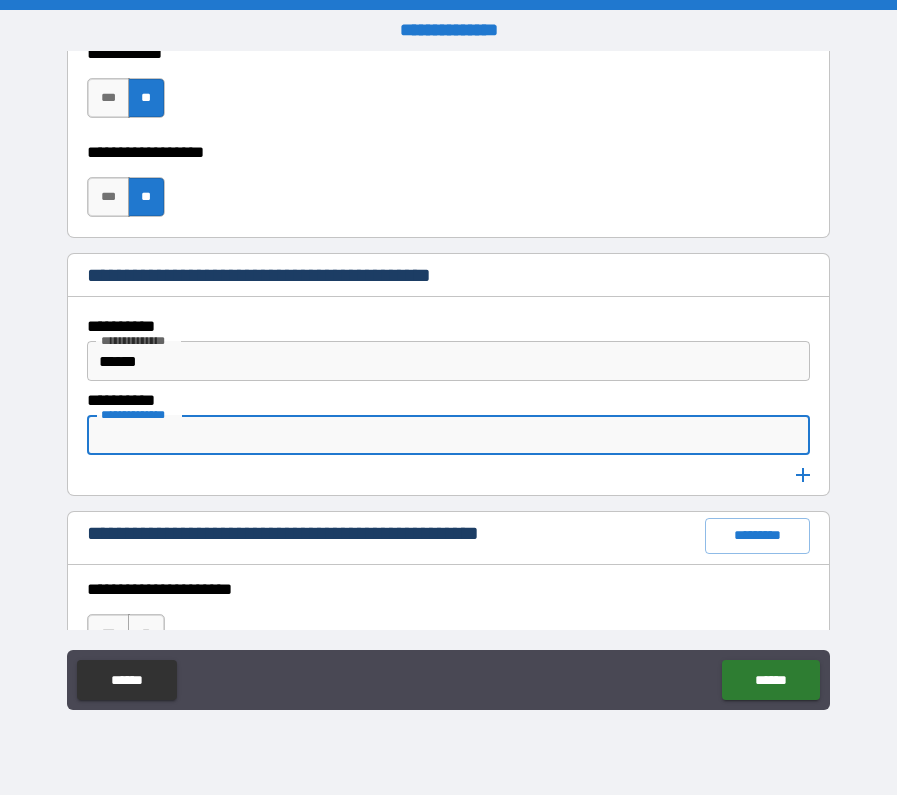 click on "**********" at bounding box center [446, 435] 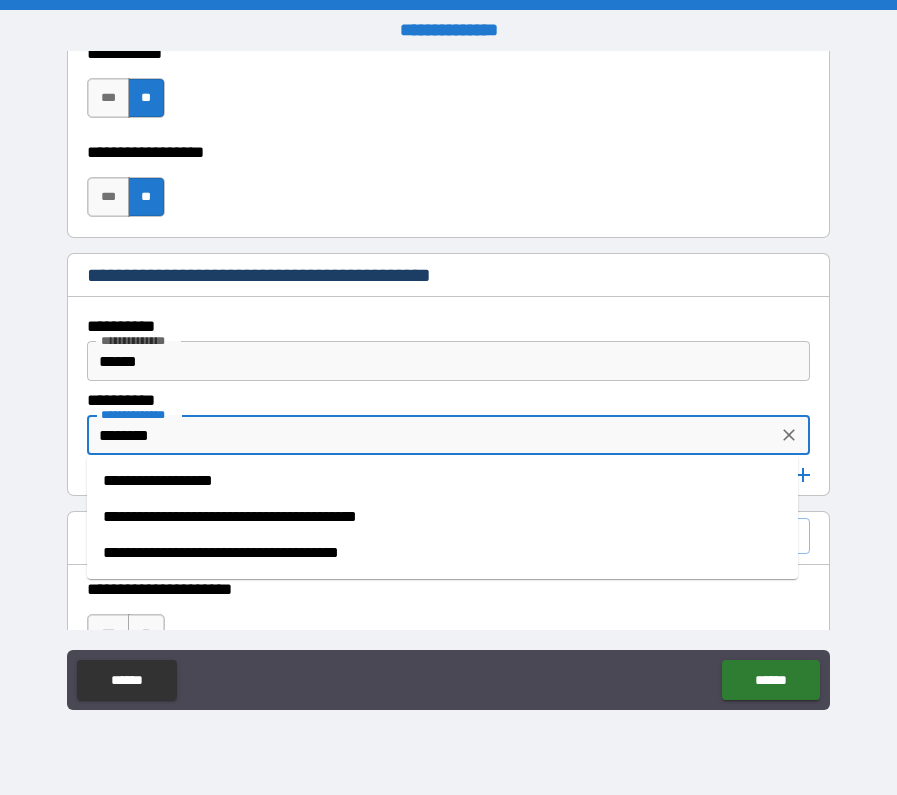 click on "**********" at bounding box center [442, 481] 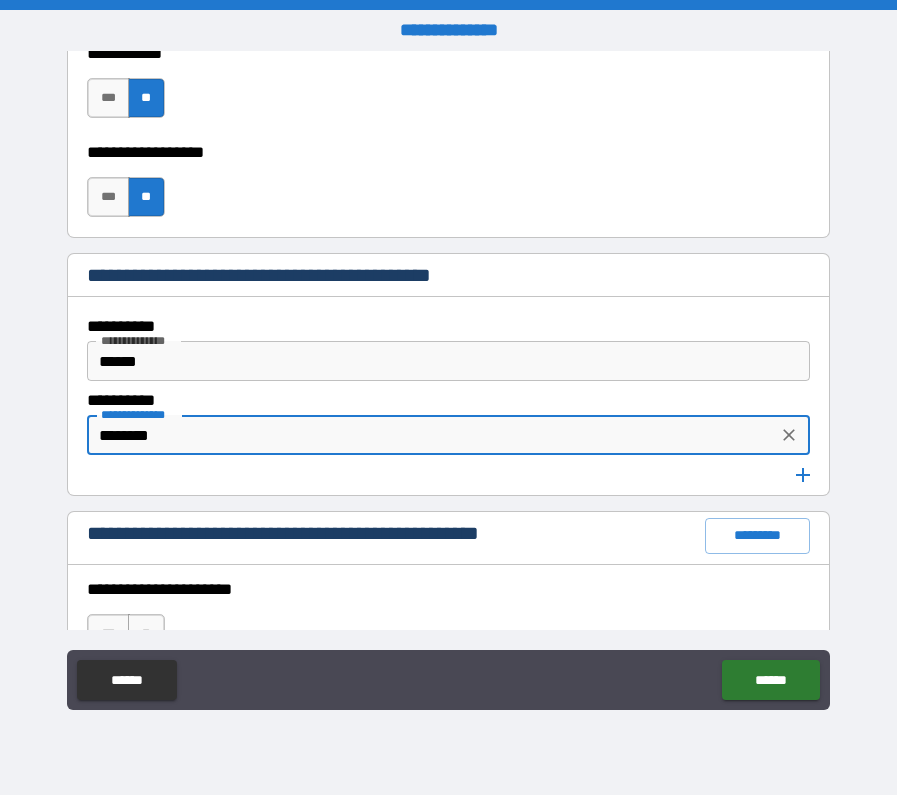 type on "**********" 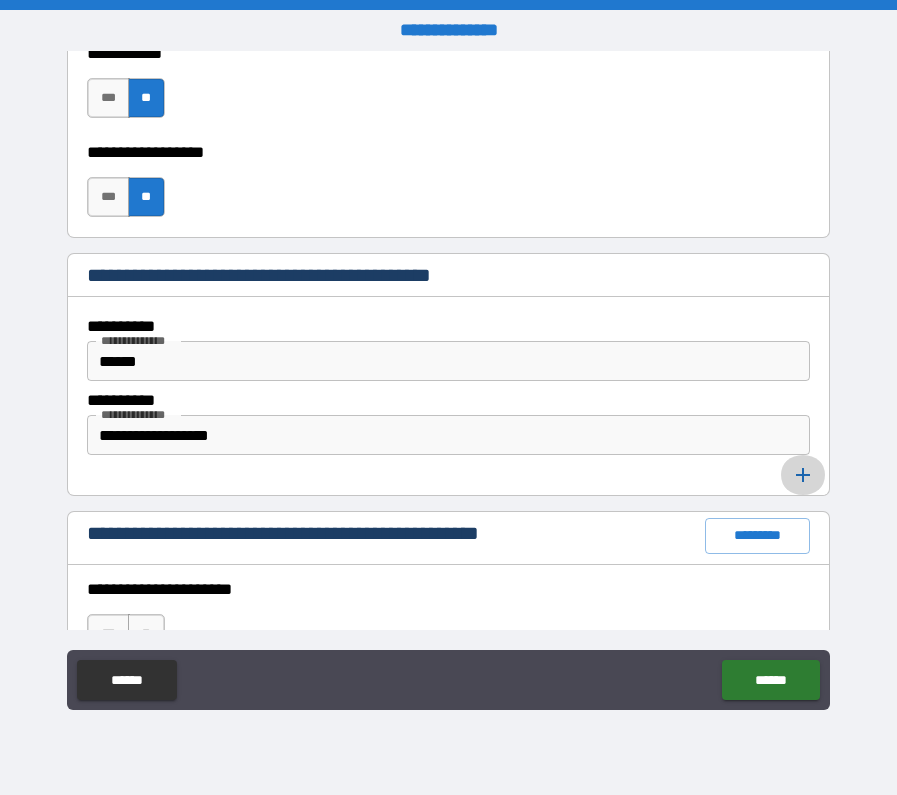 click 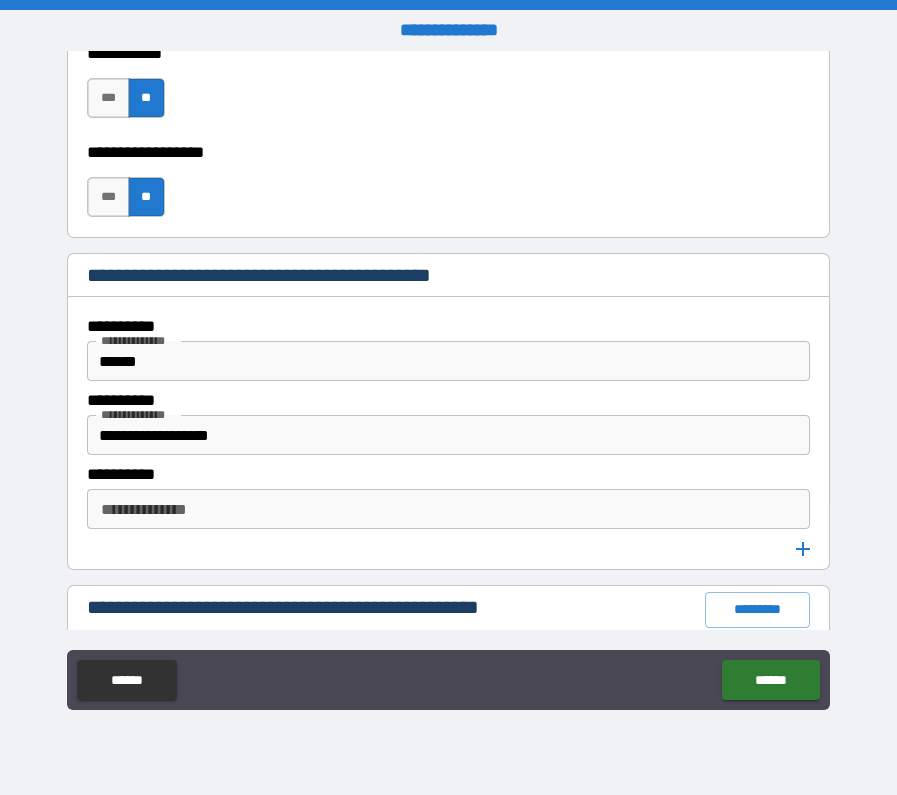 click on "**********" at bounding box center [446, 509] 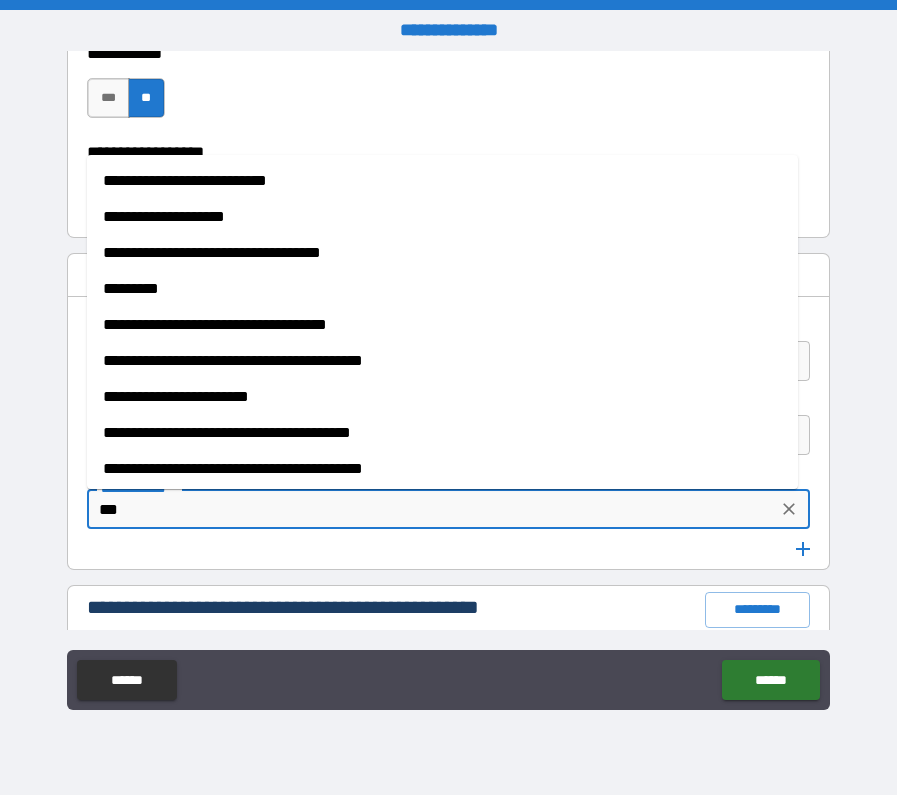 click on "*********" at bounding box center [442, 289] 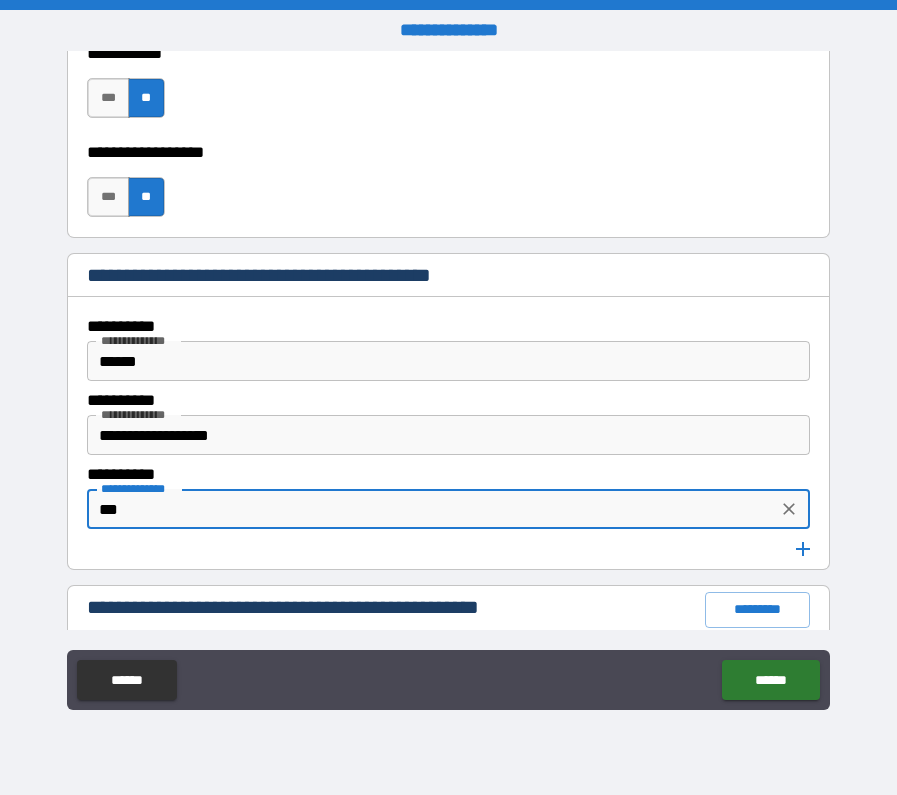 type on "*********" 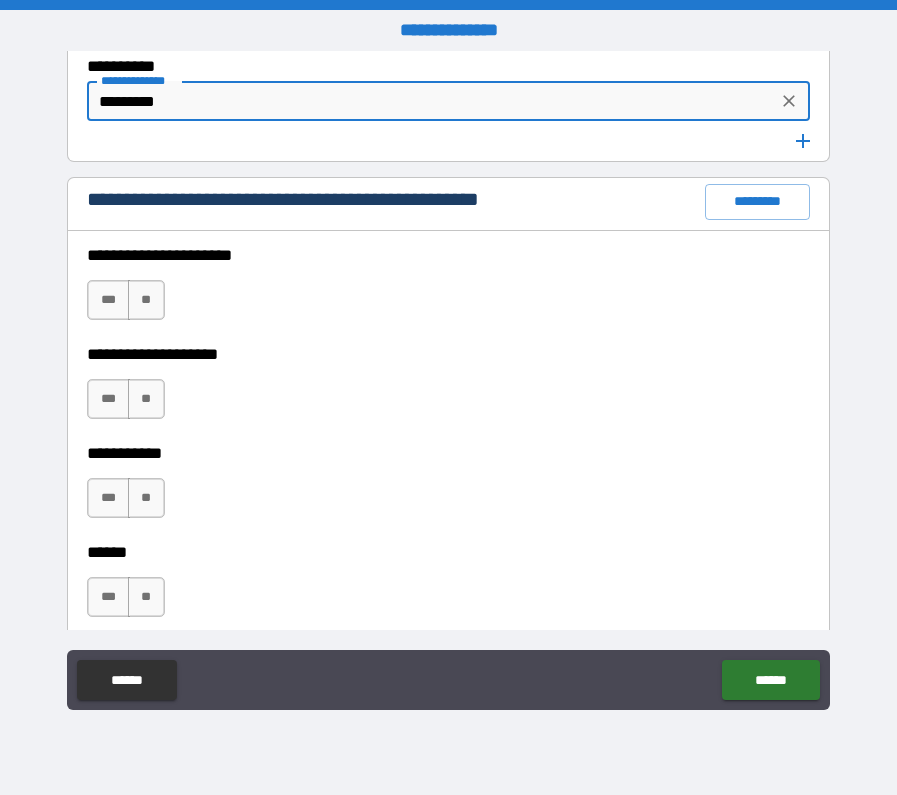 scroll, scrollTop: 3527, scrollLeft: 0, axis: vertical 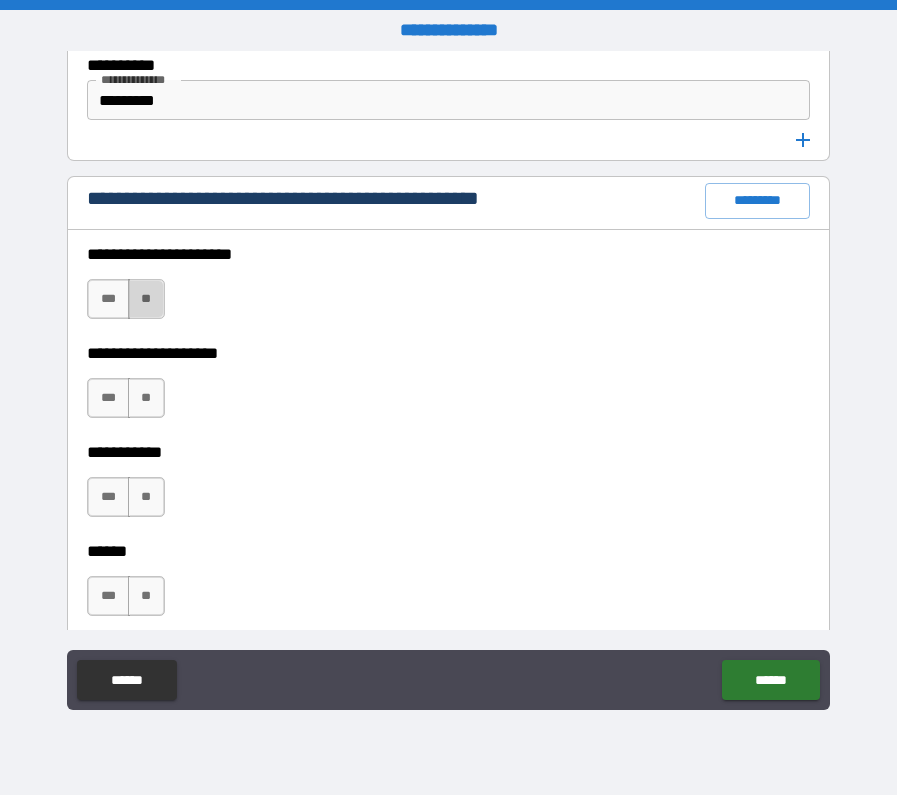 click on "**" at bounding box center [146, 299] 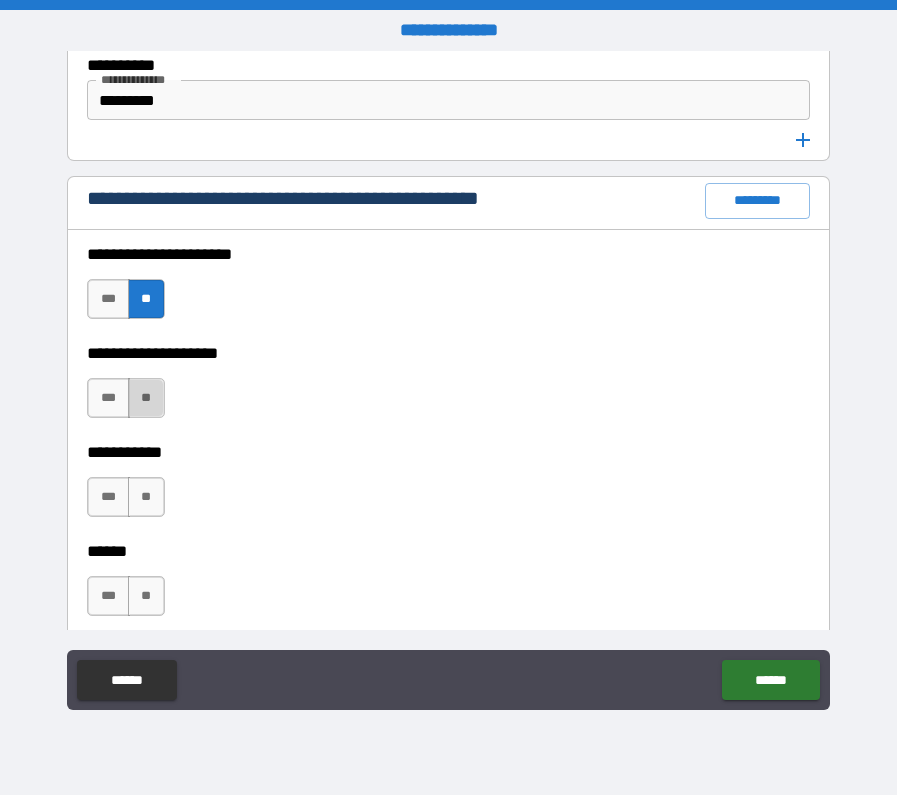 click on "**" at bounding box center (146, 398) 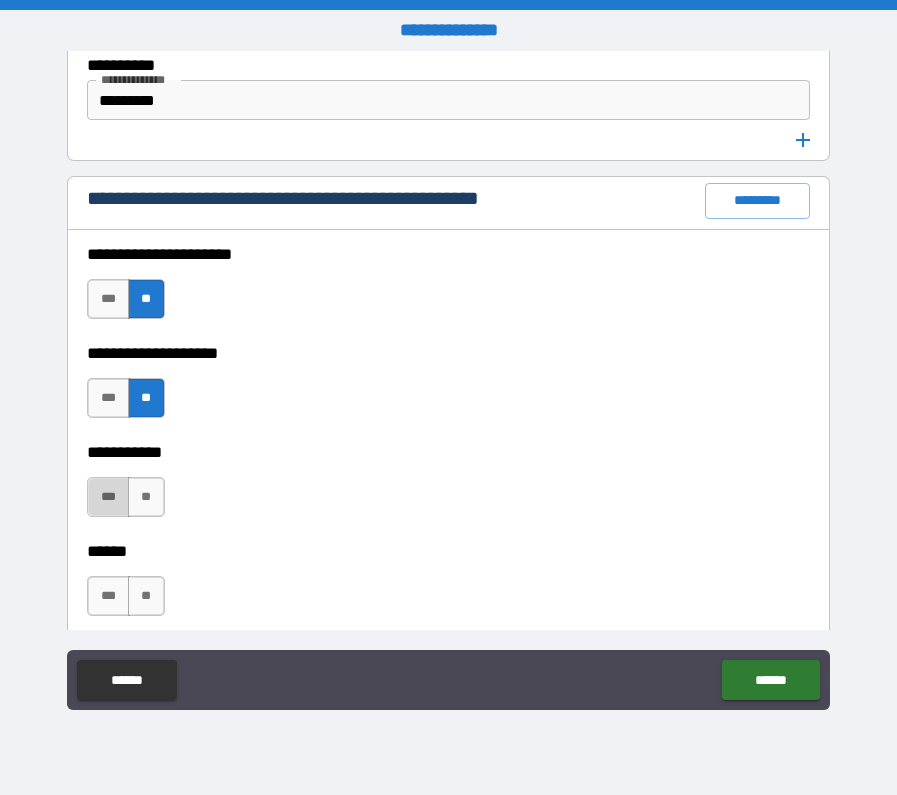 click on "***" at bounding box center [108, 497] 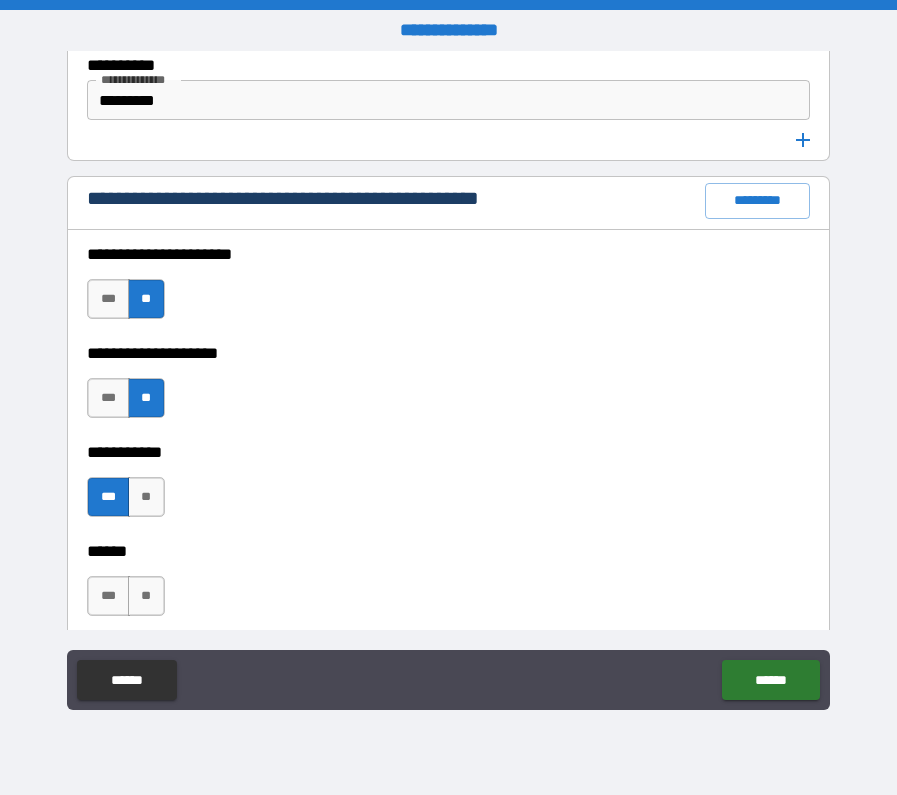 scroll, scrollTop: 3562, scrollLeft: 0, axis: vertical 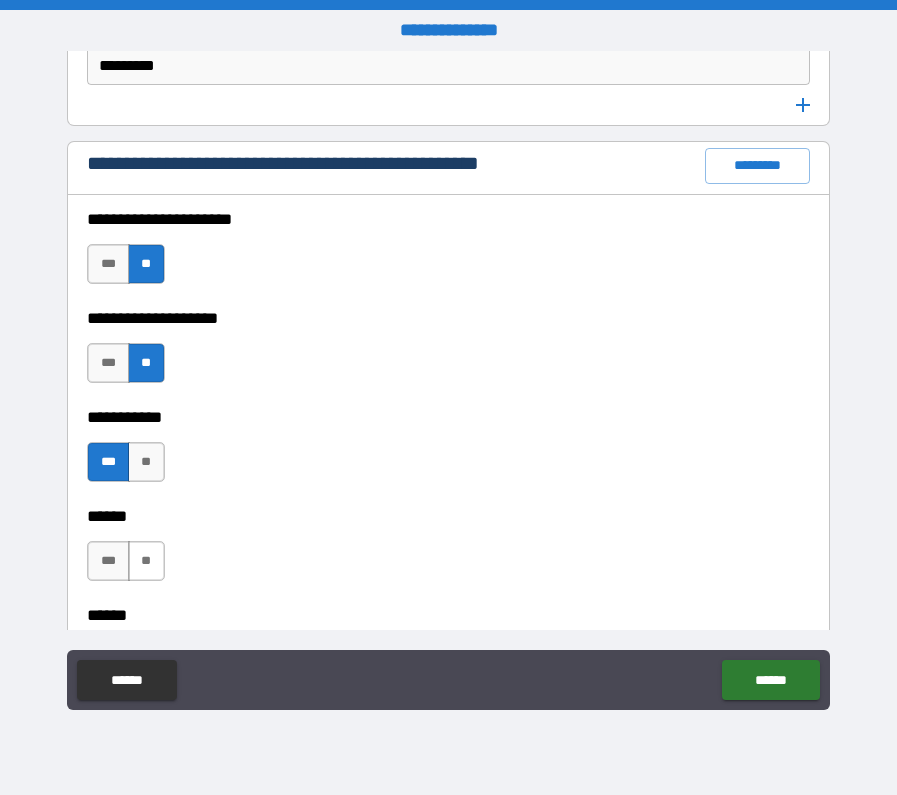 click on "**" at bounding box center (146, 561) 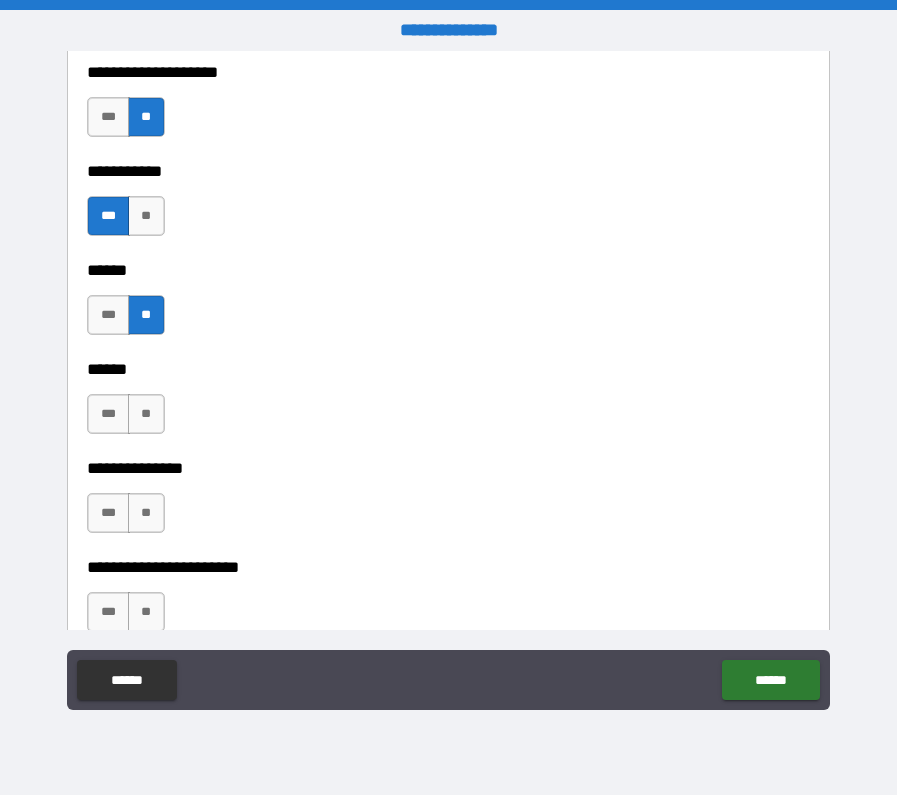 scroll, scrollTop: 3935, scrollLeft: 0, axis: vertical 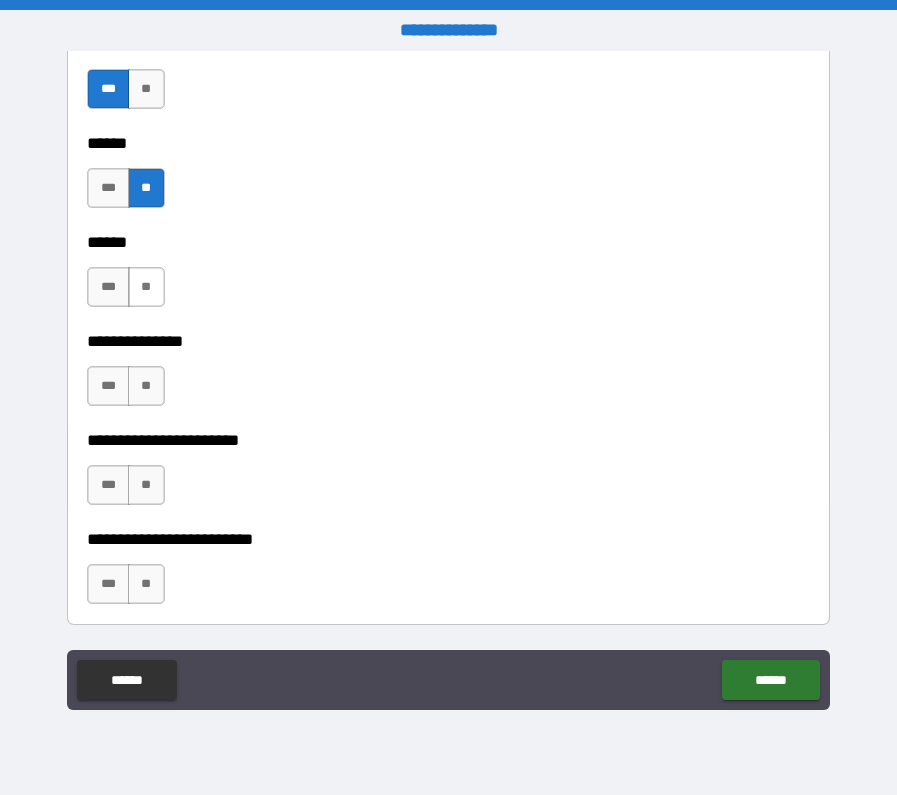 click on "**" at bounding box center (146, 287) 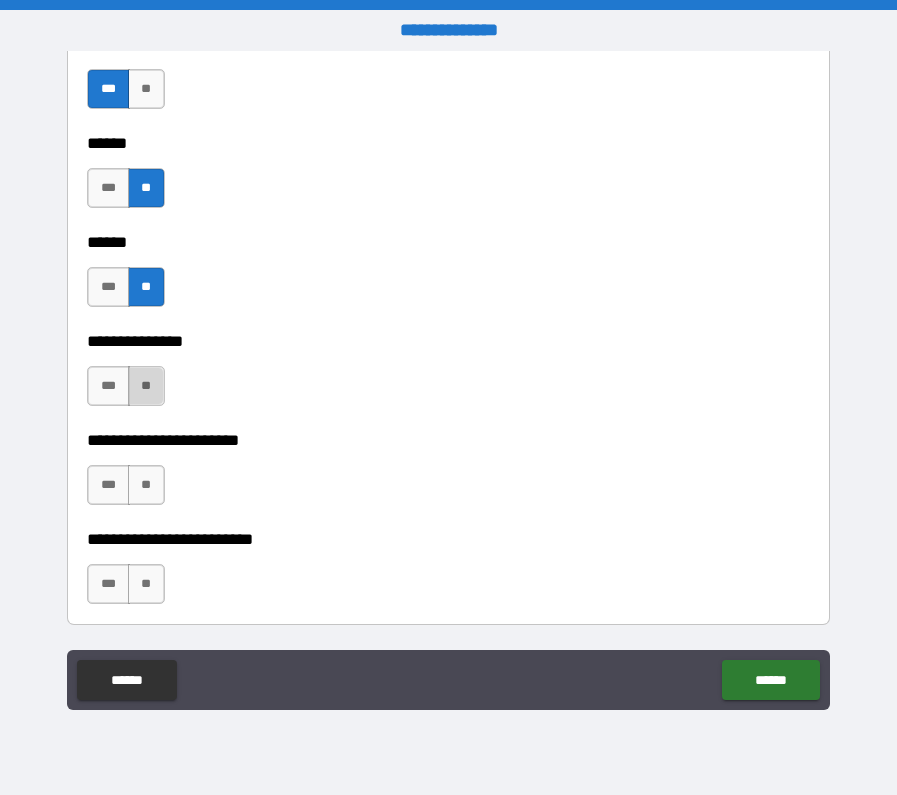 click on "**" at bounding box center (146, 386) 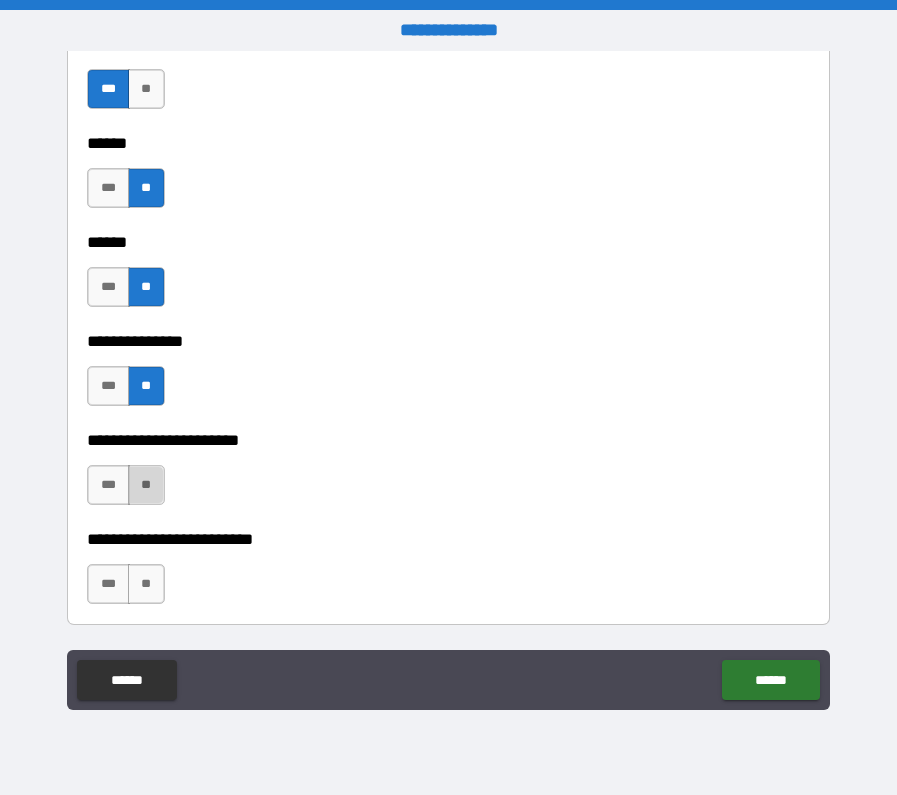 click on "**" at bounding box center (146, 485) 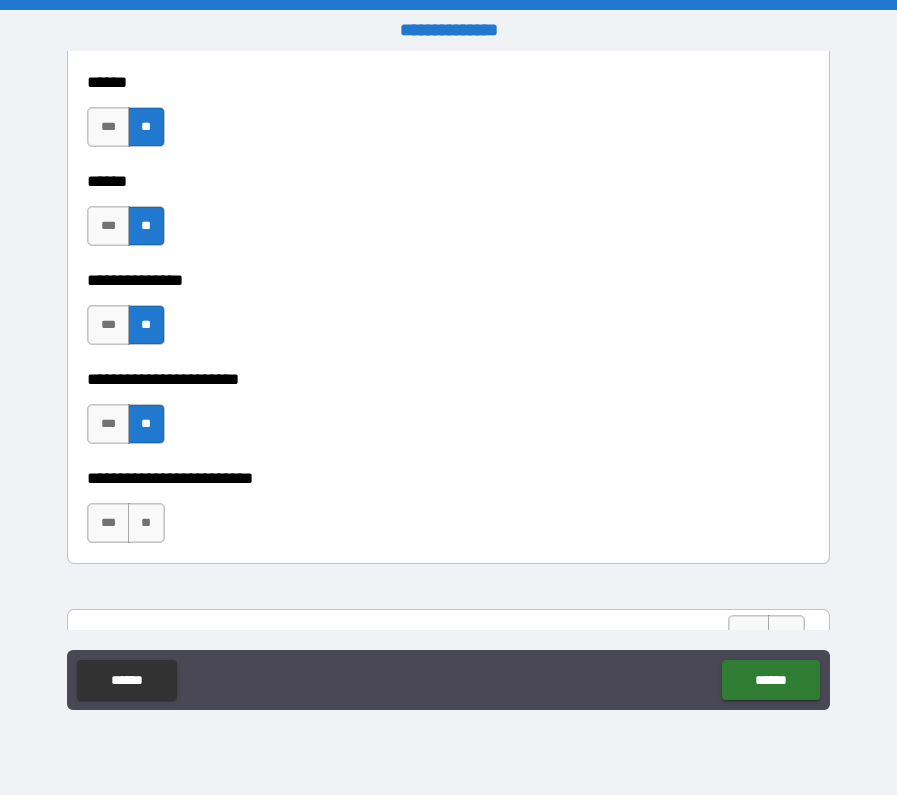 scroll, scrollTop: 4022, scrollLeft: 0, axis: vertical 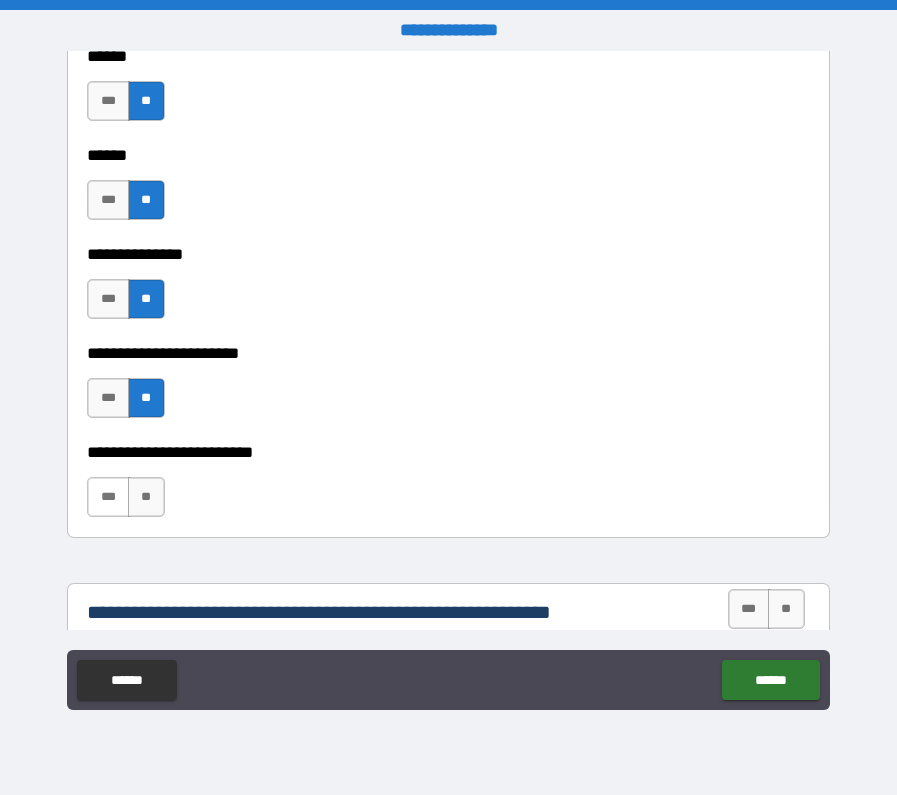 click on "***" at bounding box center [108, 497] 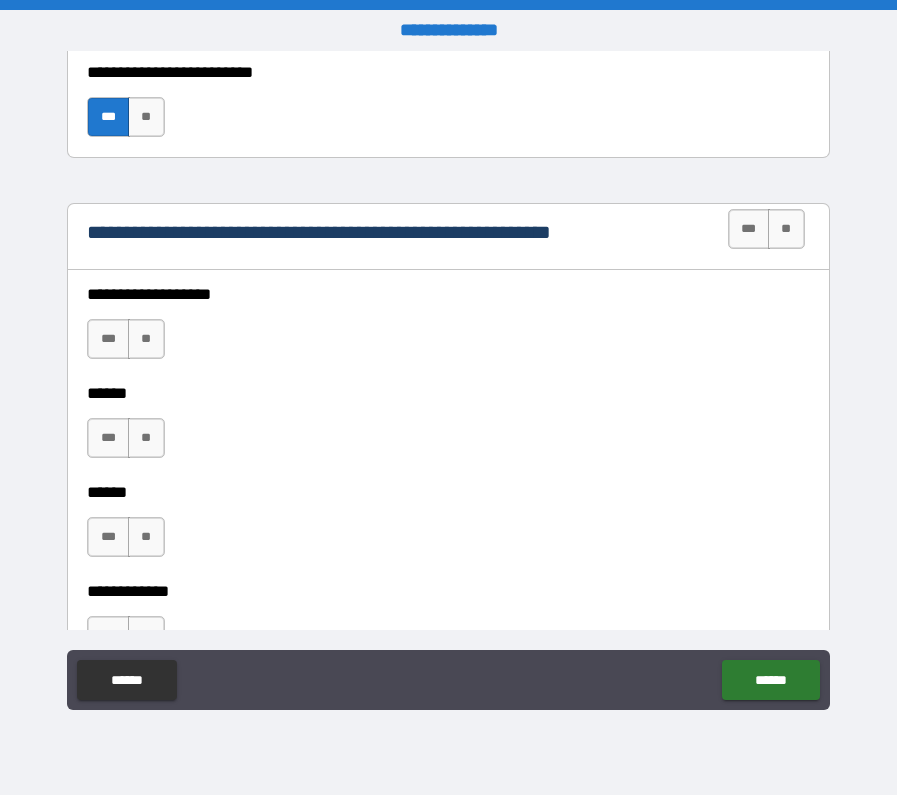 scroll, scrollTop: 4403, scrollLeft: 0, axis: vertical 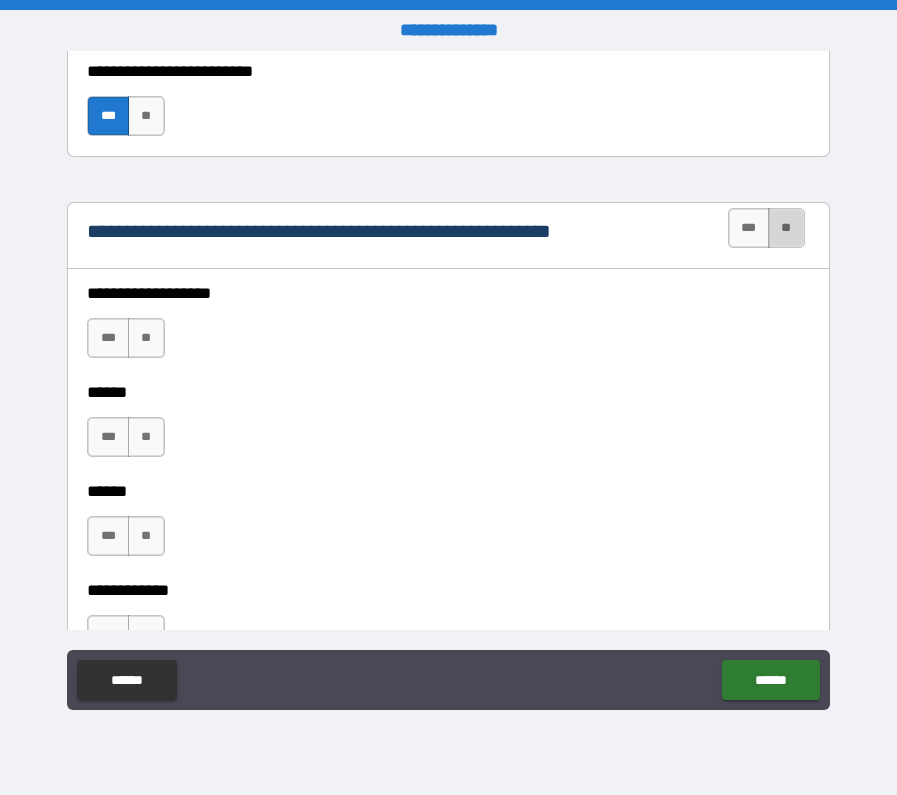 click on "**" at bounding box center (786, 228) 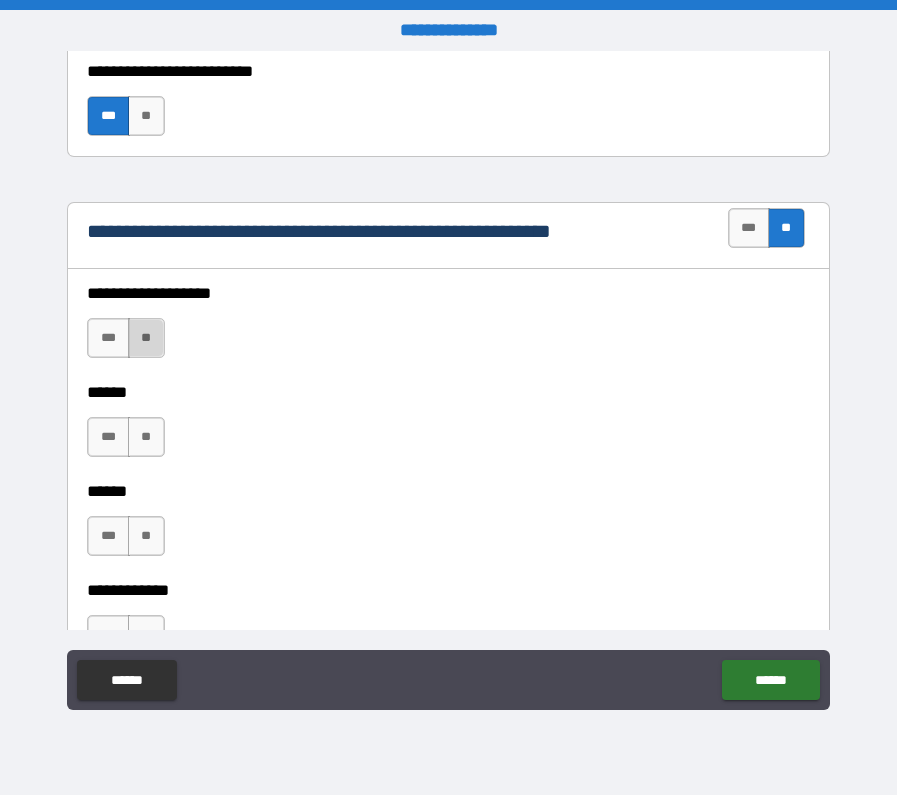 click on "**" at bounding box center (146, 338) 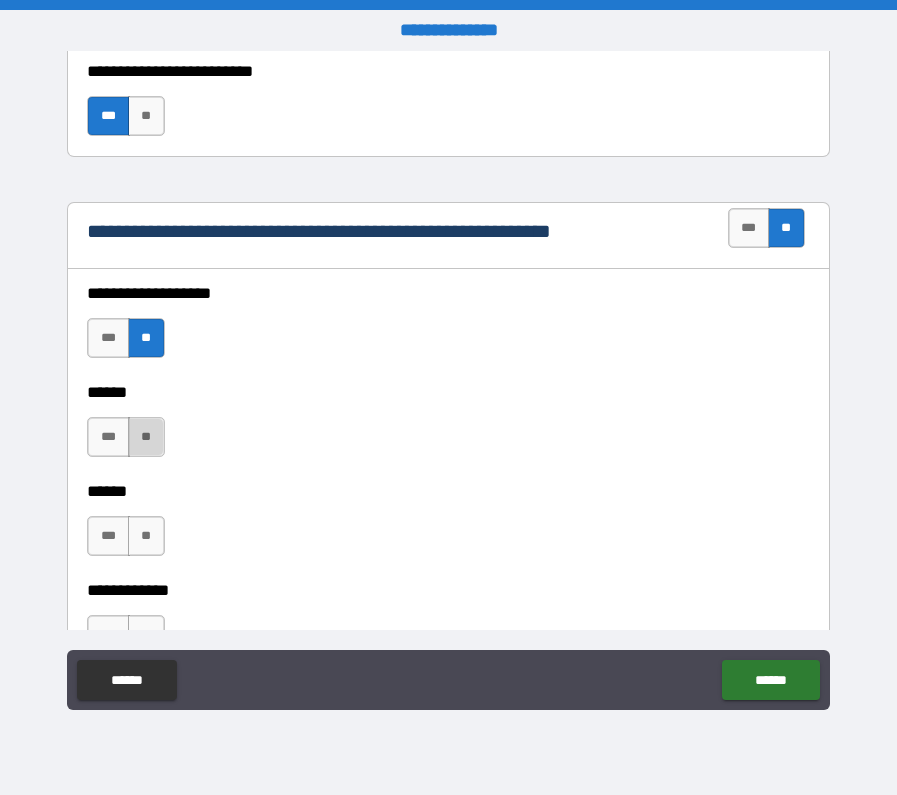 click on "**" at bounding box center [146, 437] 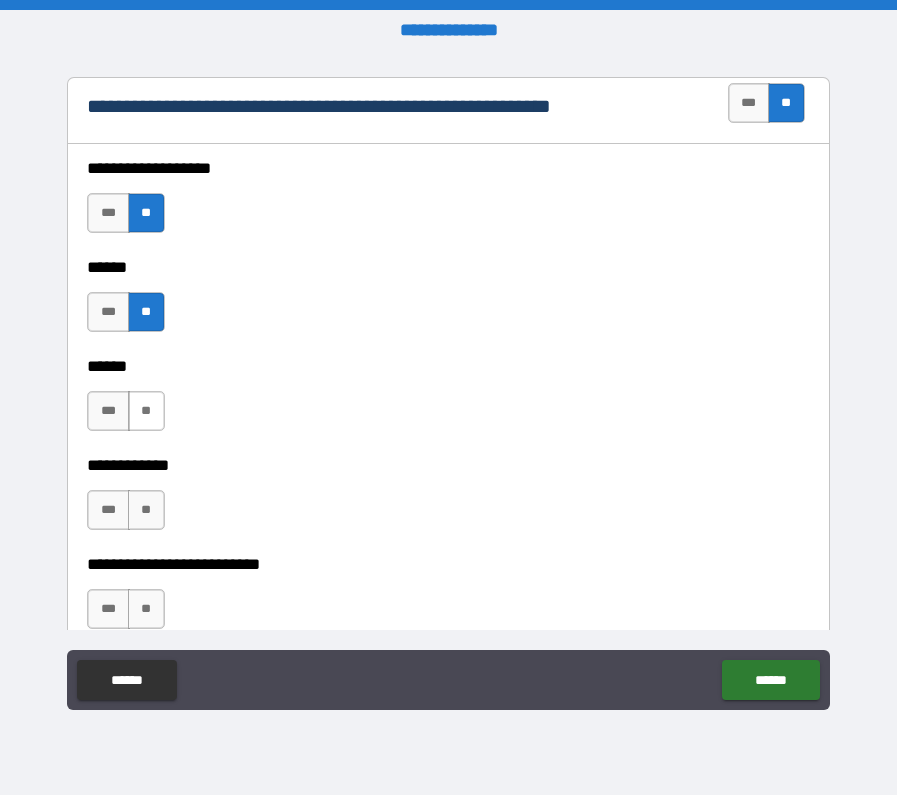 scroll, scrollTop: 4533, scrollLeft: 0, axis: vertical 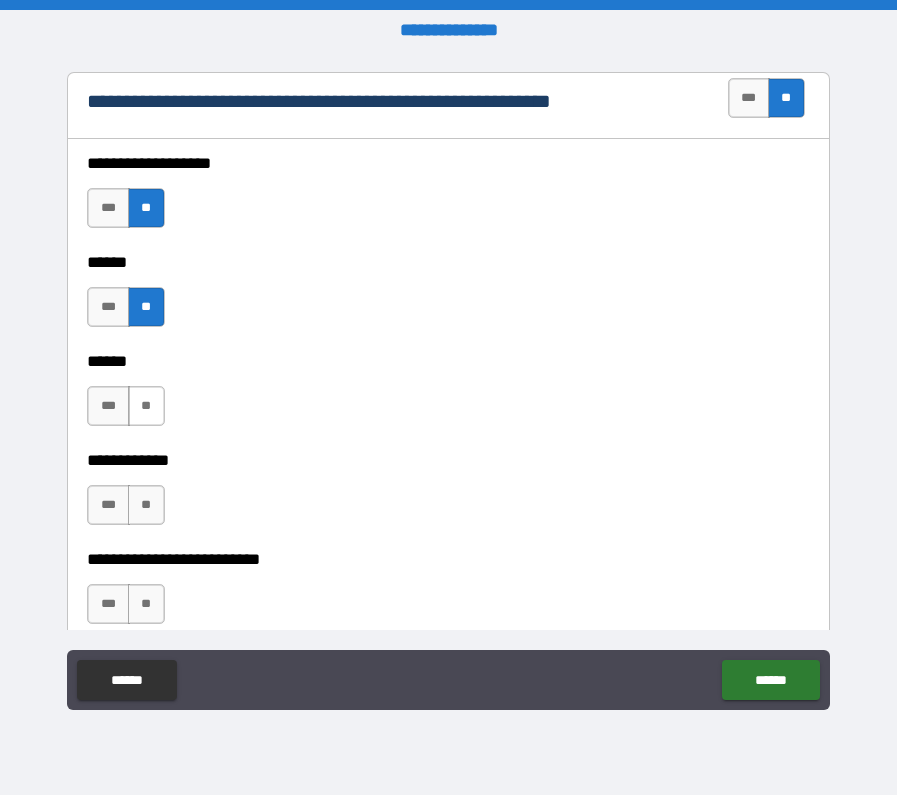 click on "**" at bounding box center (146, 406) 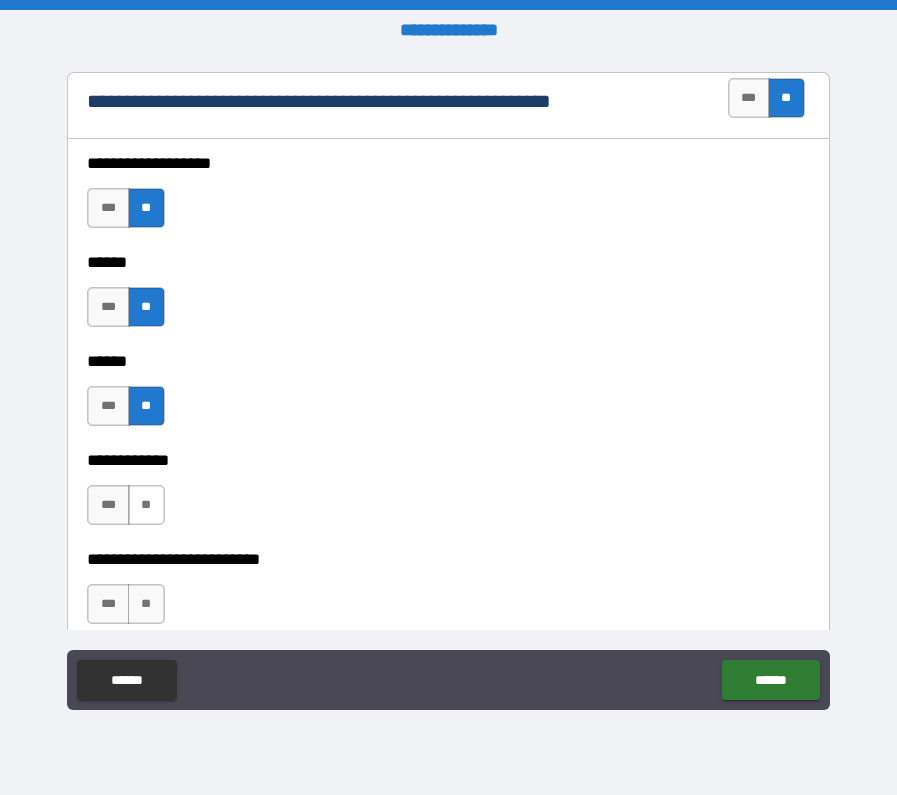 click on "**" at bounding box center [146, 505] 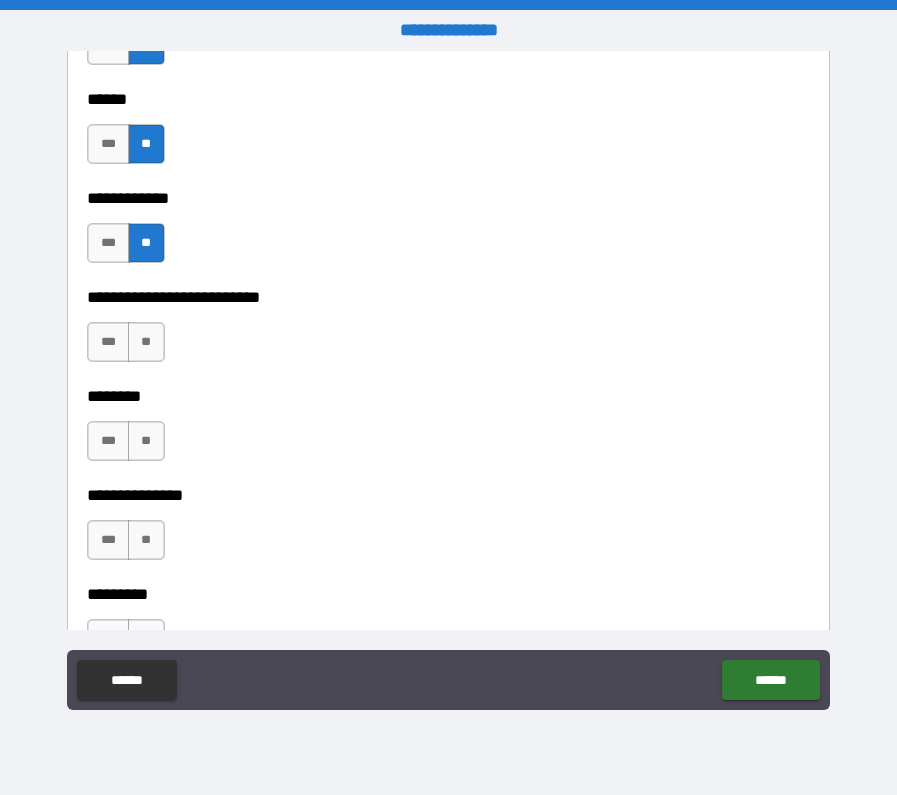 scroll, scrollTop: 4797, scrollLeft: 0, axis: vertical 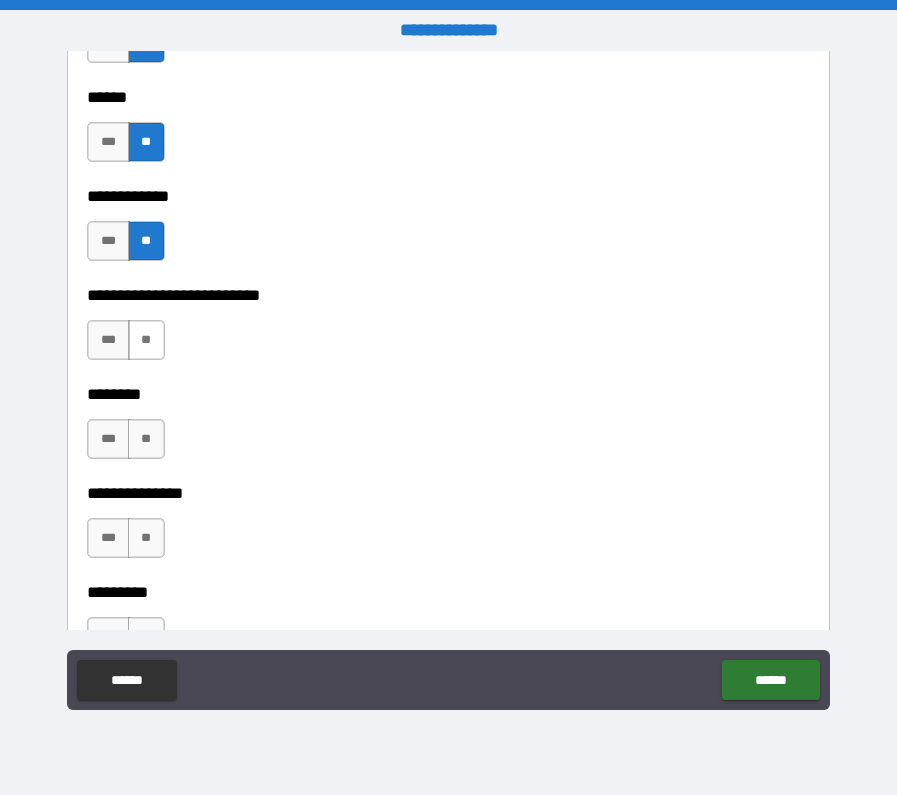 click on "**" at bounding box center [146, 340] 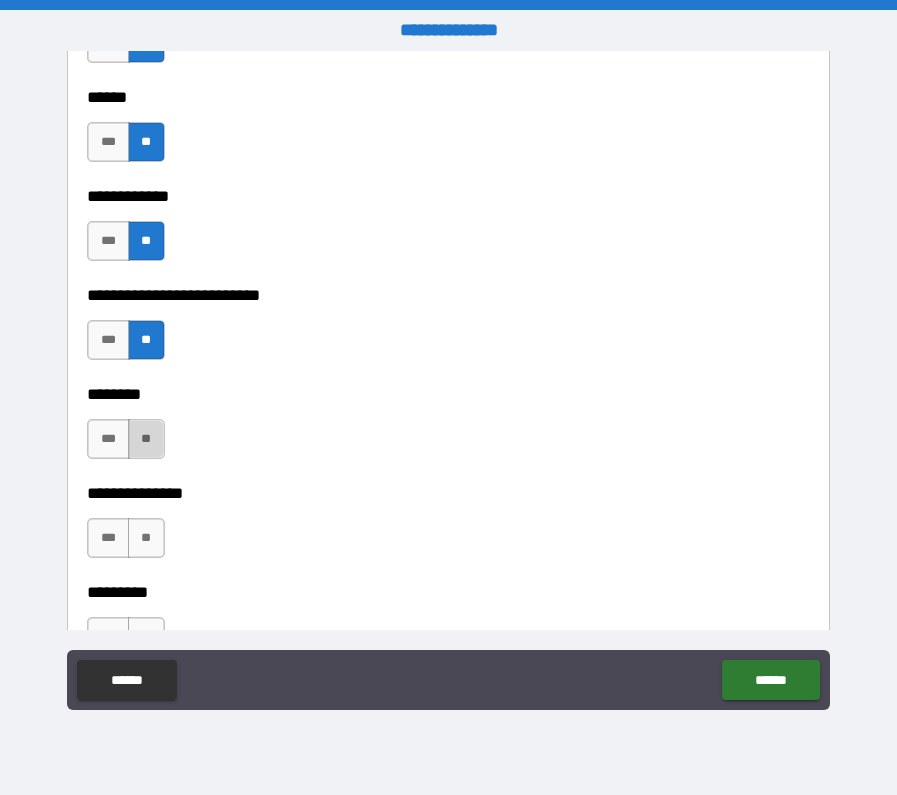 click on "**" at bounding box center (146, 439) 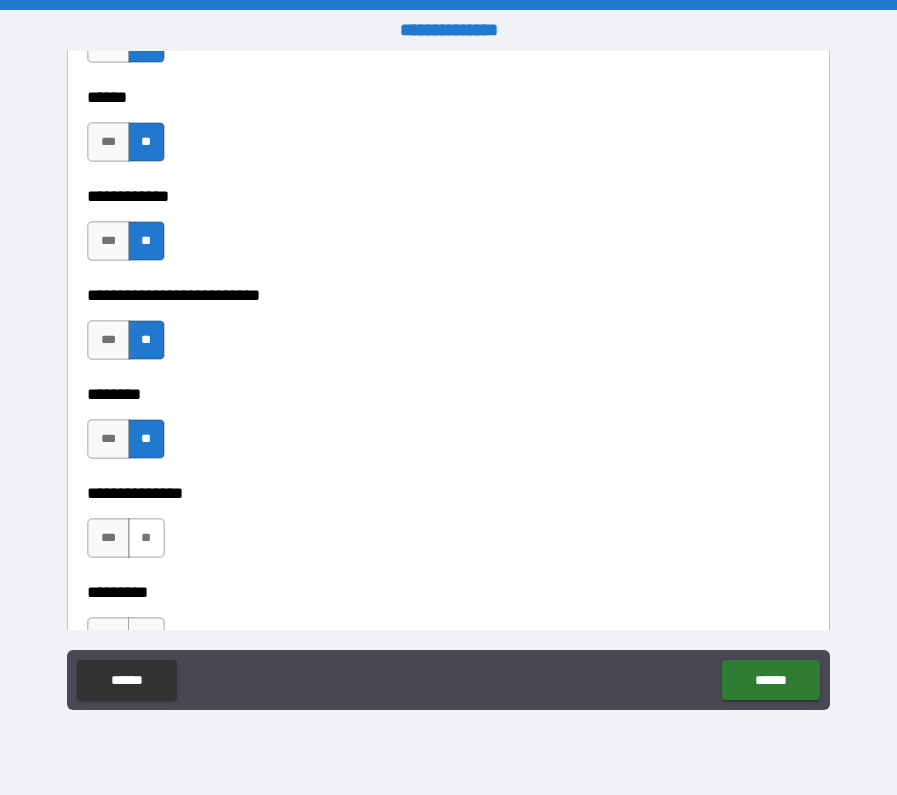click on "**" at bounding box center (146, 538) 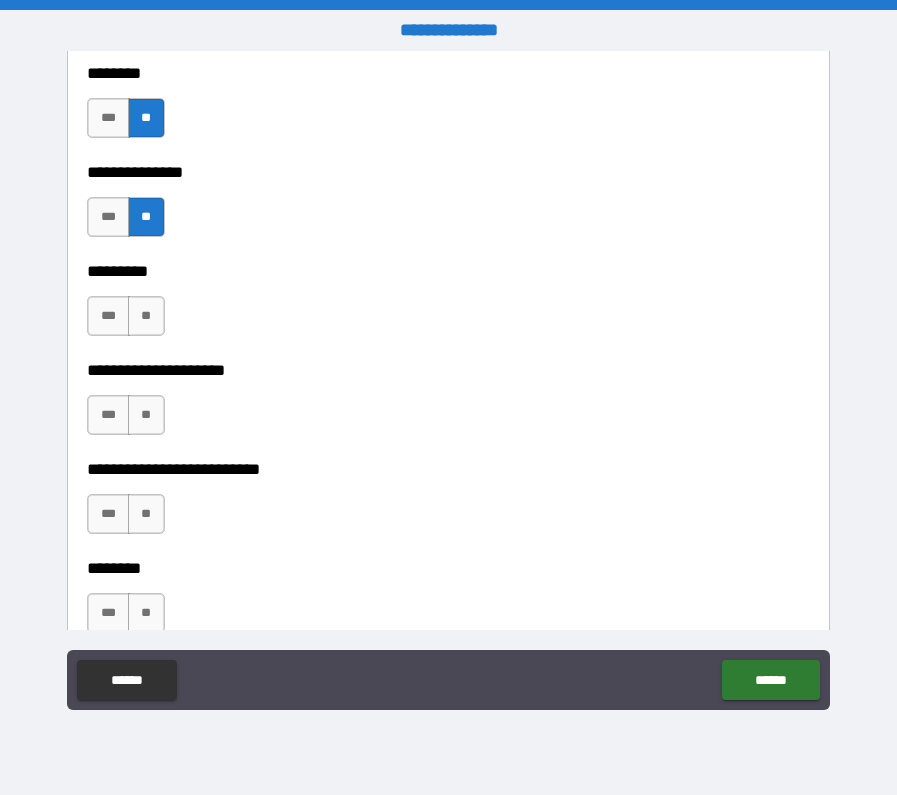 scroll, scrollTop: 5129, scrollLeft: 0, axis: vertical 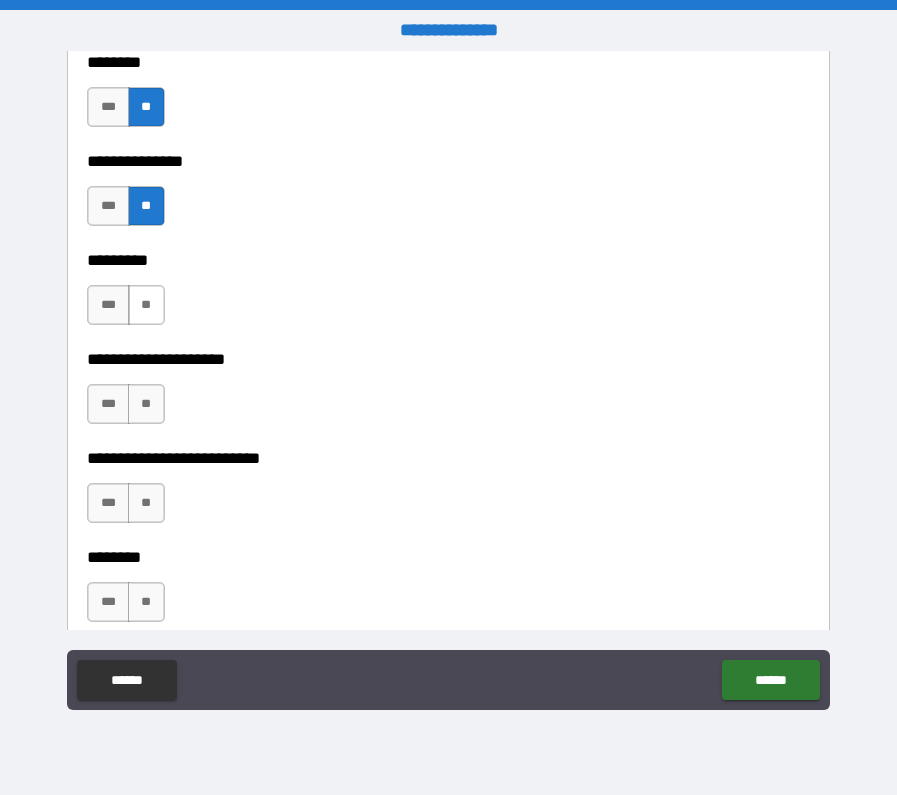 click on "**" at bounding box center (146, 305) 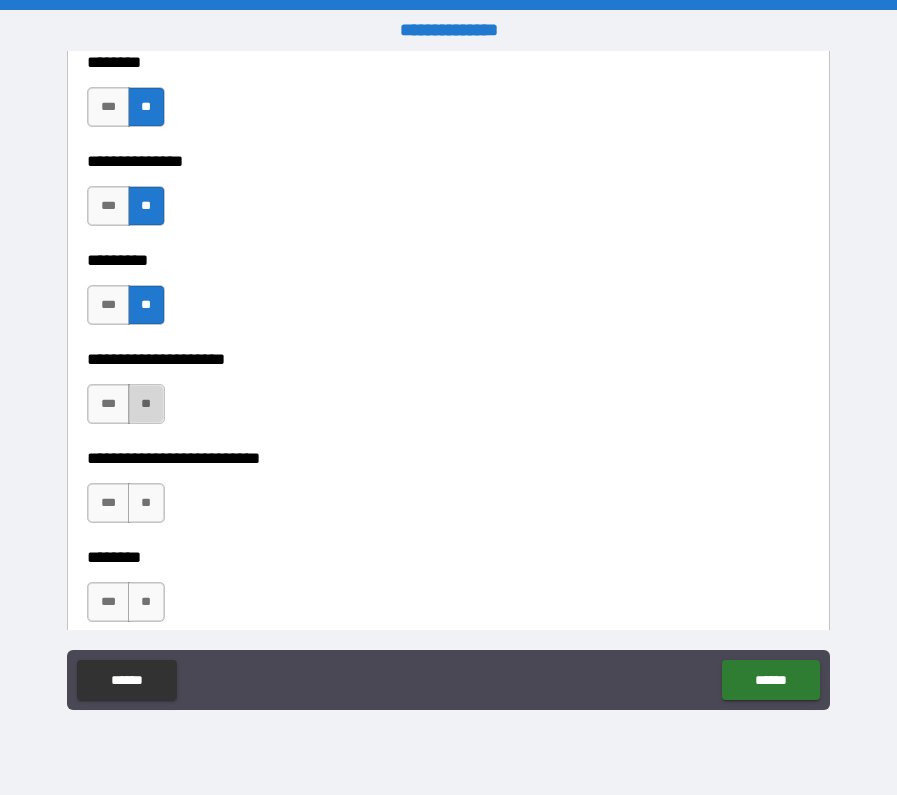 click on "**" at bounding box center [146, 404] 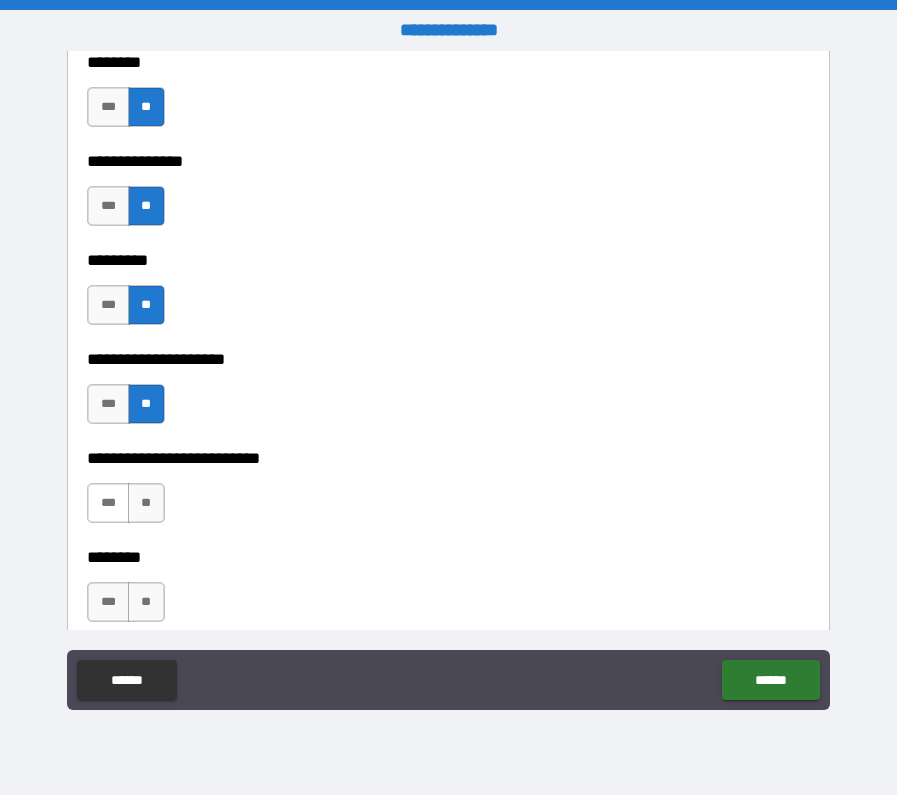 click on "***" at bounding box center [108, 503] 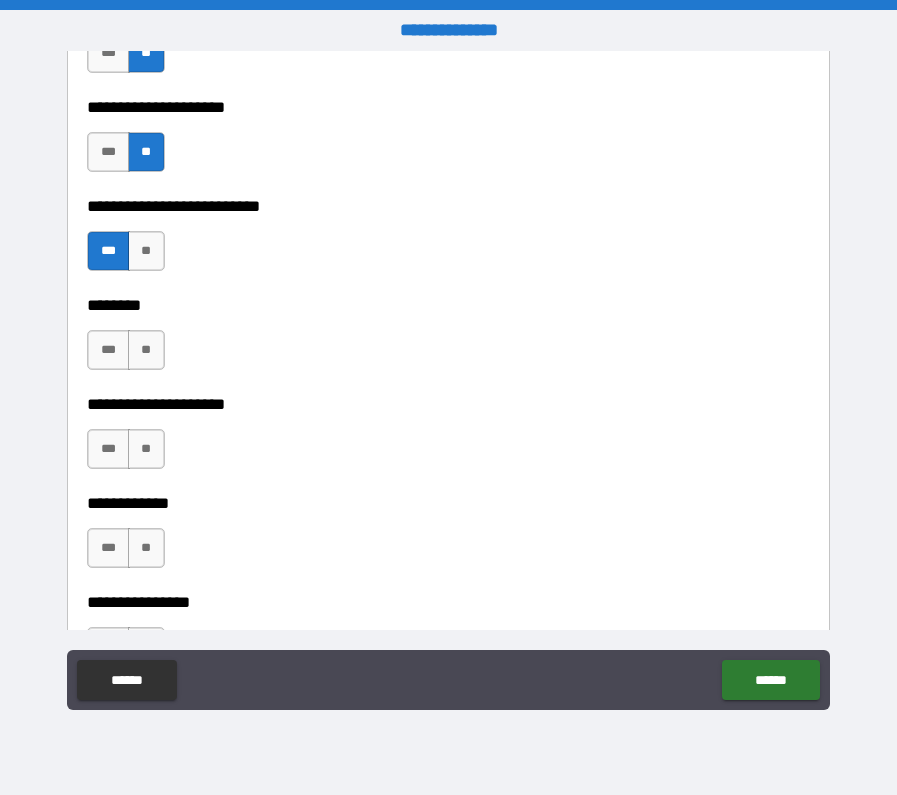 scroll, scrollTop: 5386, scrollLeft: 0, axis: vertical 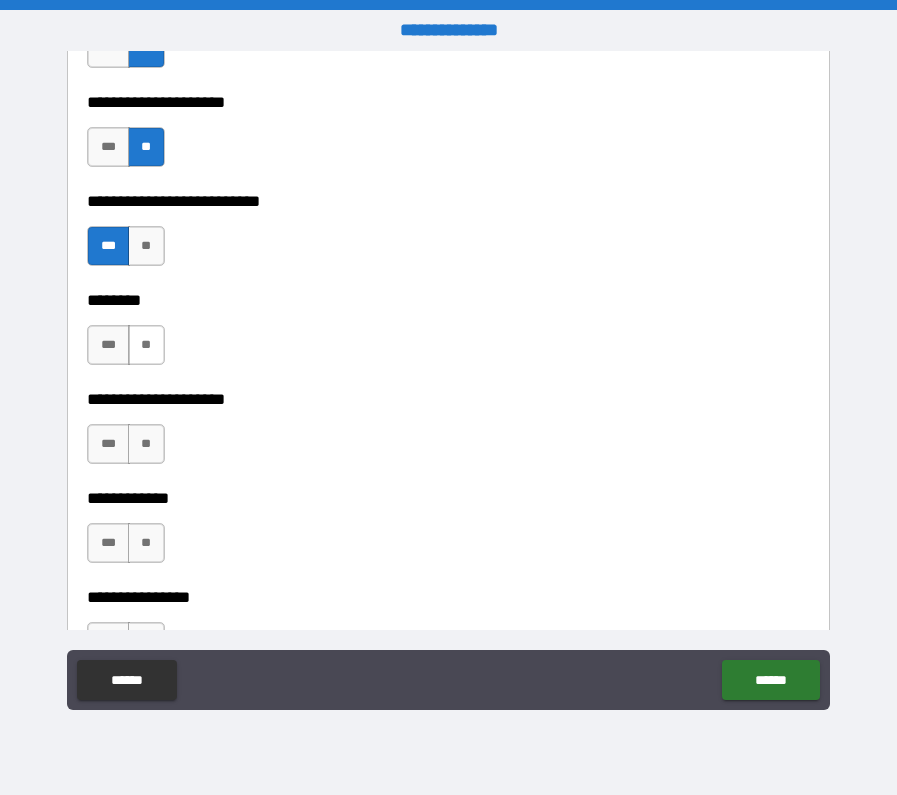 click on "**" at bounding box center [146, 345] 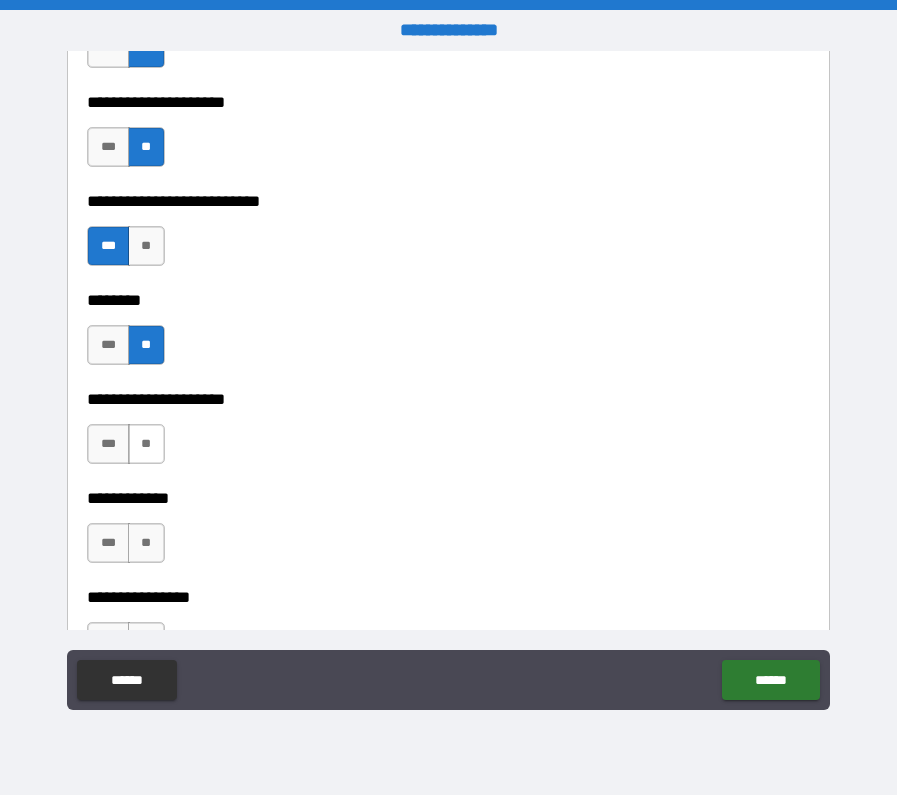 click on "**" at bounding box center (146, 444) 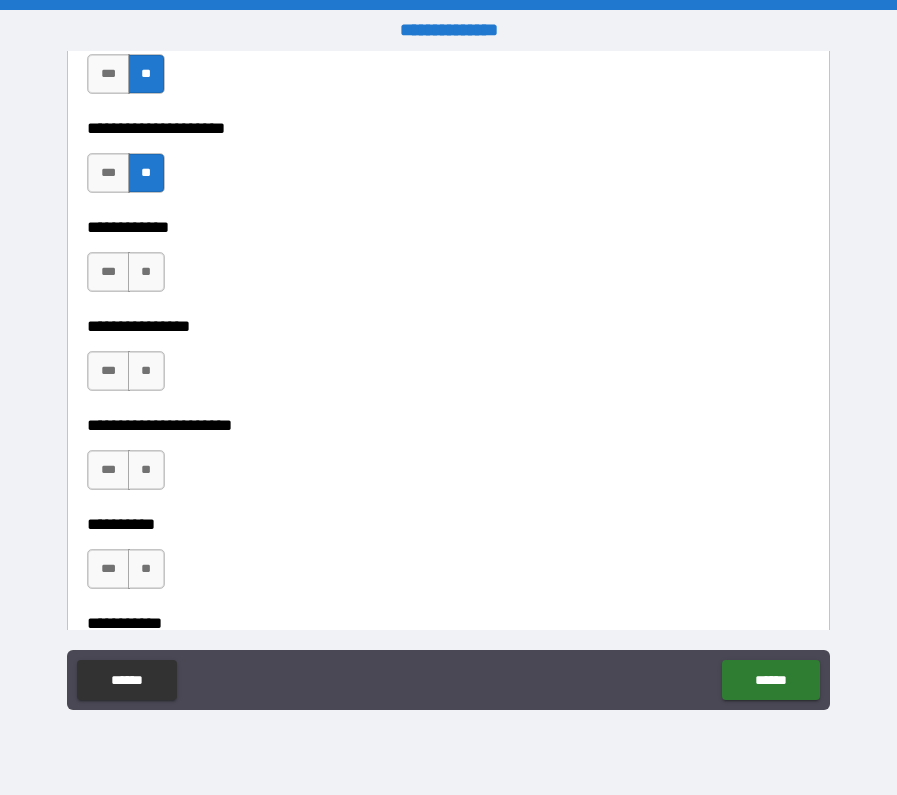 scroll, scrollTop: 5672, scrollLeft: 0, axis: vertical 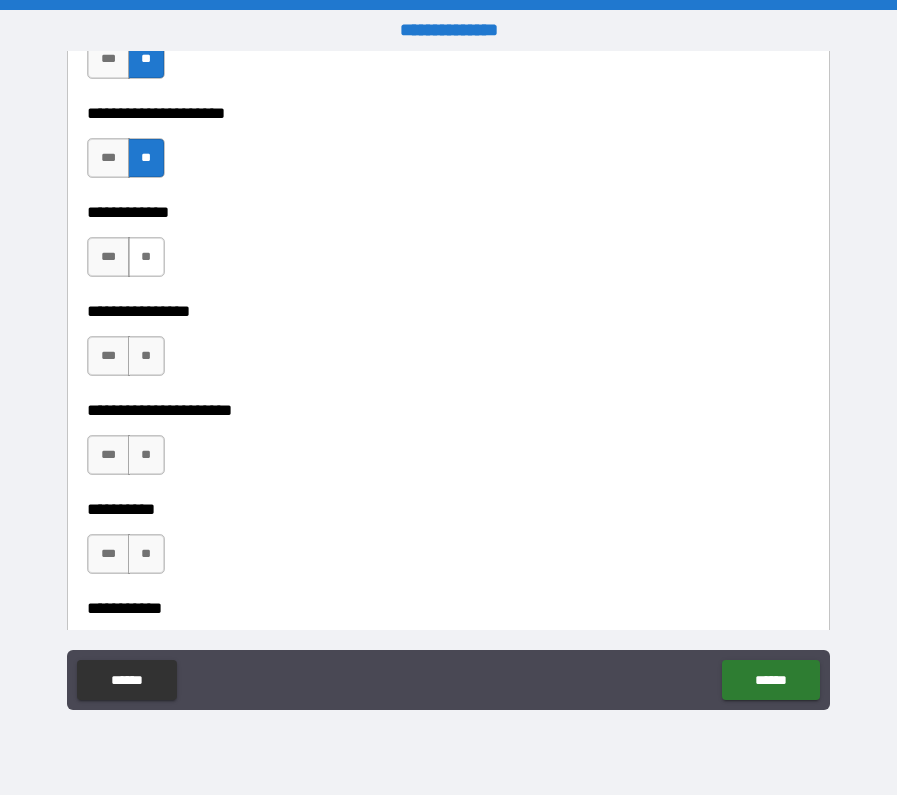 click on "**" at bounding box center (146, 257) 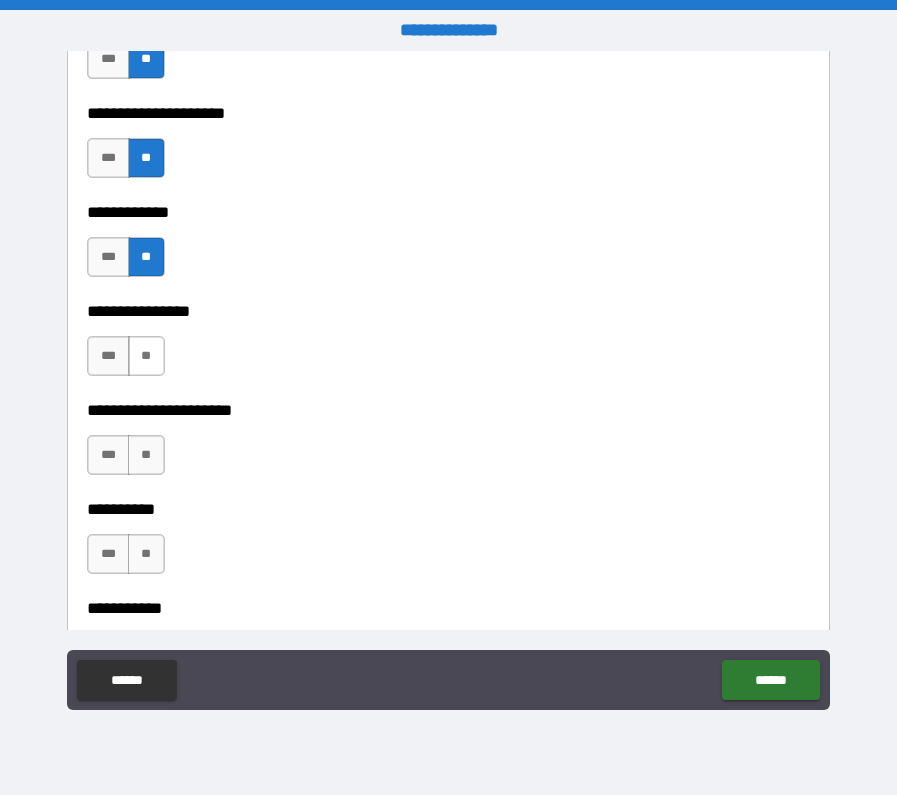 click on "**" at bounding box center [146, 356] 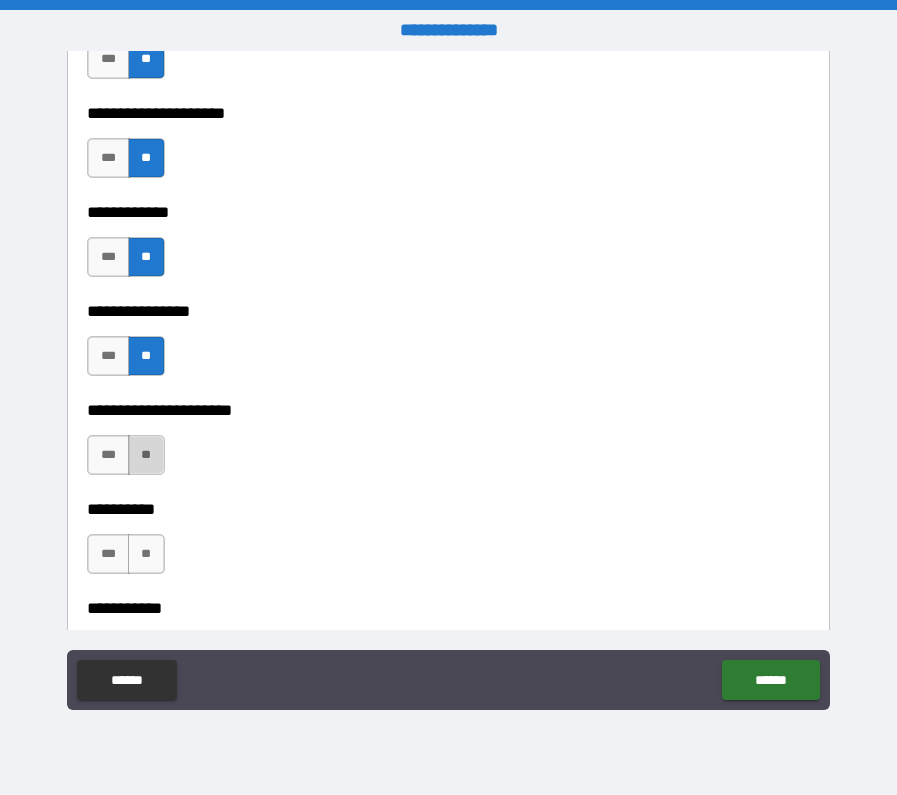 click on "**" at bounding box center [146, 455] 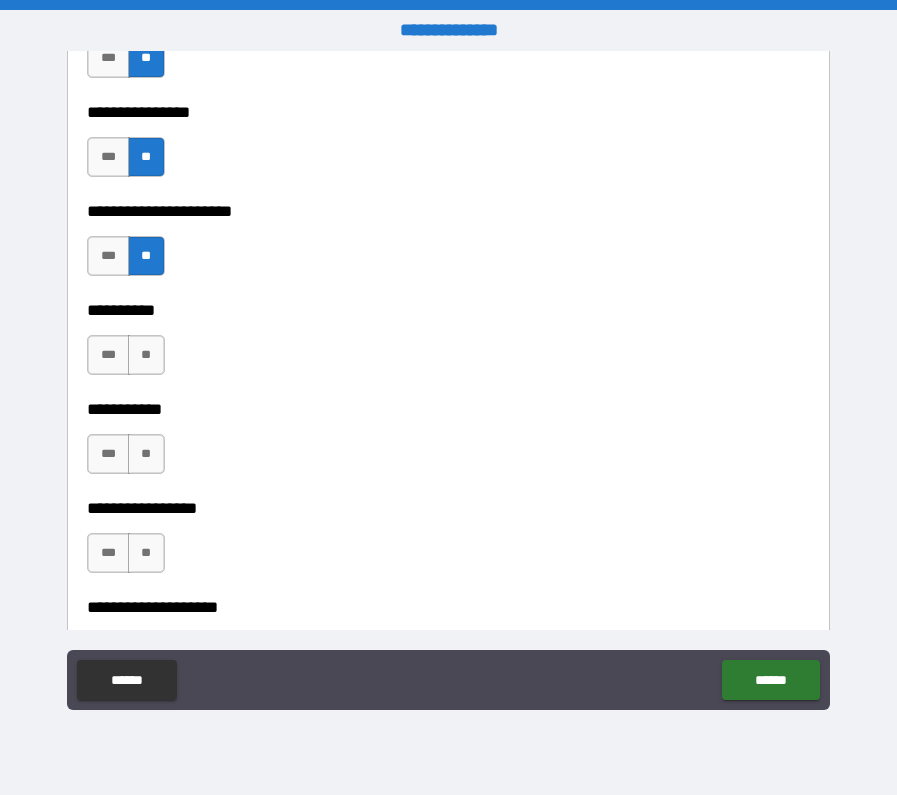 scroll, scrollTop: 5904, scrollLeft: 0, axis: vertical 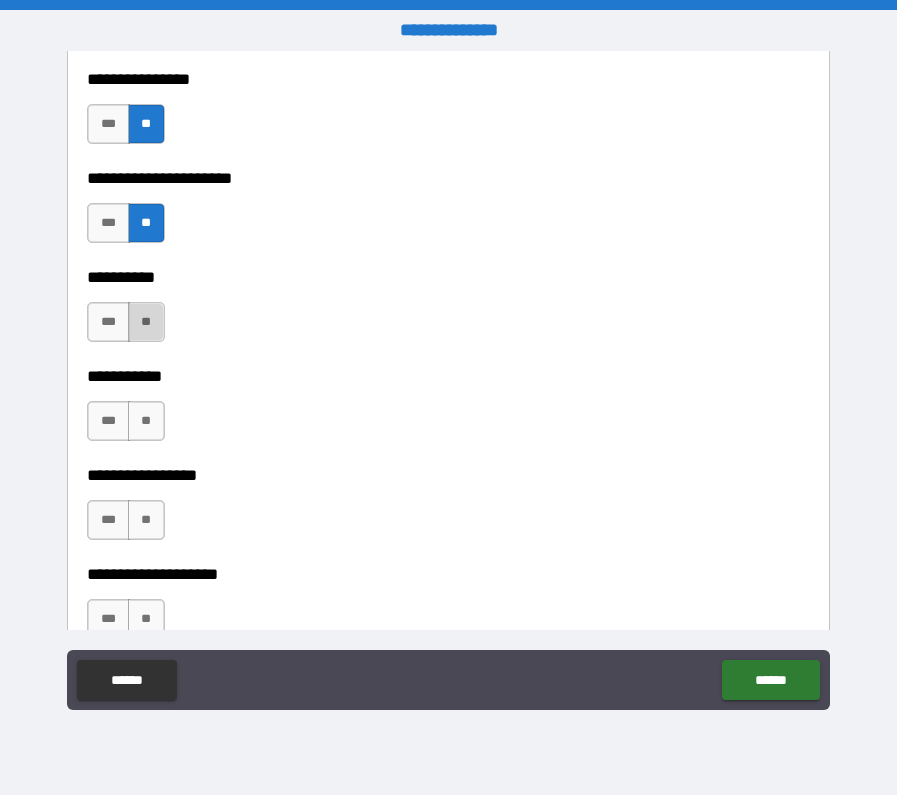 click on "**" at bounding box center [146, 322] 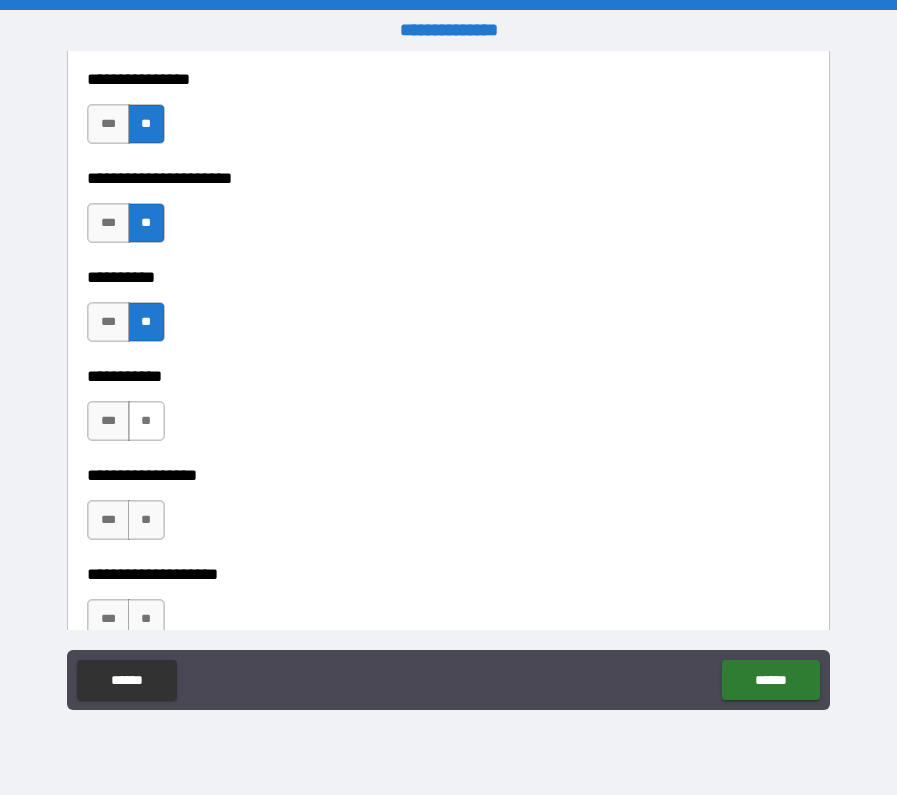 click on "**" at bounding box center [146, 421] 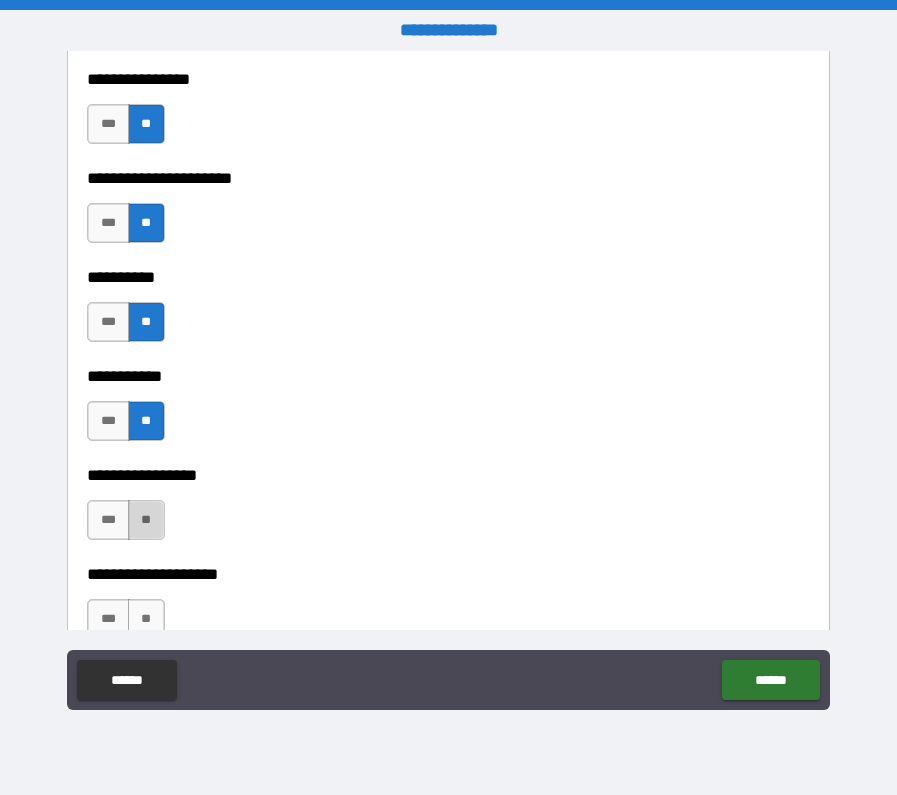 click on "**" at bounding box center [146, 520] 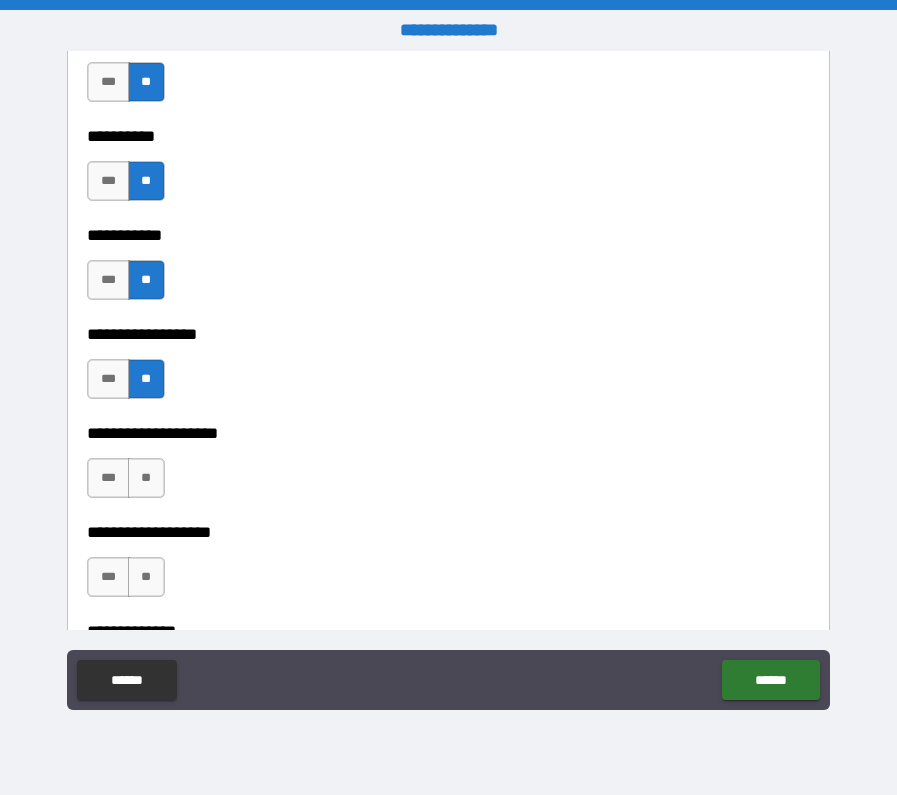 scroll, scrollTop: 6079, scrollLeft: 0, axis: vertical 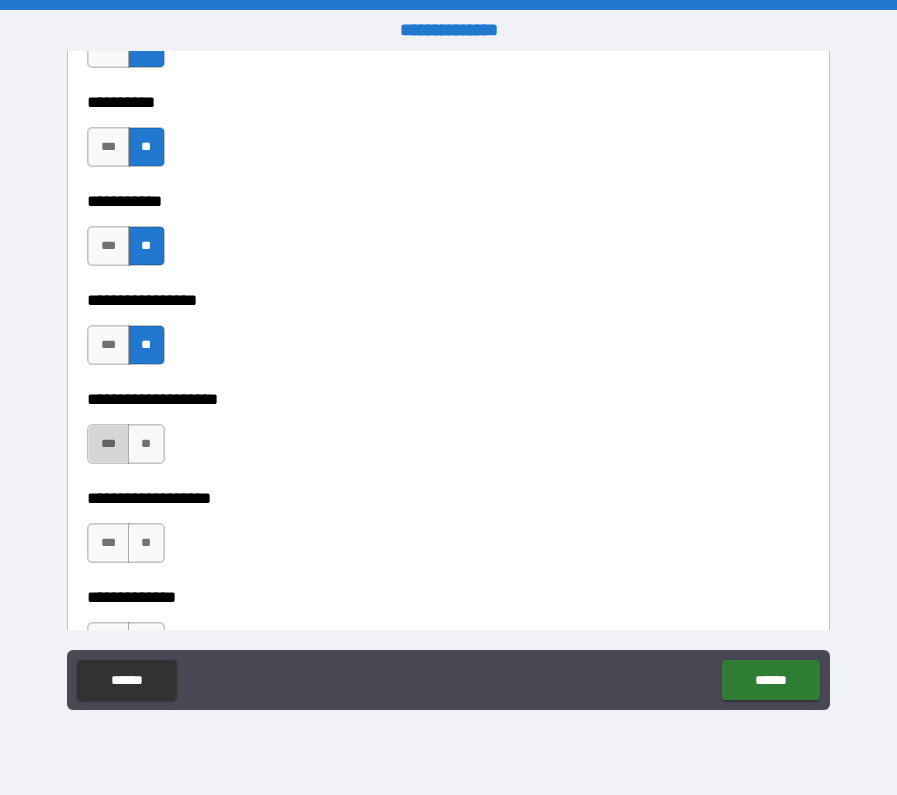 click on "***" at bounding box center (108, 444) 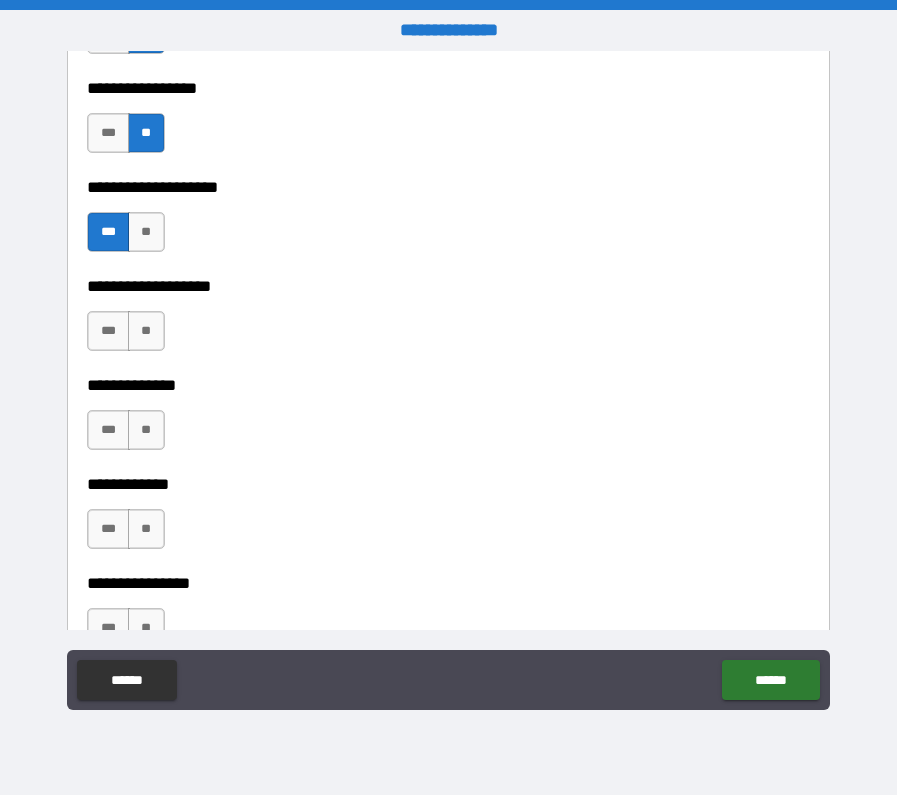 scroll, scrollTop: 6305, scrollLeft: 0, axis: vertical 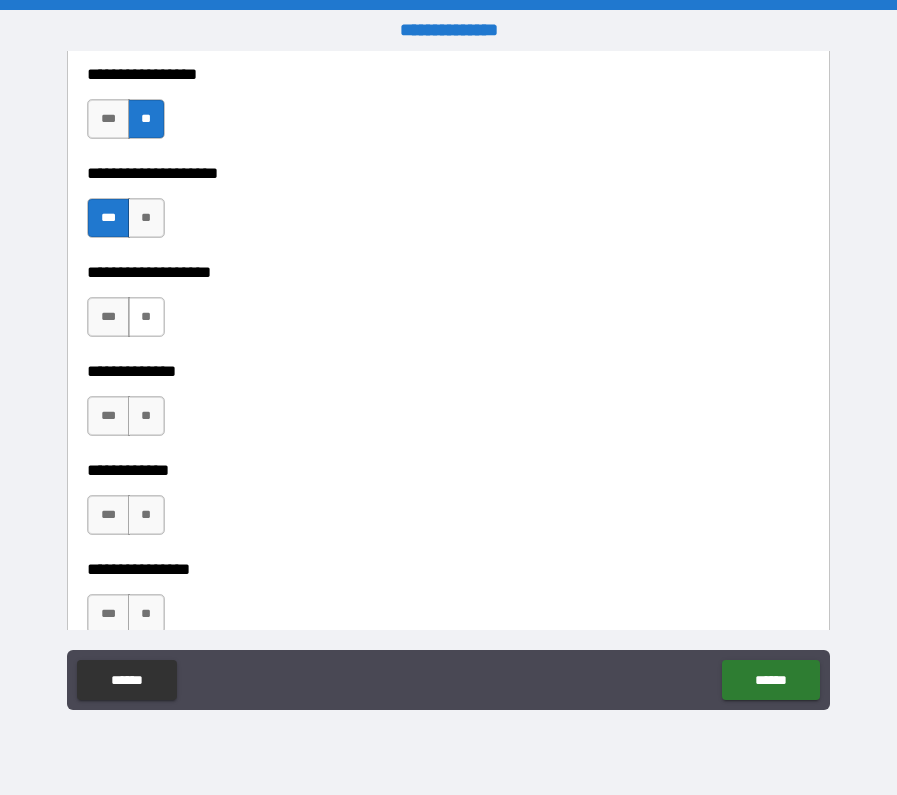 click on "**" at bounding box center (146, 317) 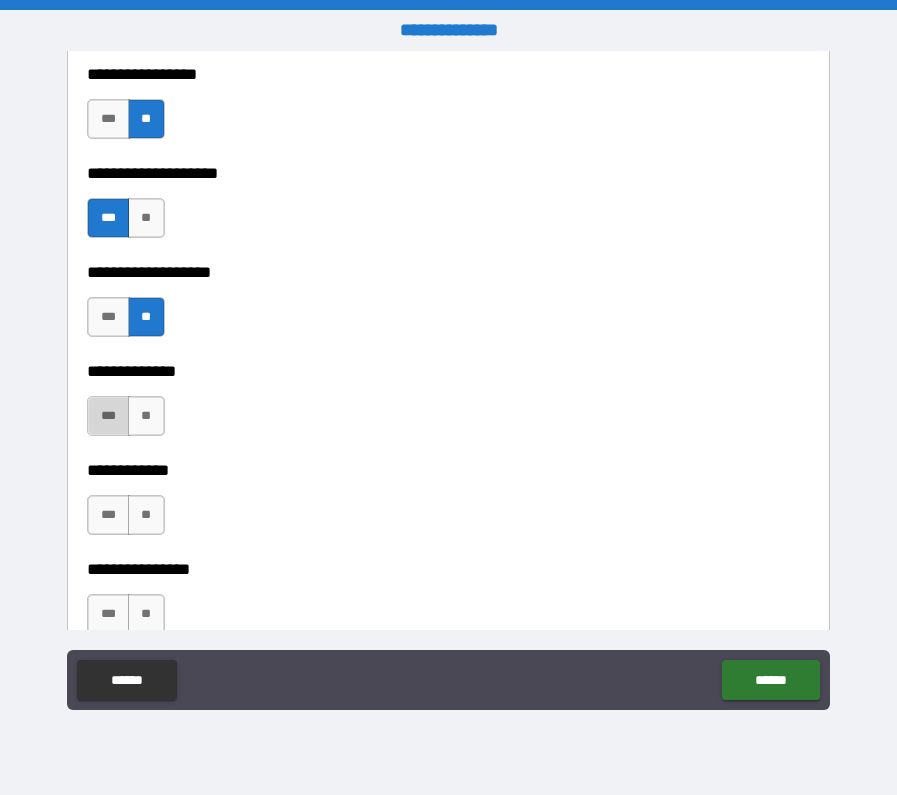 click on "***" at bounding box center [108, 416] 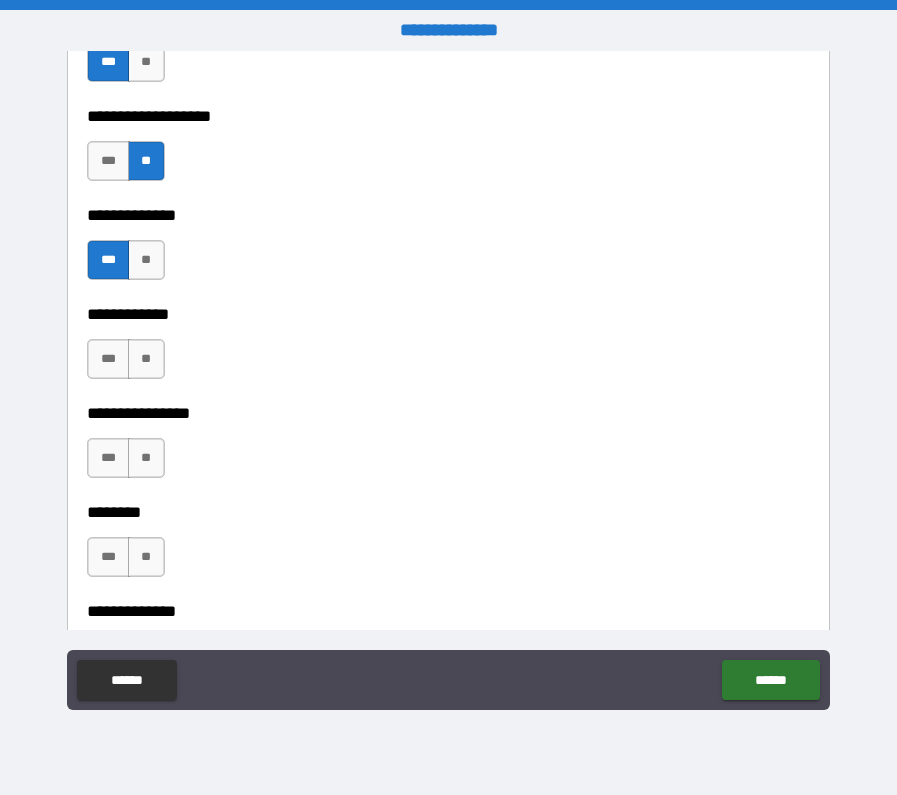 scroll, scrollTop: 6472, scrollLeft: 0, axis: vertical 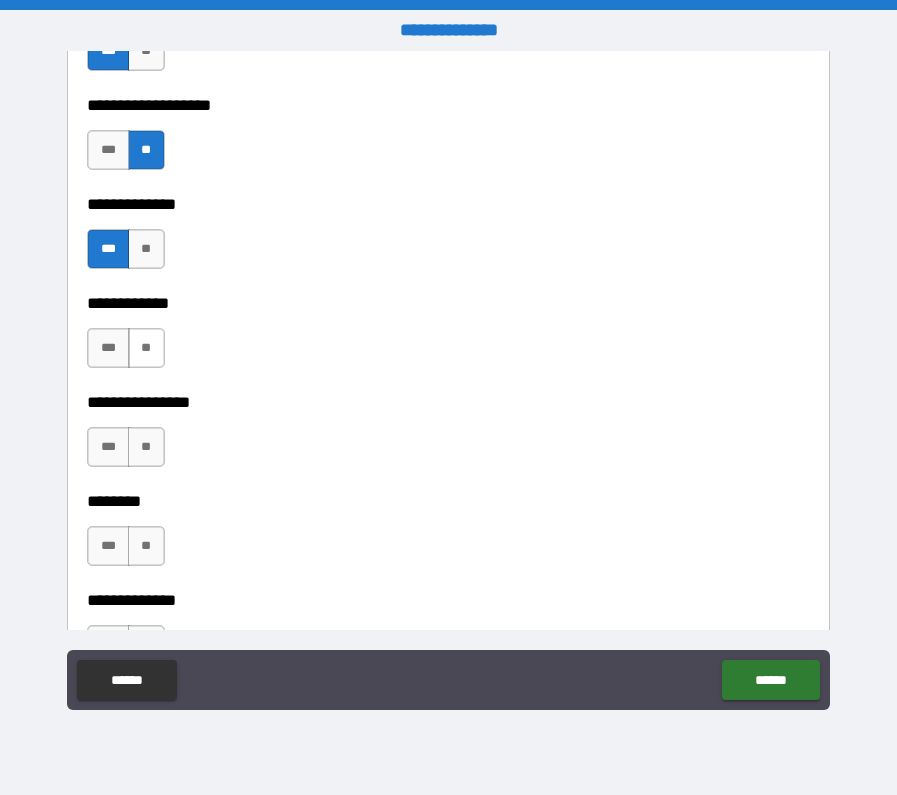 click on "**" at bounding box center [146, 348] 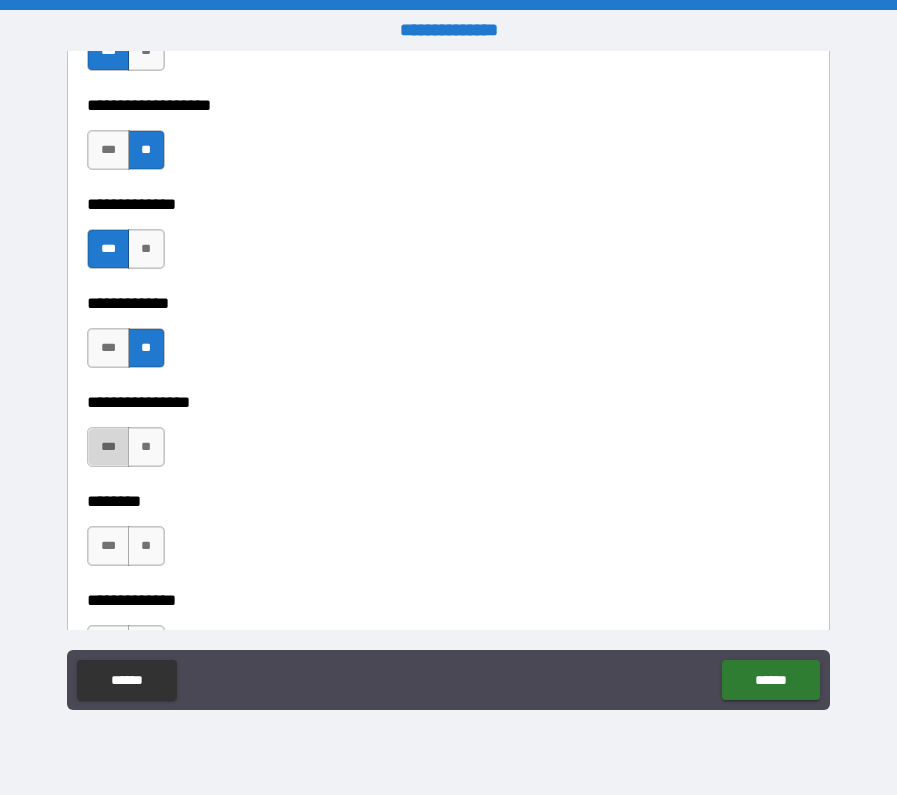 click on "***" at bounding box center (108, 447) 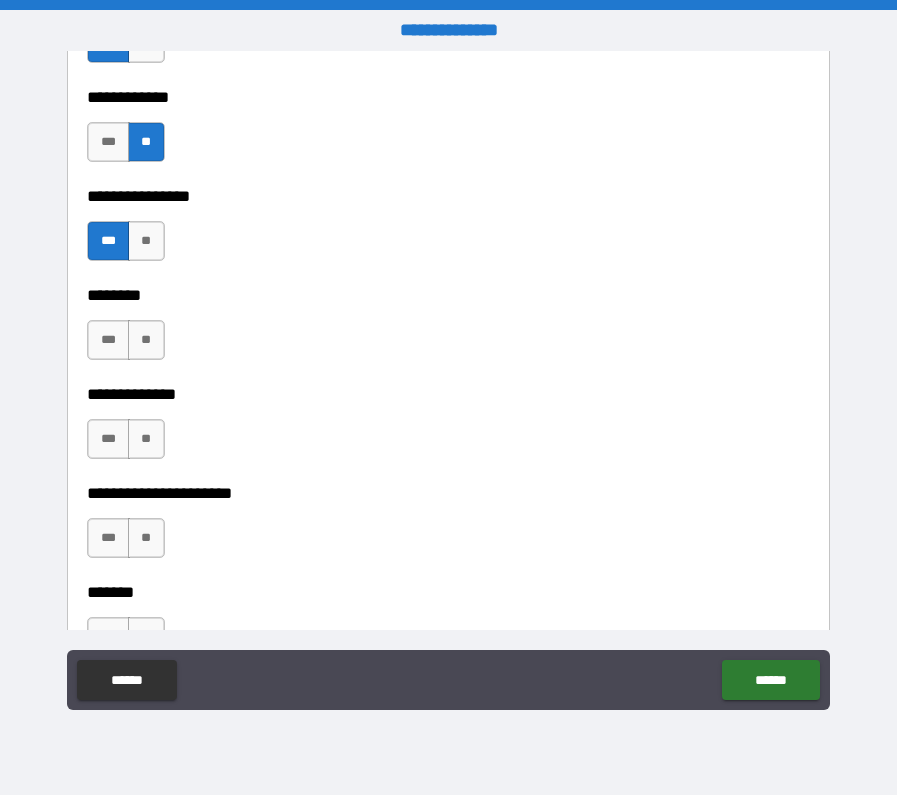 scroll, scrollTop: 6679, scrollLeft: 0, axis: vertical 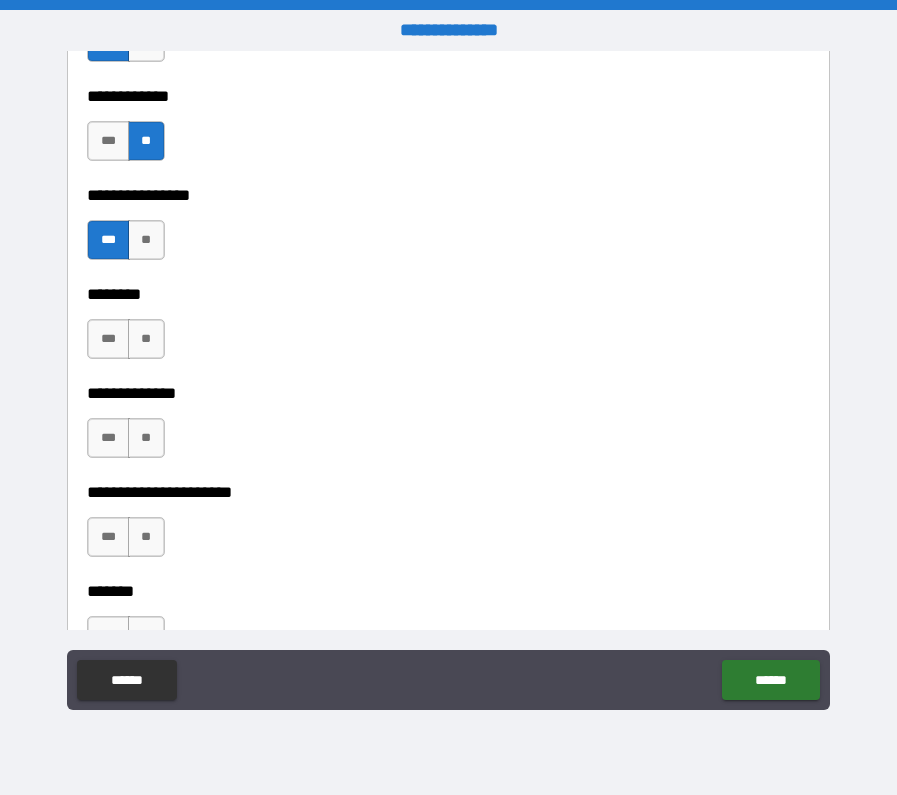 drag, startPoint x: 151, startPoint y: 324, endPoint x: 151, endPoint y: 359, distance: 35 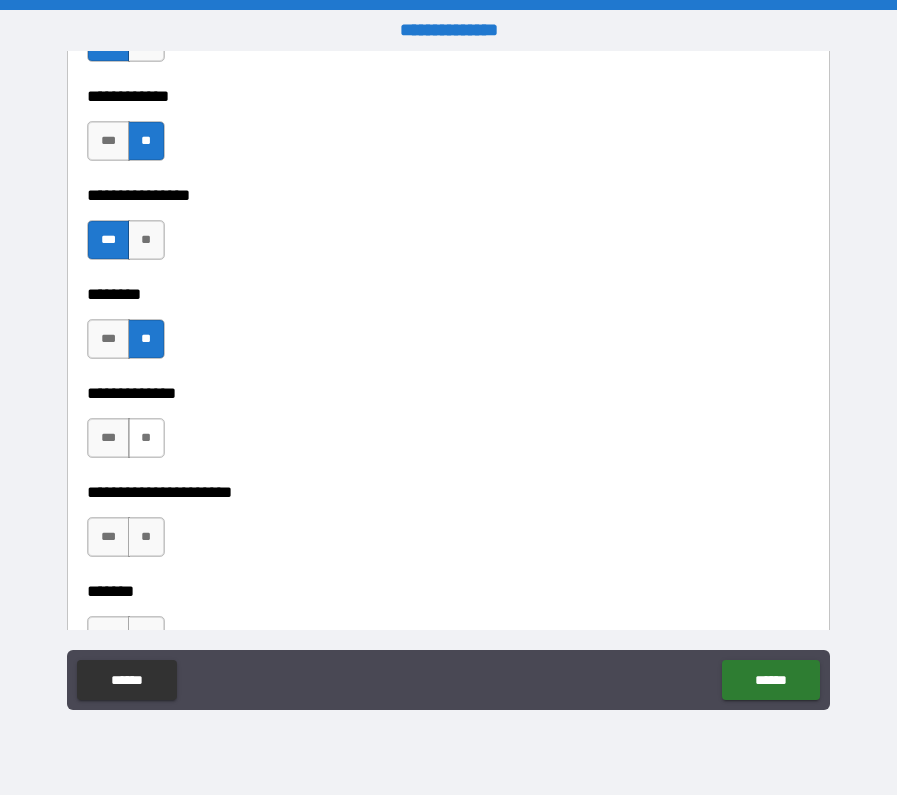 click on "**" at bounding box center [146, 438] 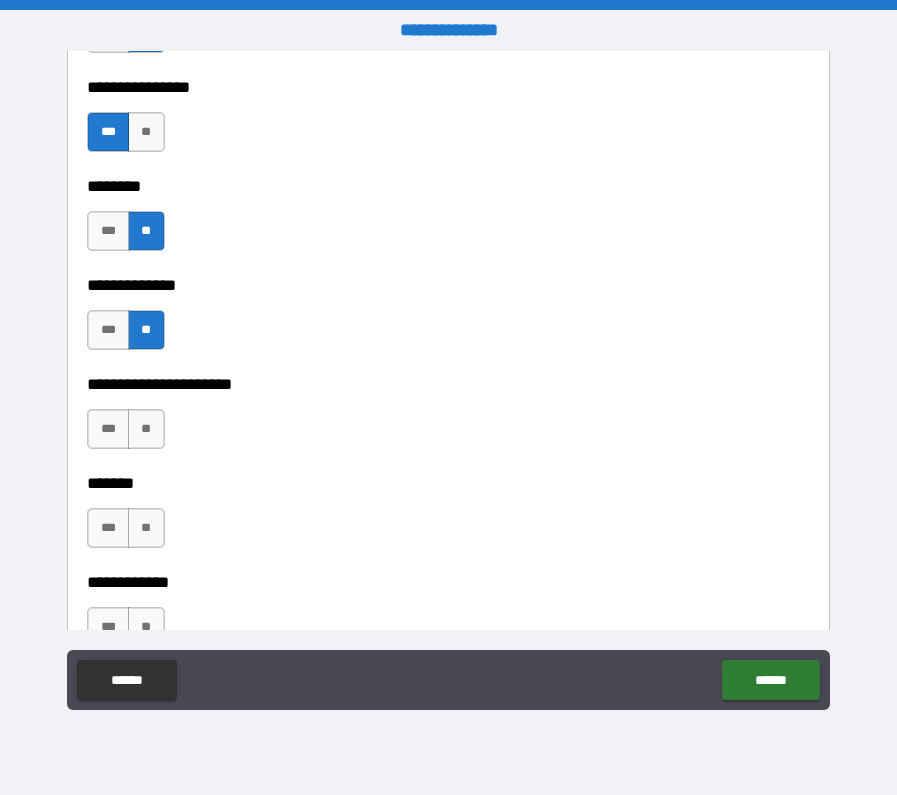 scroll, scrollTop: 6841, scrollLeft: 0, axis: vertical 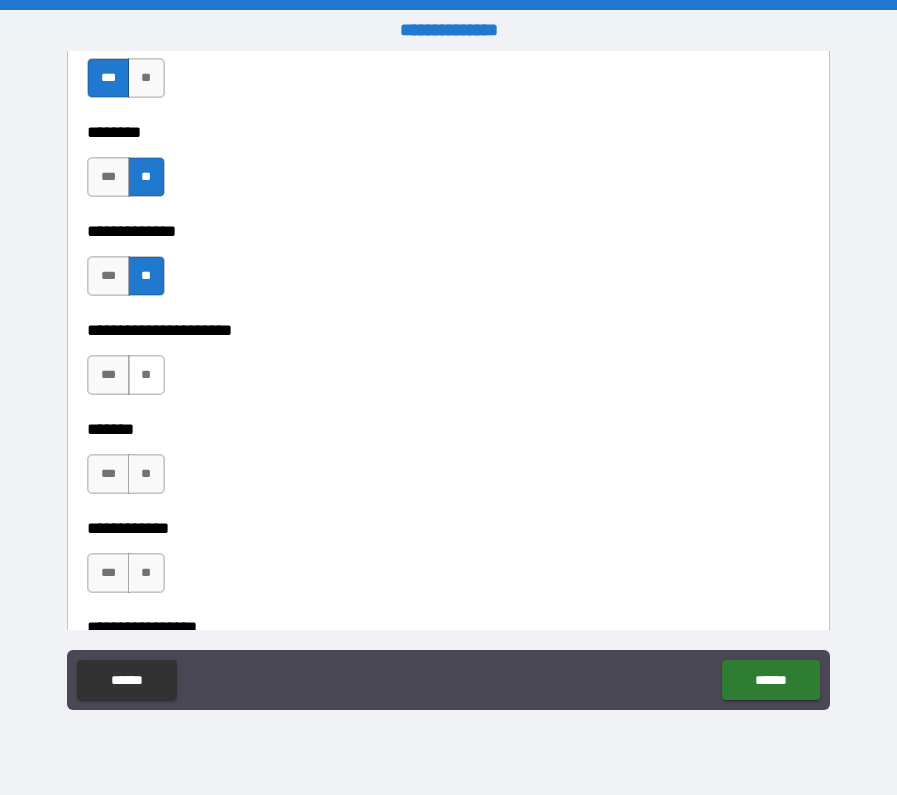 click on "**" at bounding box center (146, 375) 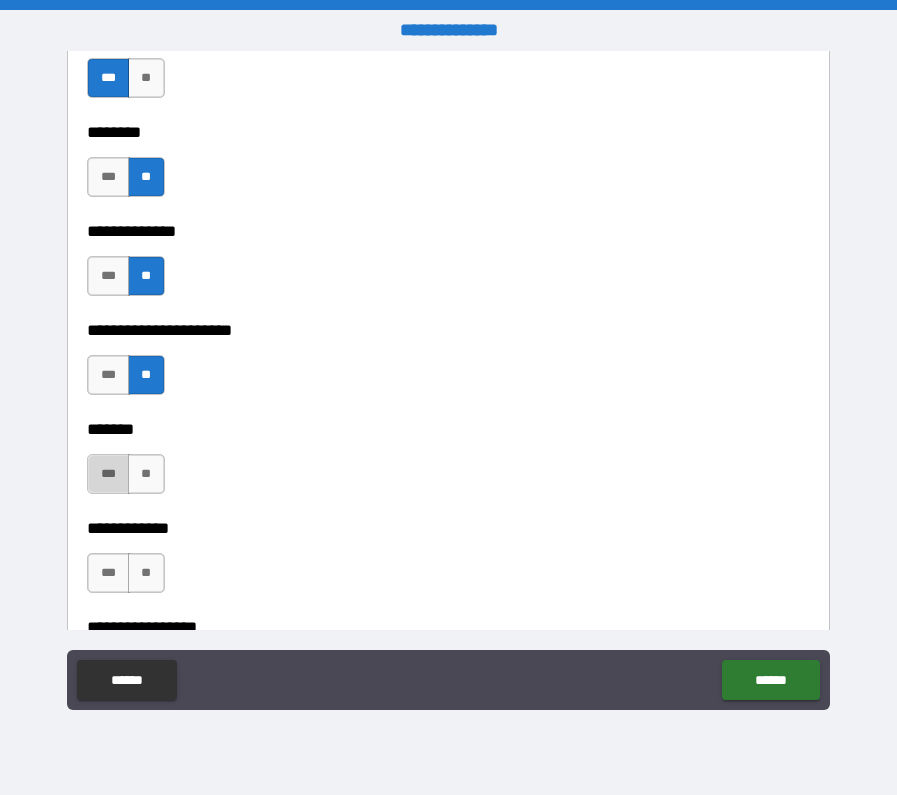 click on "***" at bounding box center (108, 474) 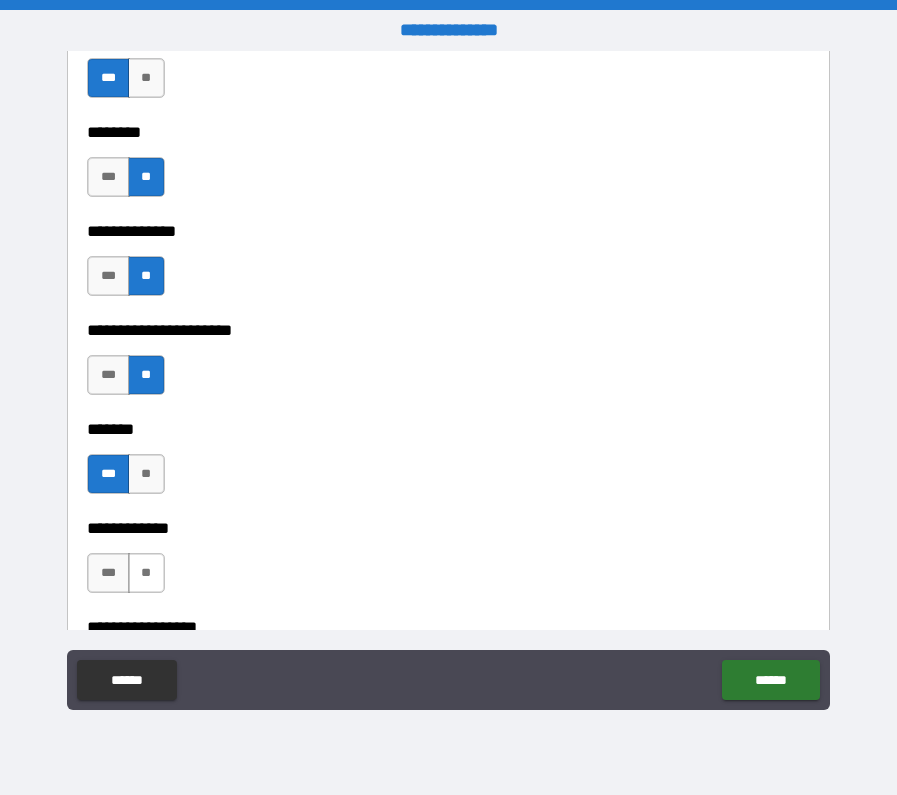 click on "**" at bounding box center (146, 573) 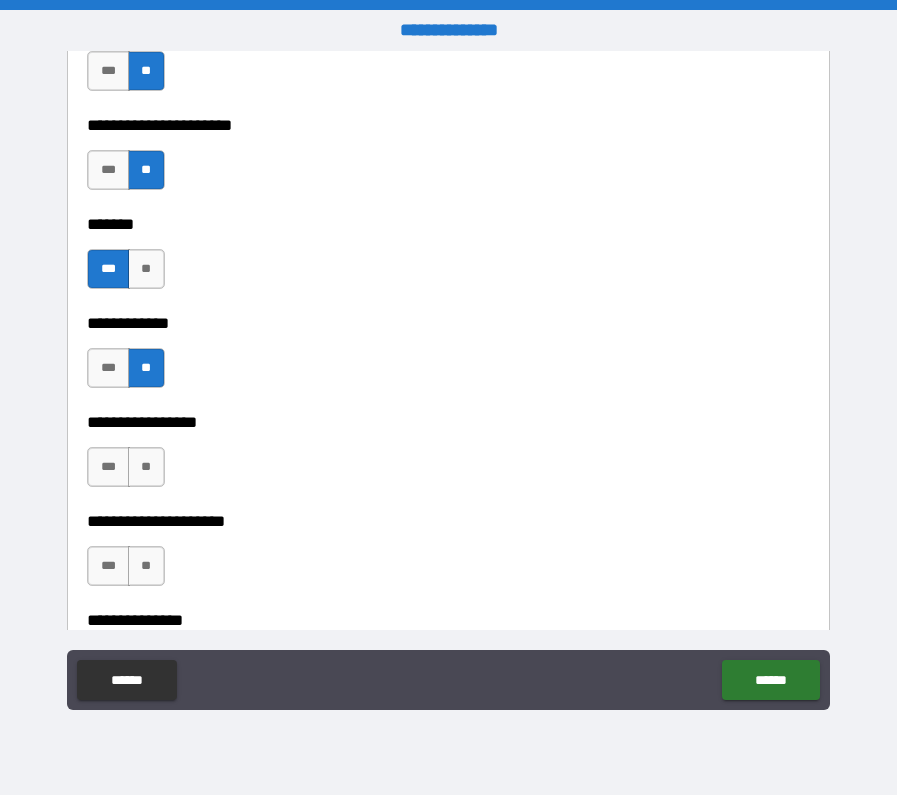 scroll, scrollTop: 7060, scrollLeft: 0, axis: vertical 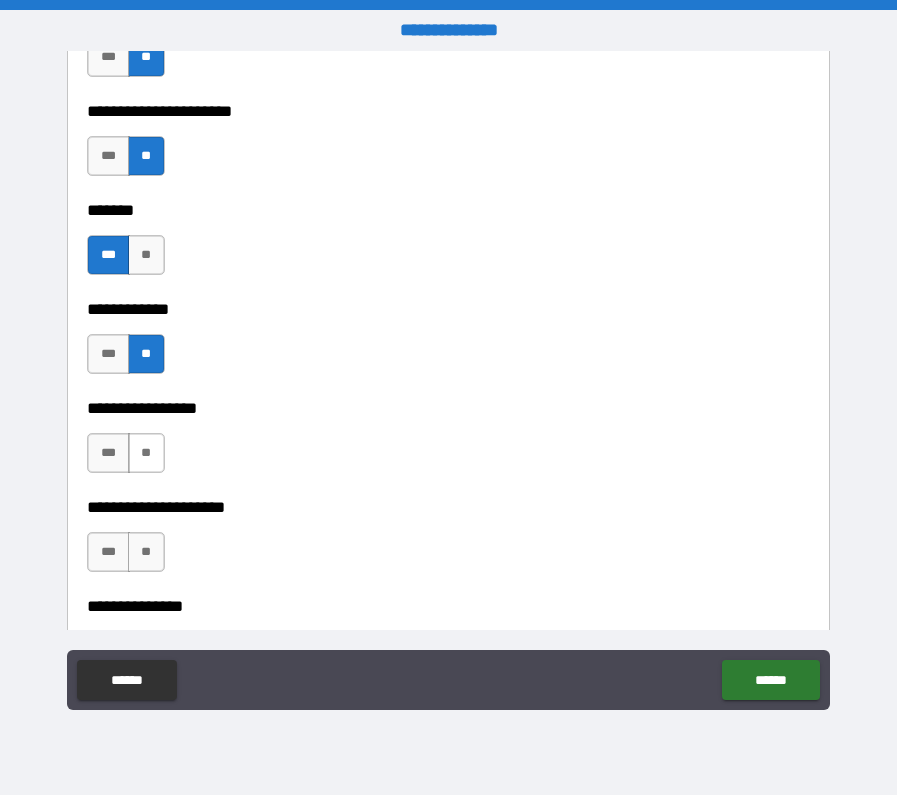 click on "**" at bounding box center [146, 453] 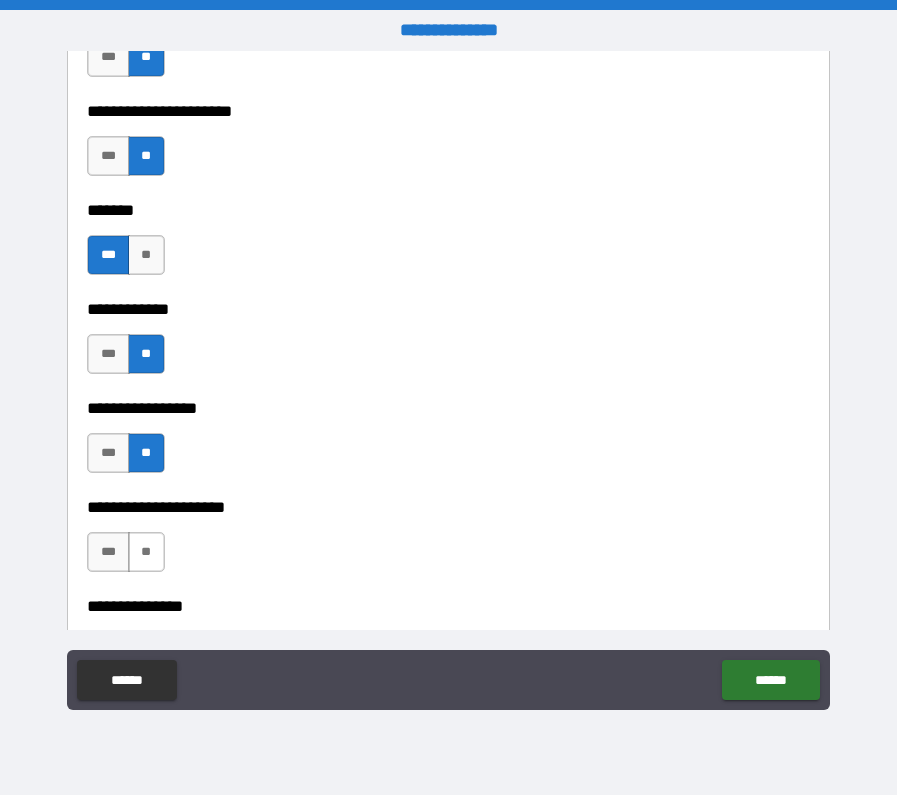 click on "**" at bounding box center [146, 552] 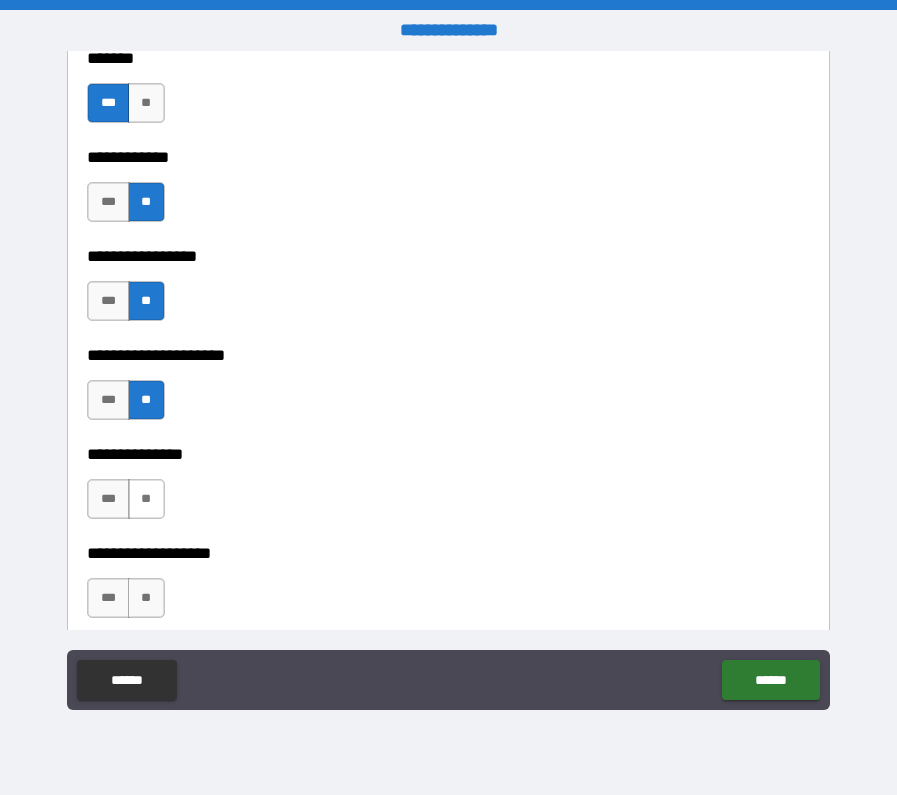click on "**" at bounding box center (146, 499) 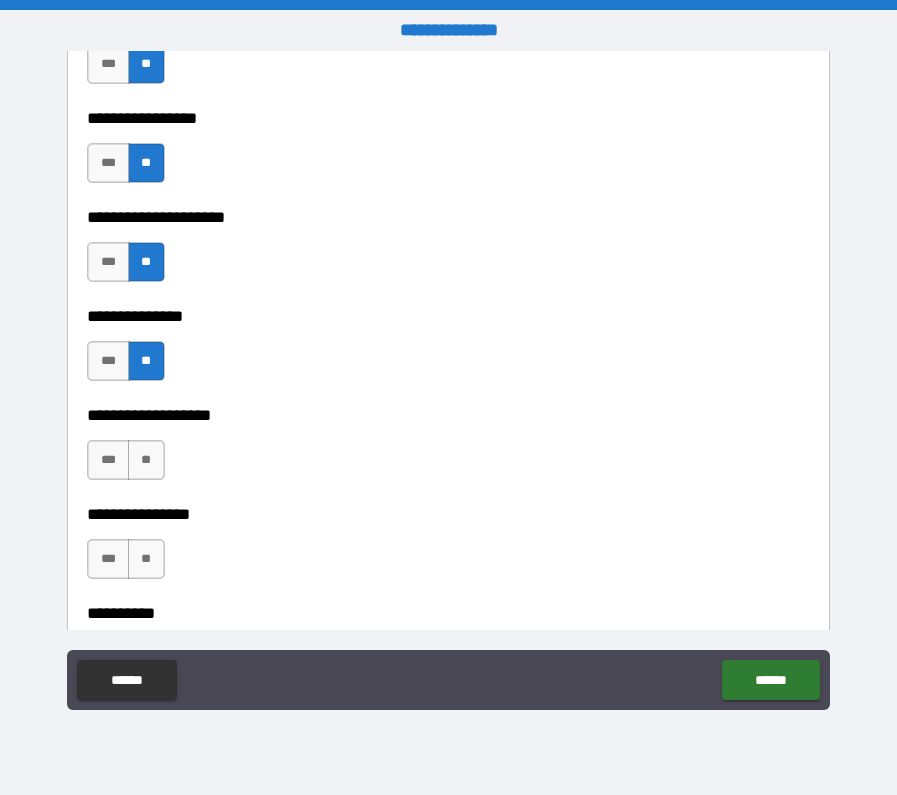scroll, scrollTop: 7360, scrollLeft: 0, axis: vertical 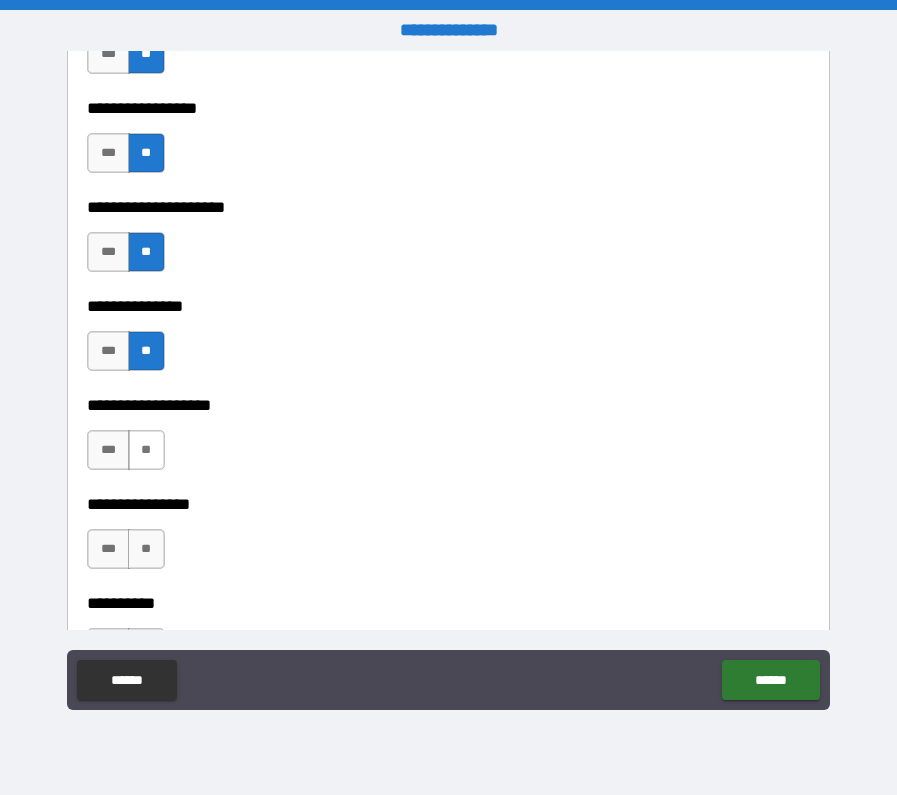 click on "**" at bounding box center (146, 450) 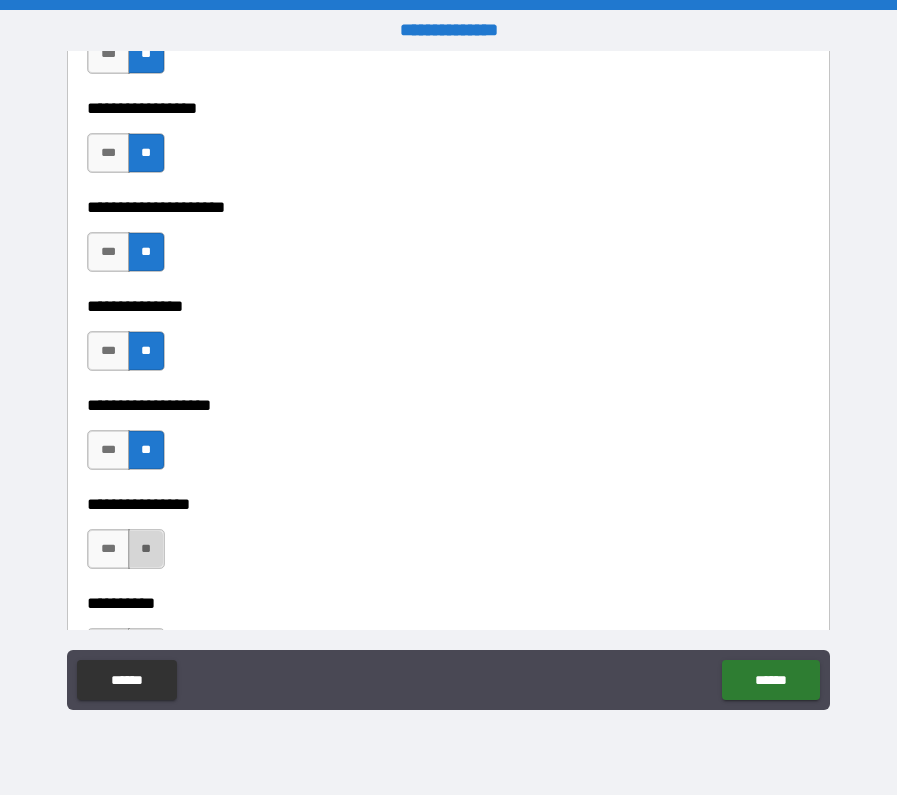 click on "**" at bounding box center (146, 549) 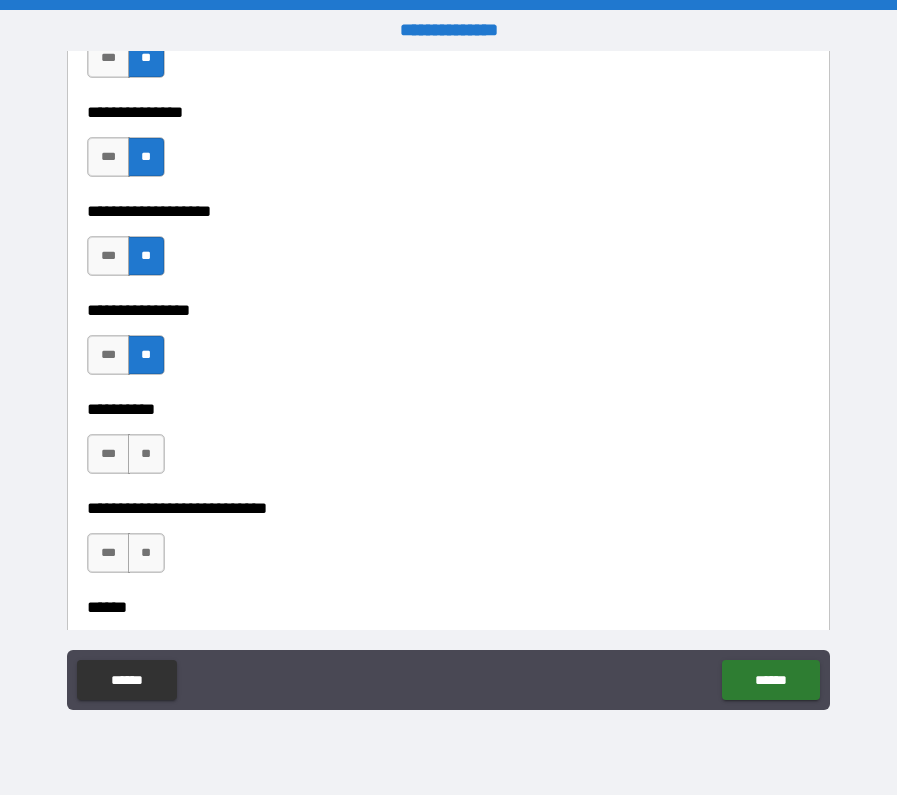 scroll, scrollTop: 7558, scrollLeft: 0, axis: vertical 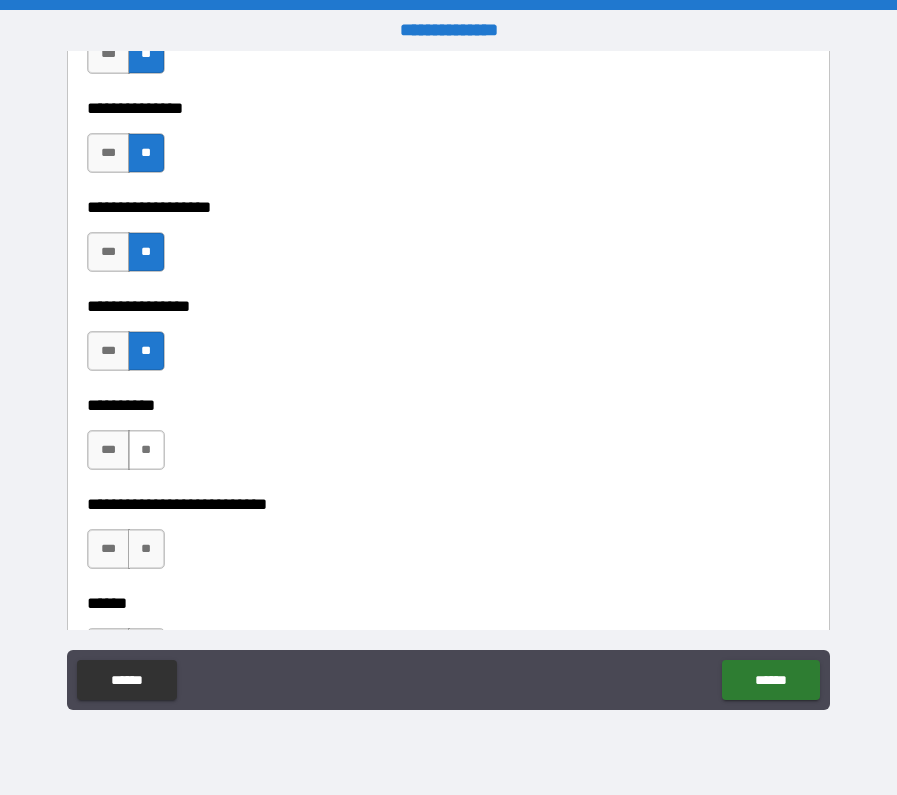 click on "**" at bounding box center (146, 450) 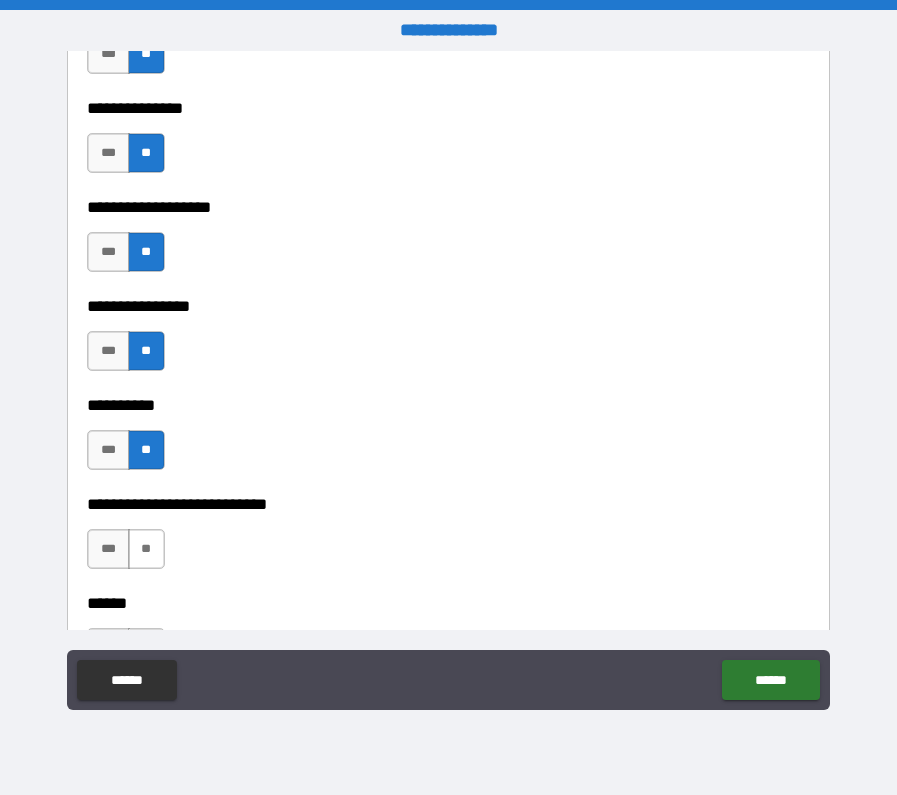 click on "**" at bounding box center (146, 549) 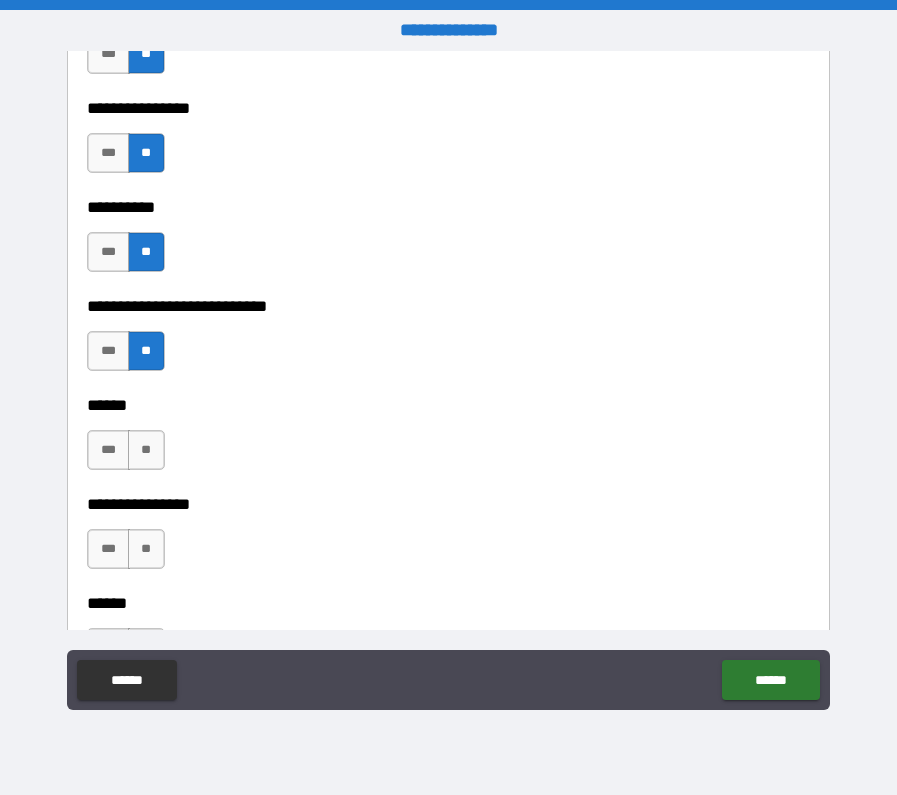 scroll, scrollTop: 7769, scrollLeft: 0, axis: vertical 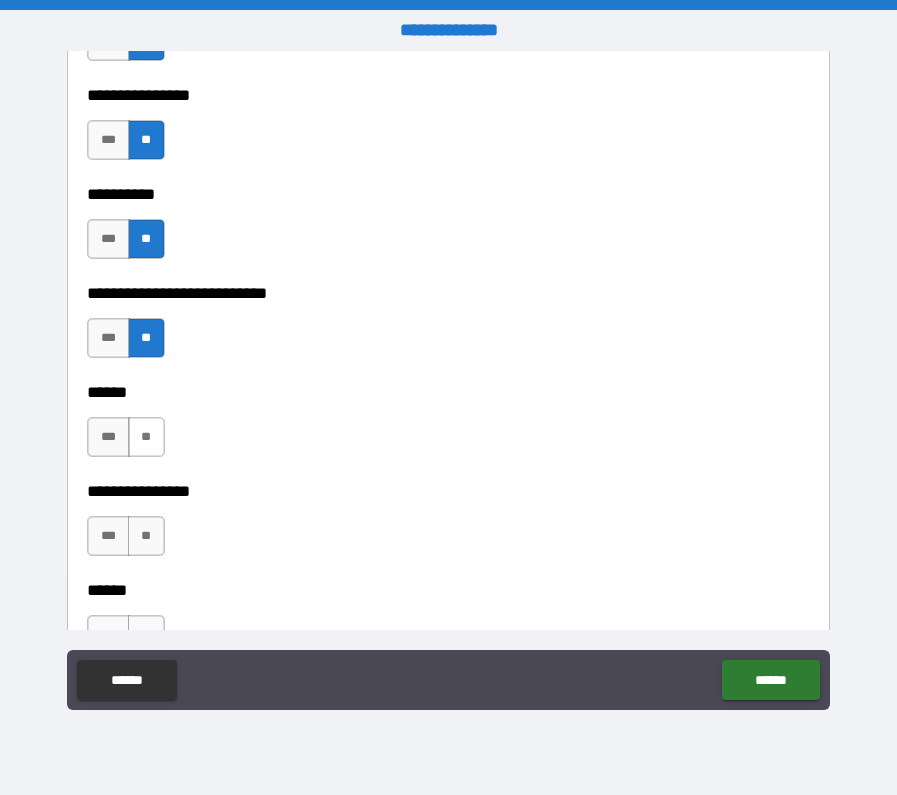 click on "**" at bounding box center [146, 437] 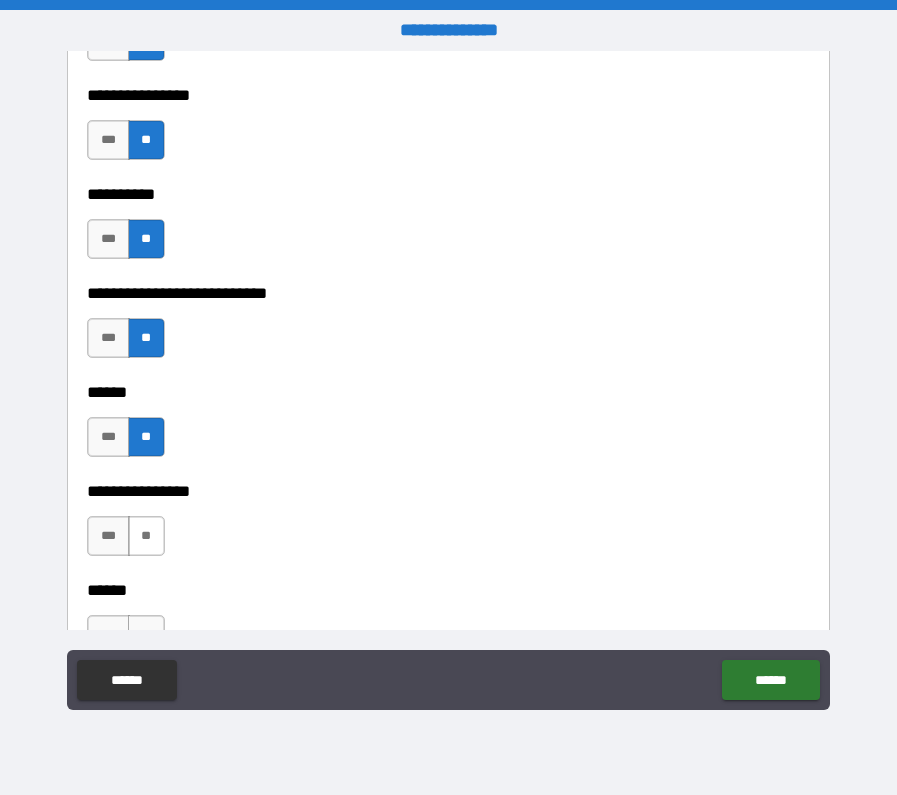 click on "**" at bounding box center (146, 536) 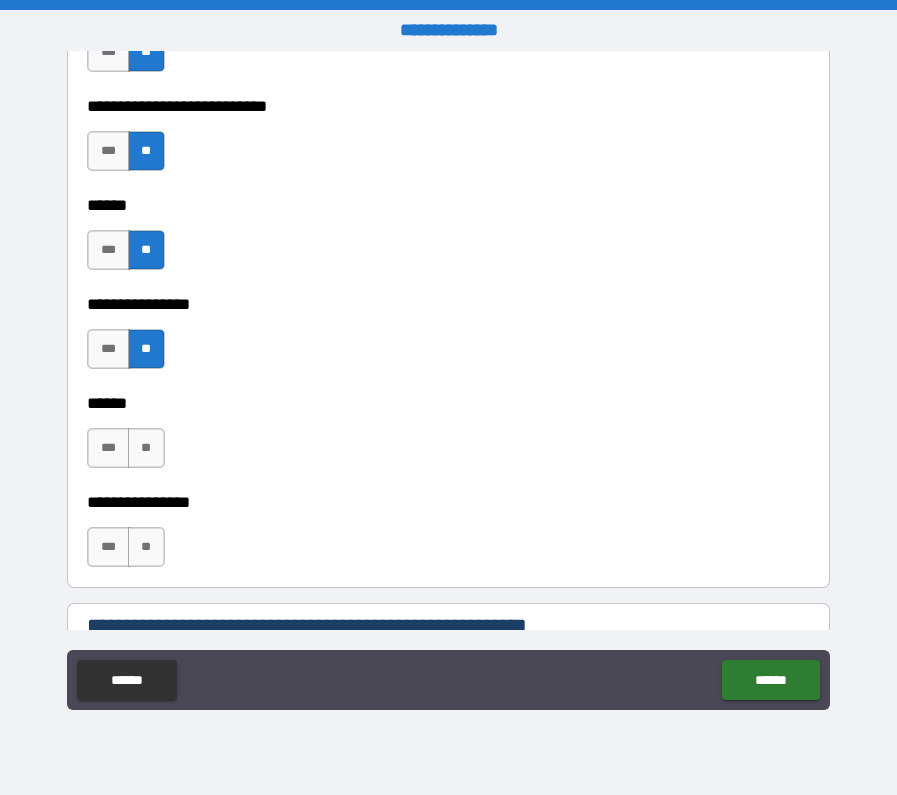 scroll, scrollTop: 7963, scrollLeft: 0, axis: vertical 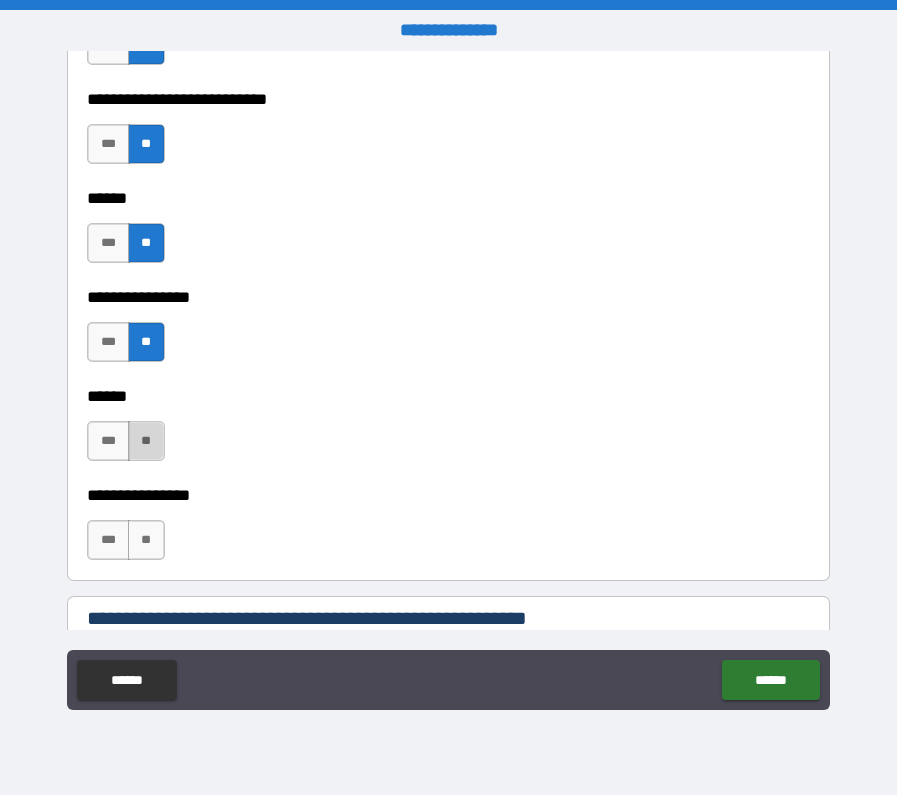 click on "**" at bounding box center [146, 441] 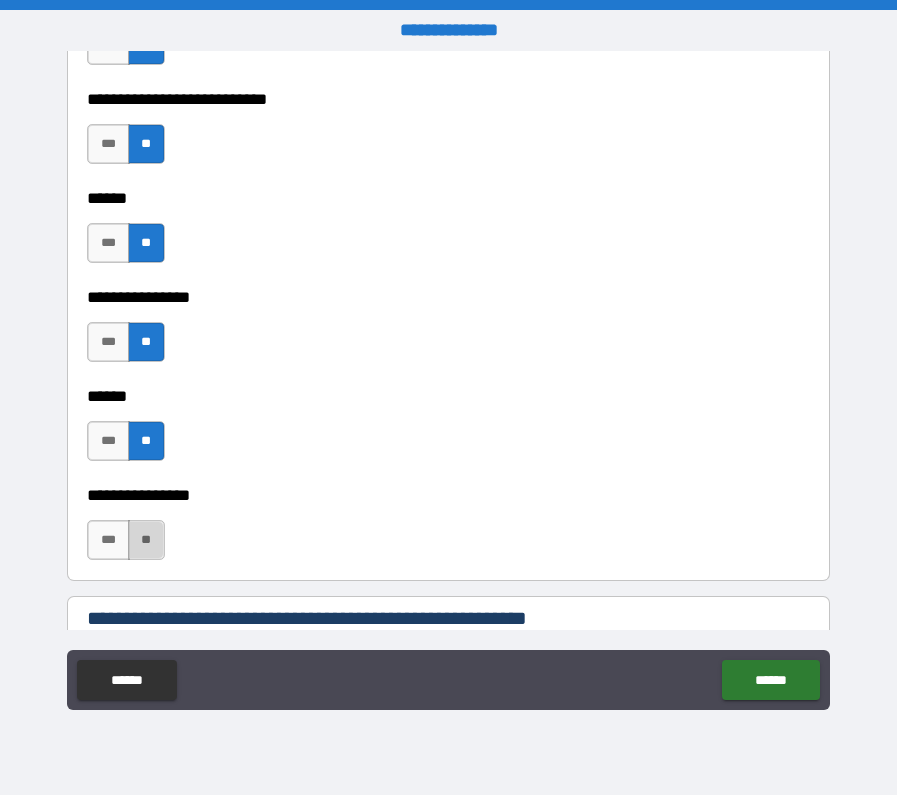 click on "**" at bounding box center (146, 540) 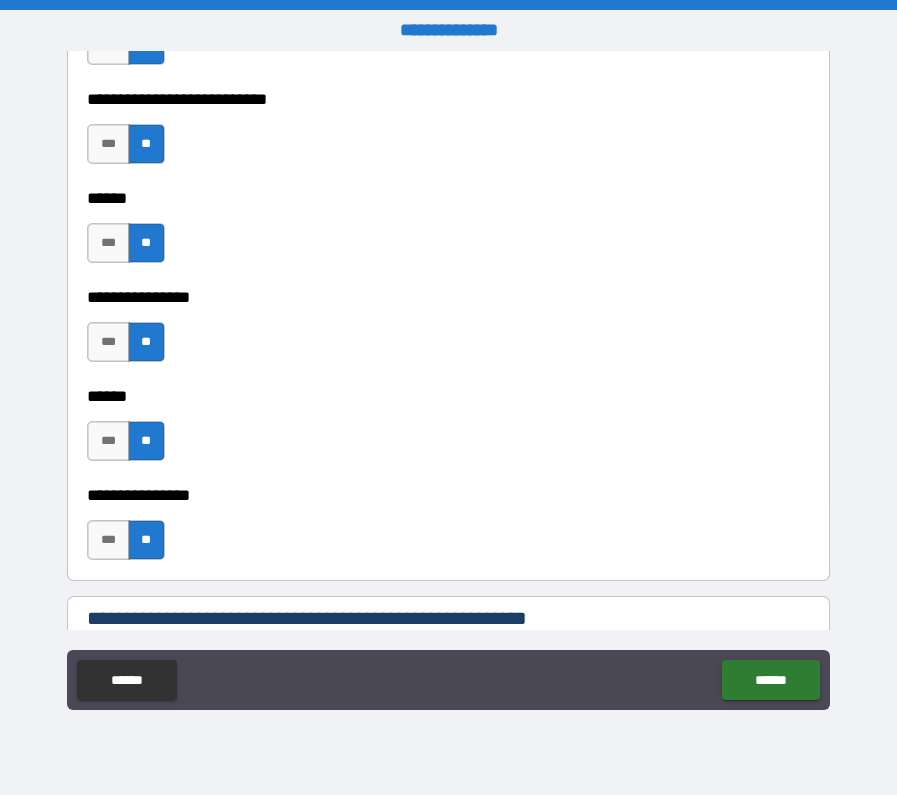click on "**" at bounding box center [146, 540] 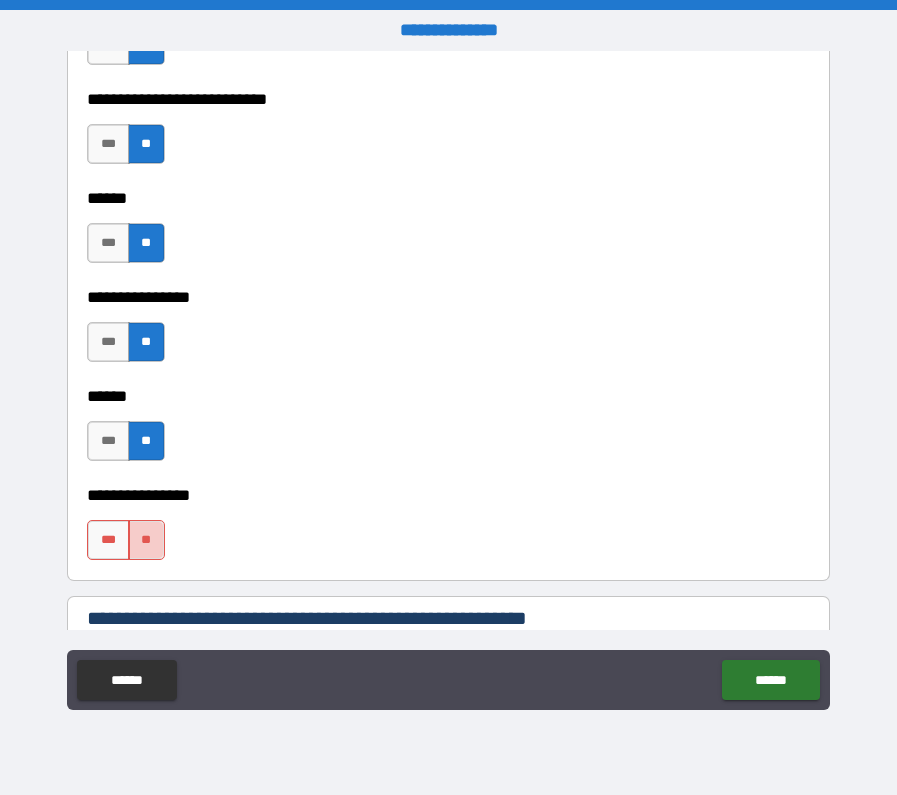 click on "**" at bounding box center [146, 540] 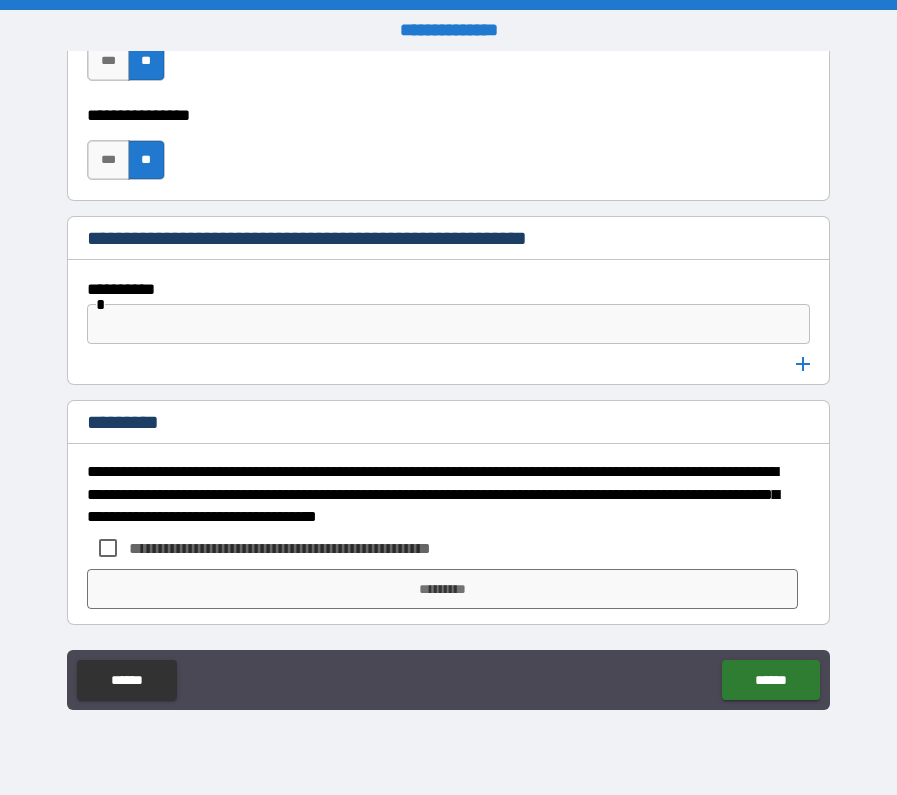 scroll, scrollTop: 8343, scrollLeft: 0, axis: vertical 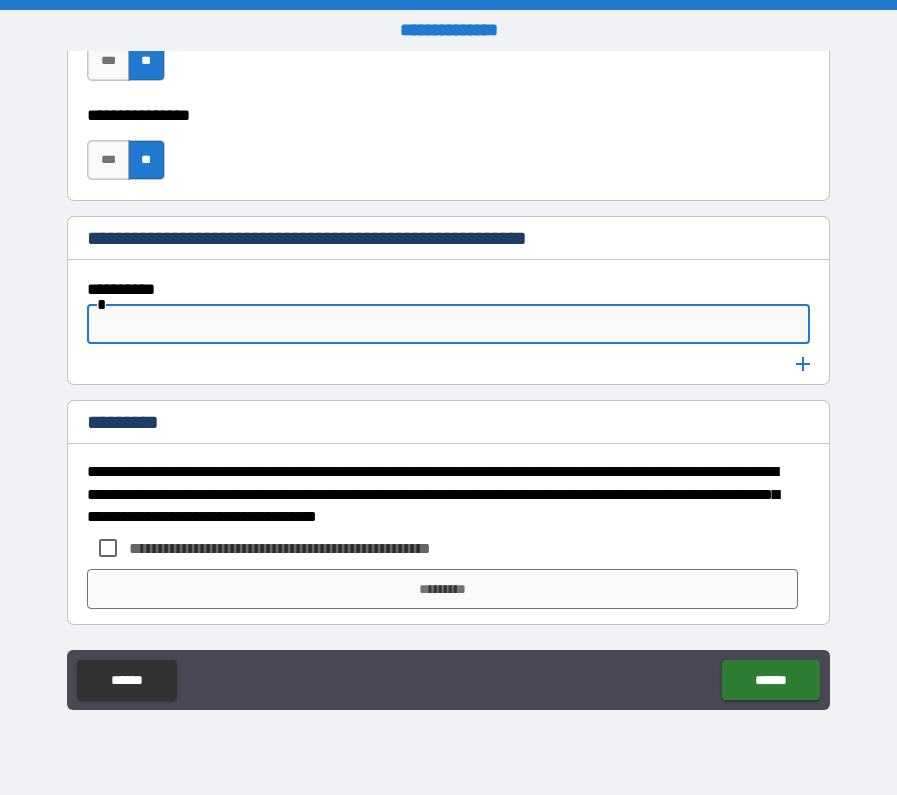 click at bounding box center (448, 324) 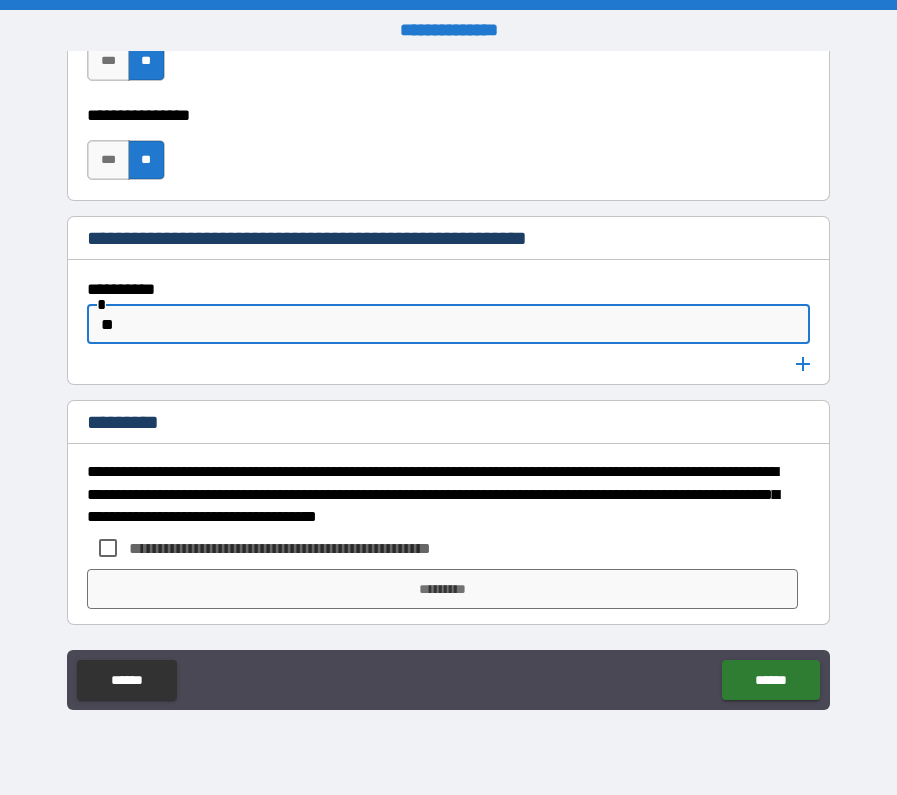 type on "*" 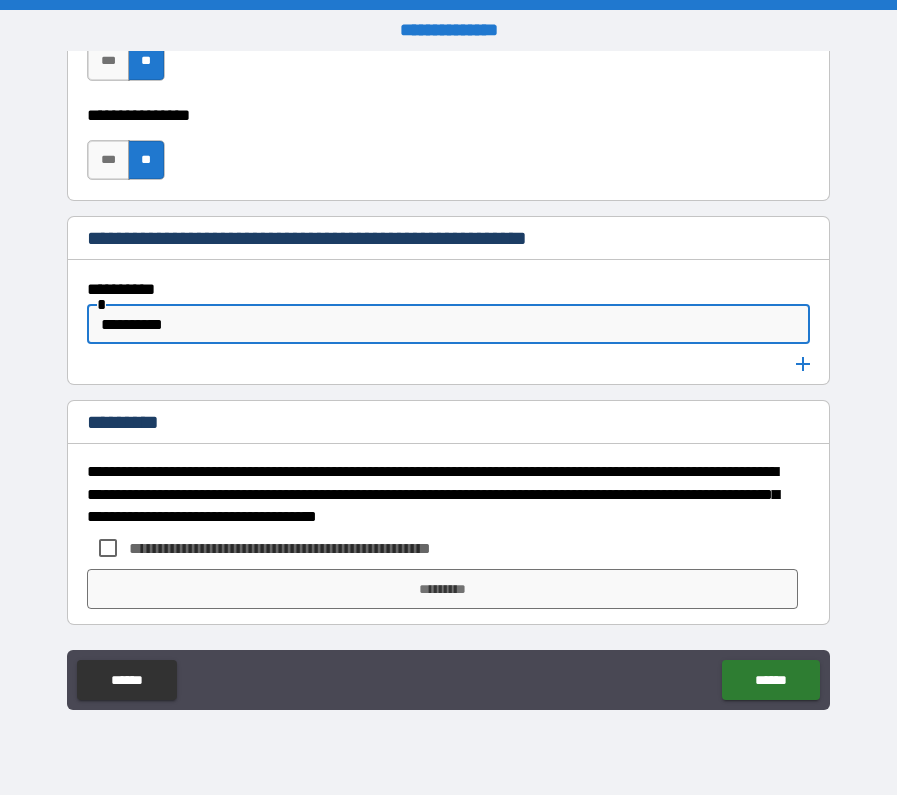 type on "**********" 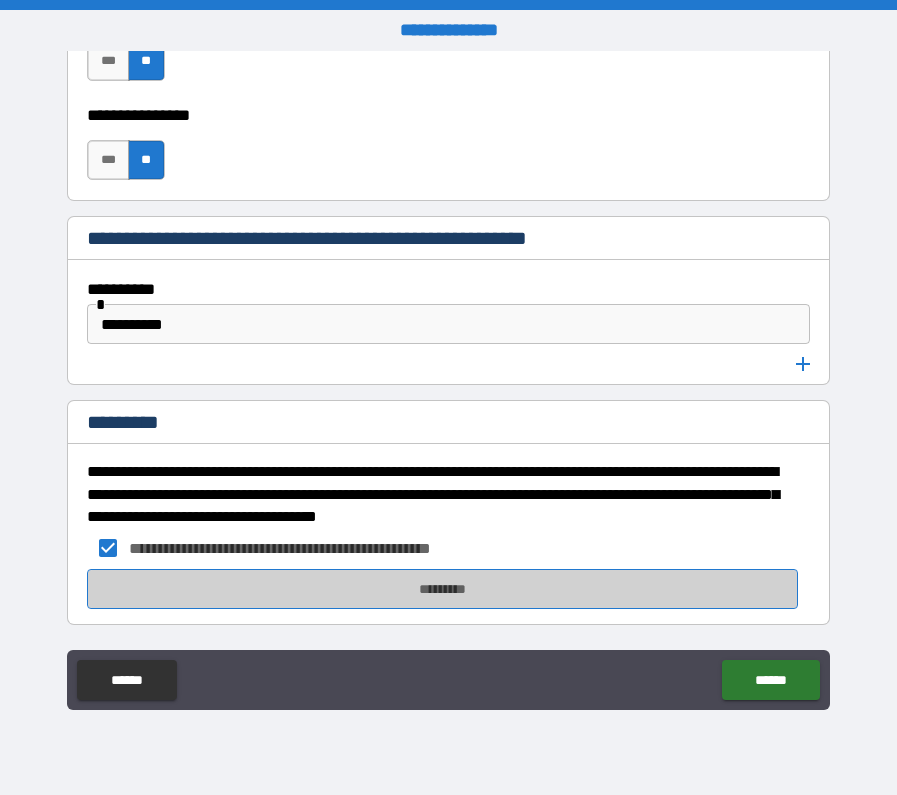 click on "*********" at bounding box center [442, 589] 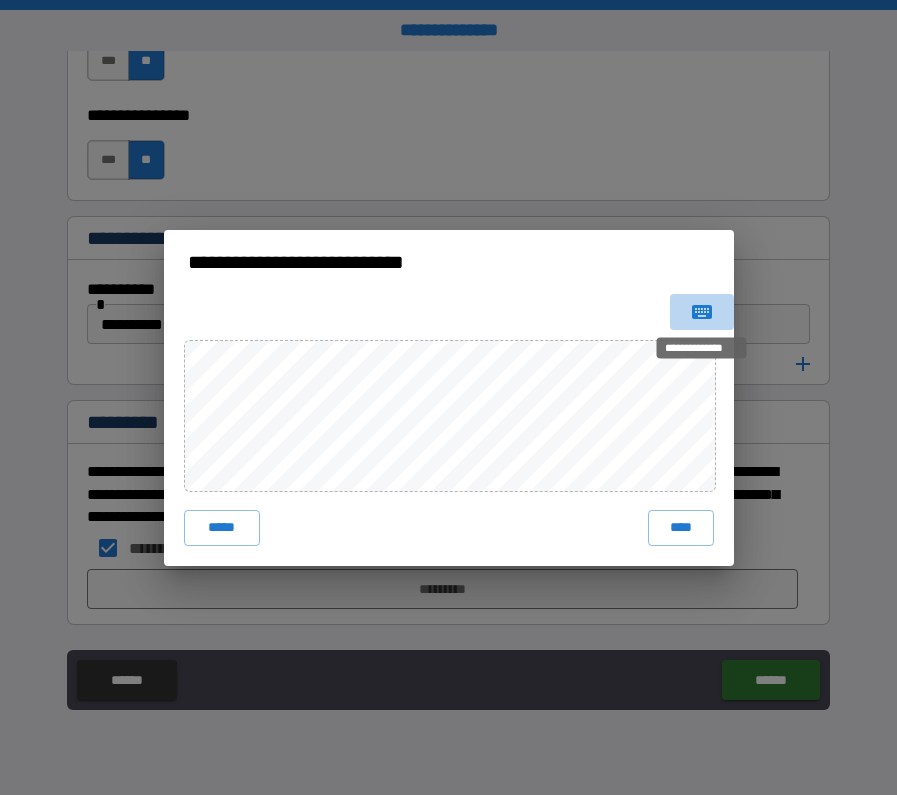 click 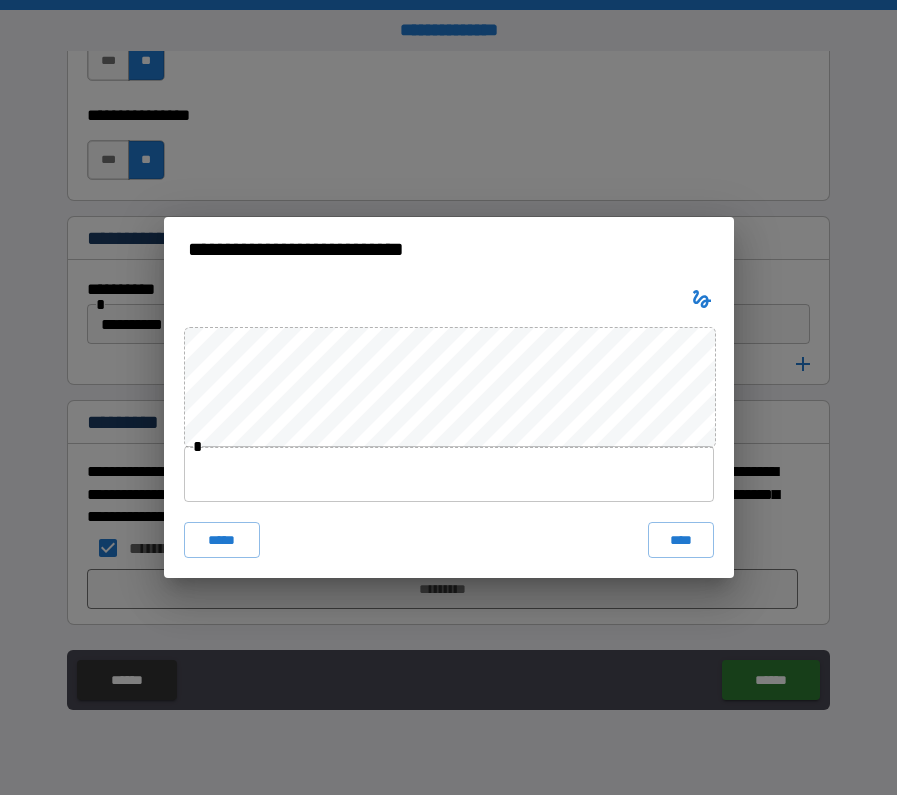 click at bounding box center [449, 474] 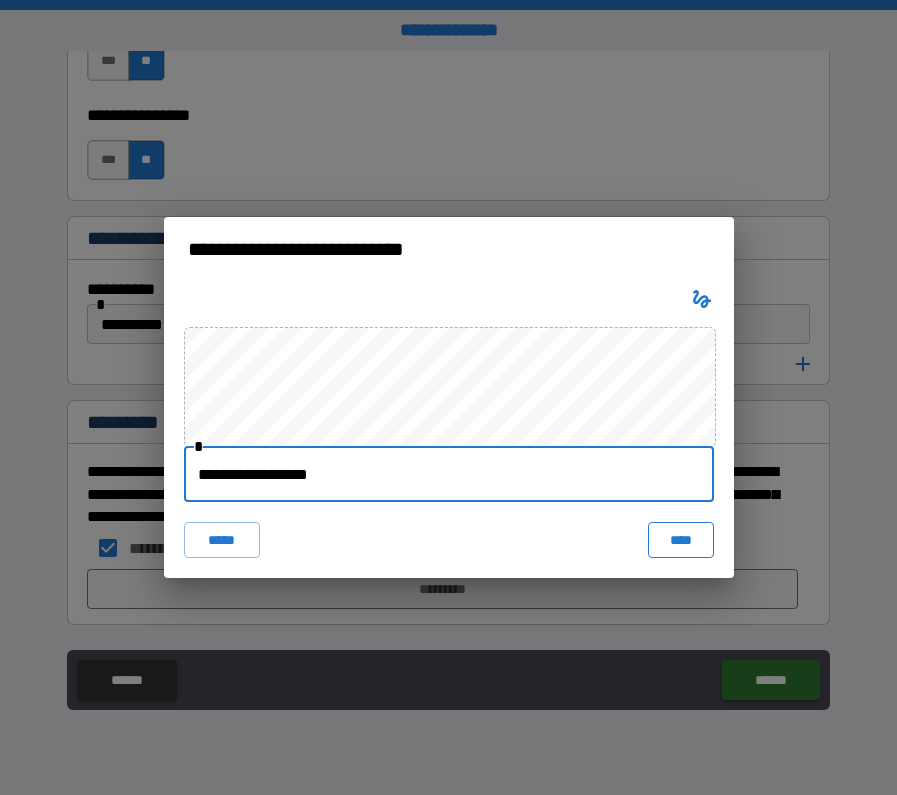 type on "**********" 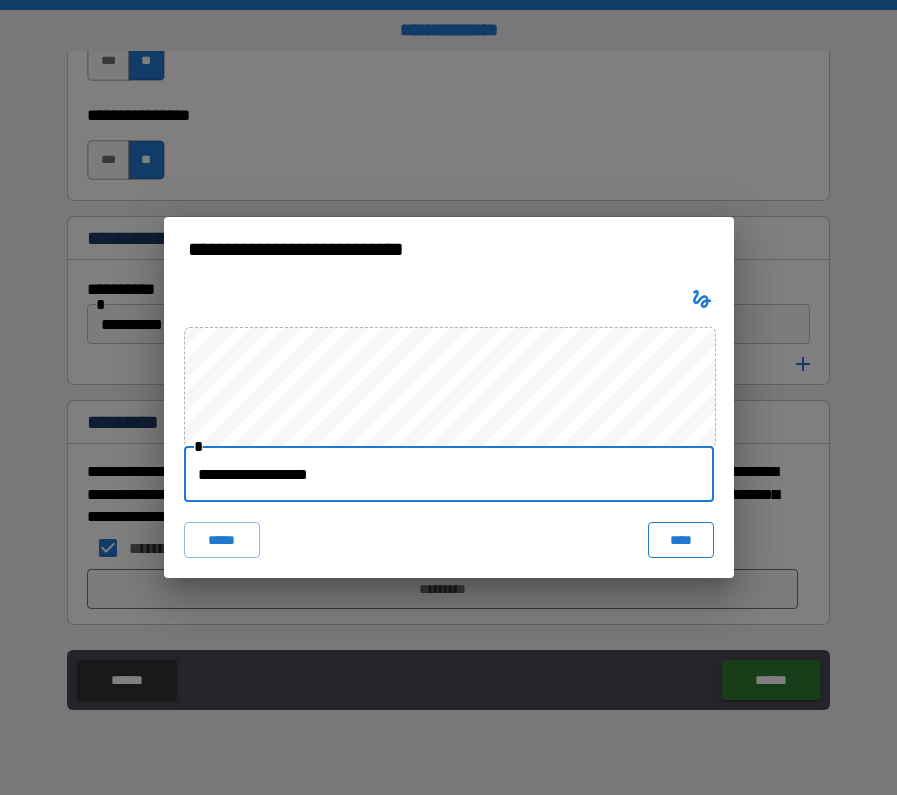 click on "****" at bounding box center [681, 540] 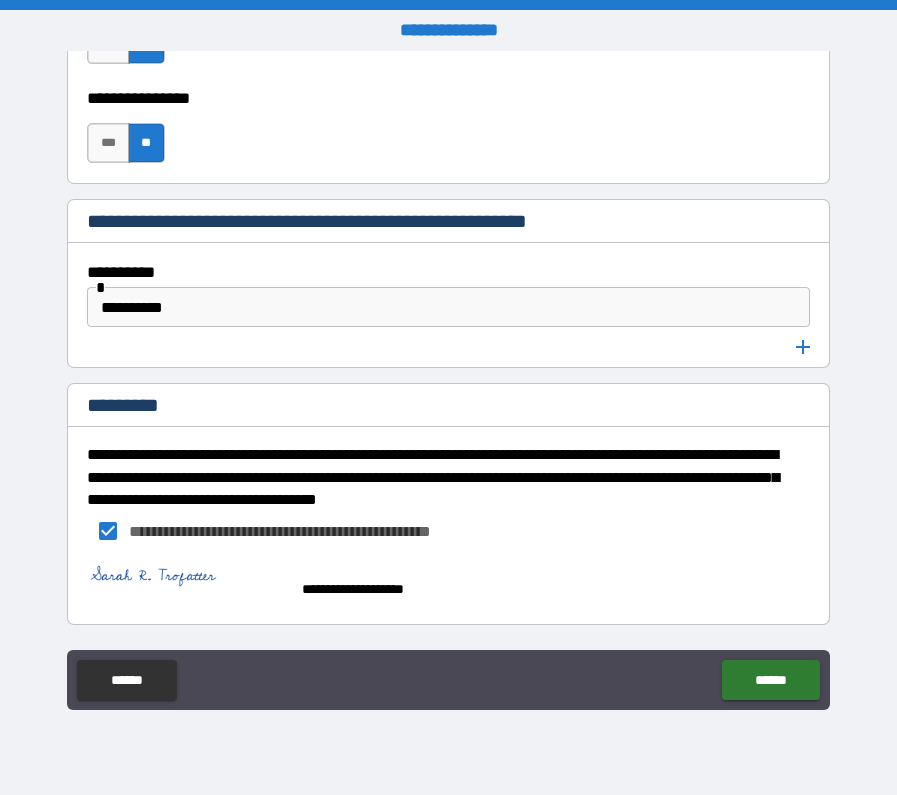 scroll, scrollTop: 8360, scrollLeft: 0, axis: vertical 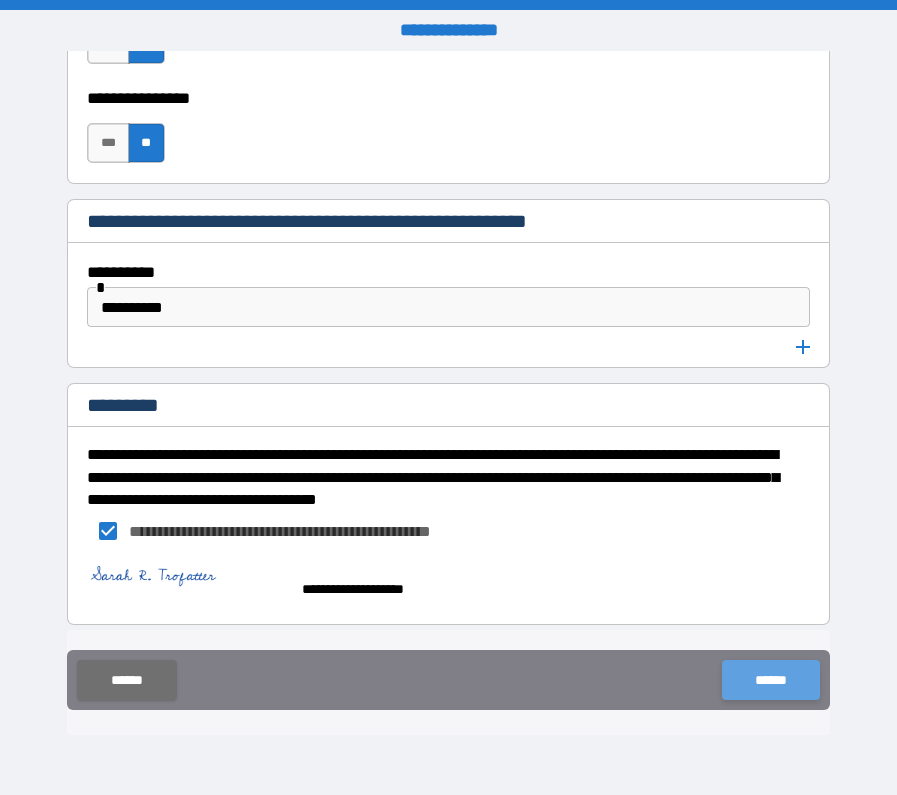 click on "******" at bounding box center (770, 680) 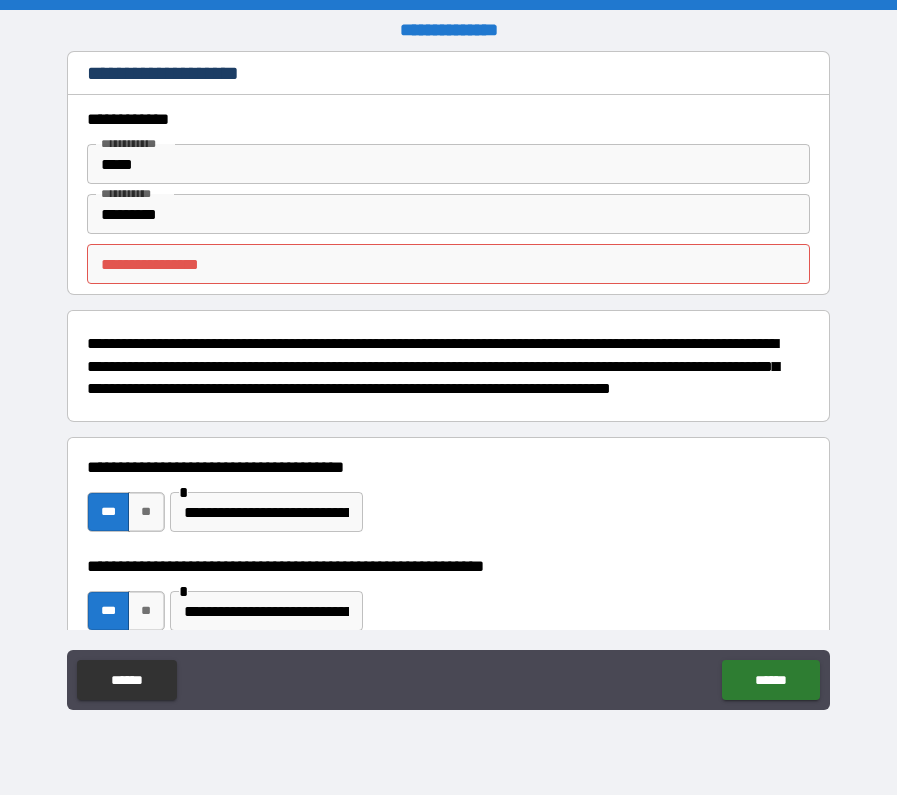 scroll, scrollTop: 0, scrollLeft: 0, axis: both 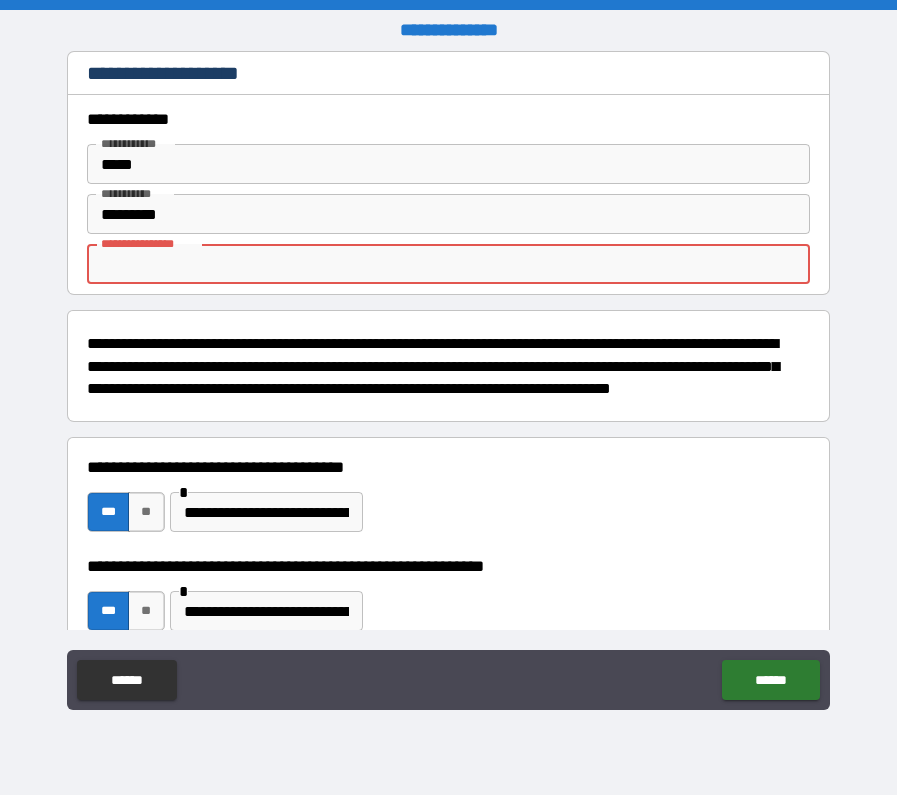click on "**********" at bounding box center (448, 264) 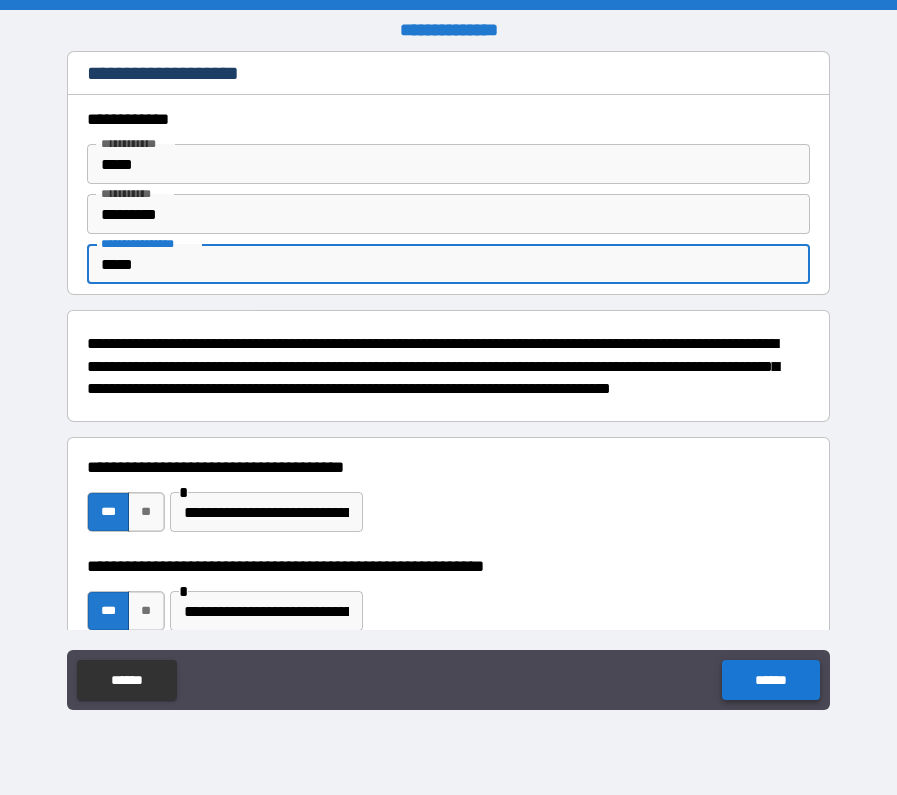 type on "*****" 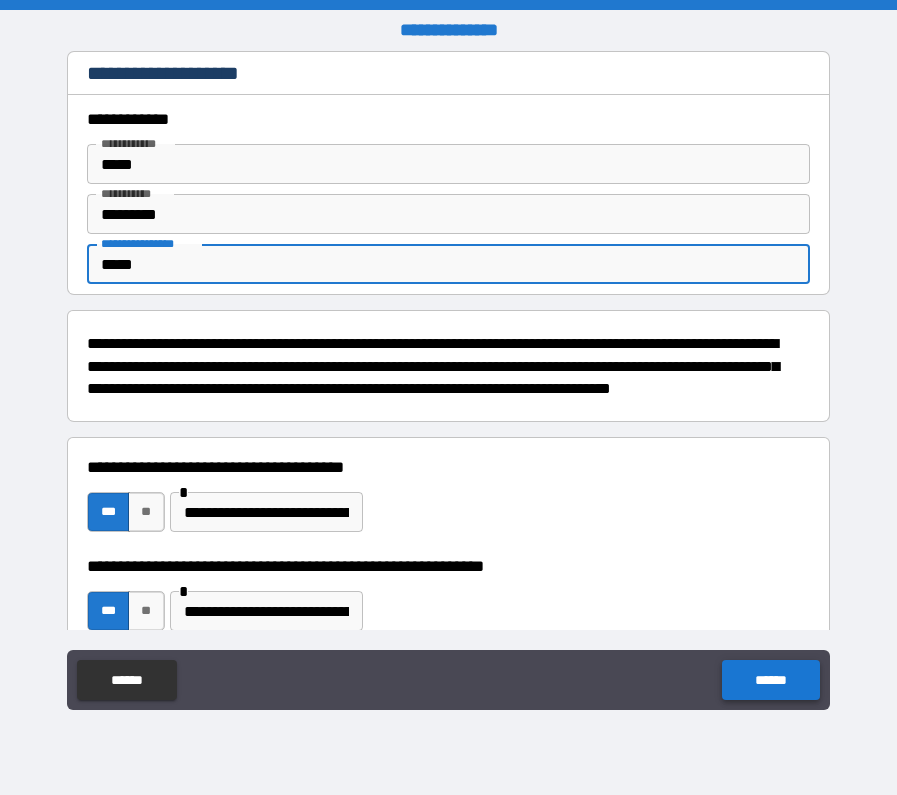 click on "******" at bounding box center [770, 680] 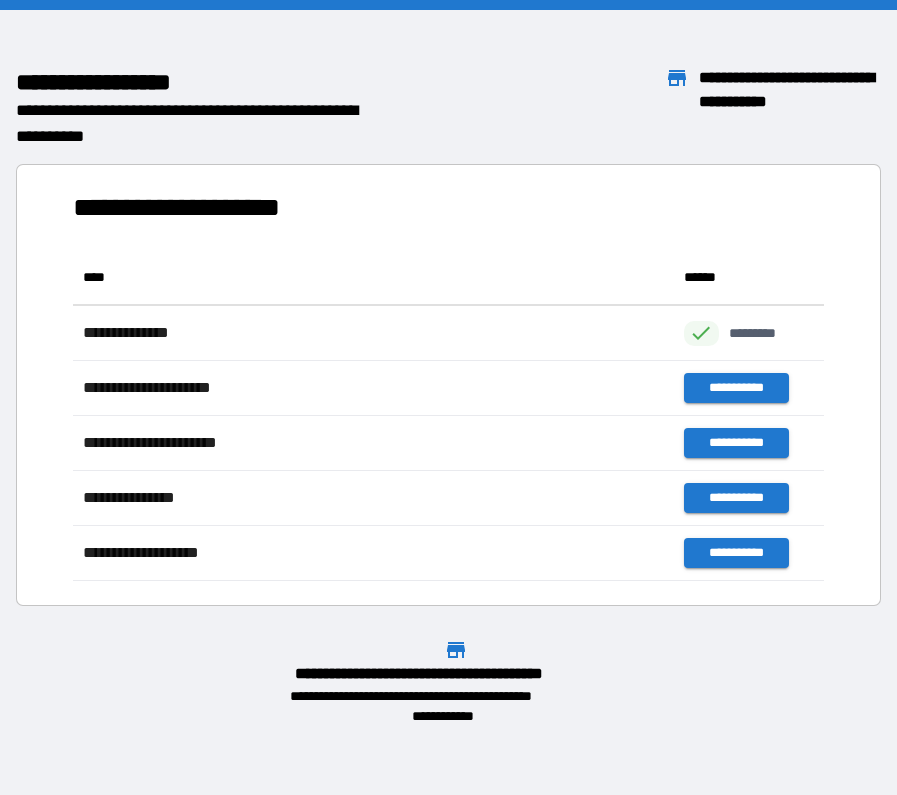 scroll, scrollTop: 1, scrollLeft: 1, axis: both 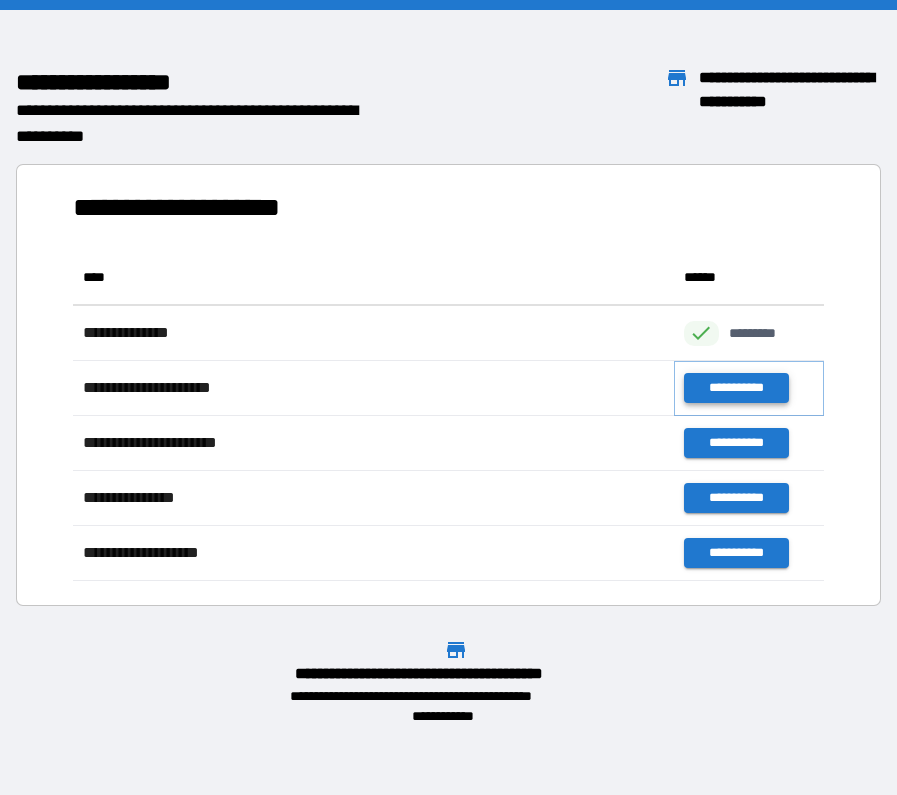 click on "**********" at bounding box center (736, 388) 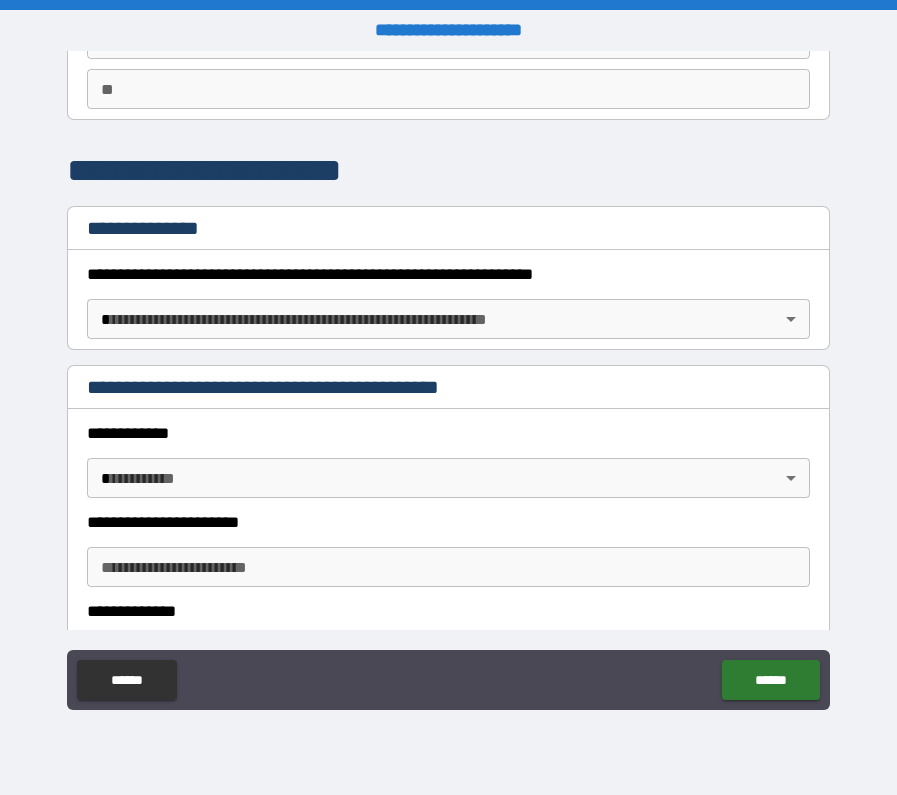 scroll, scrollTop: 180, scrollLeft: 0, axis: vertical 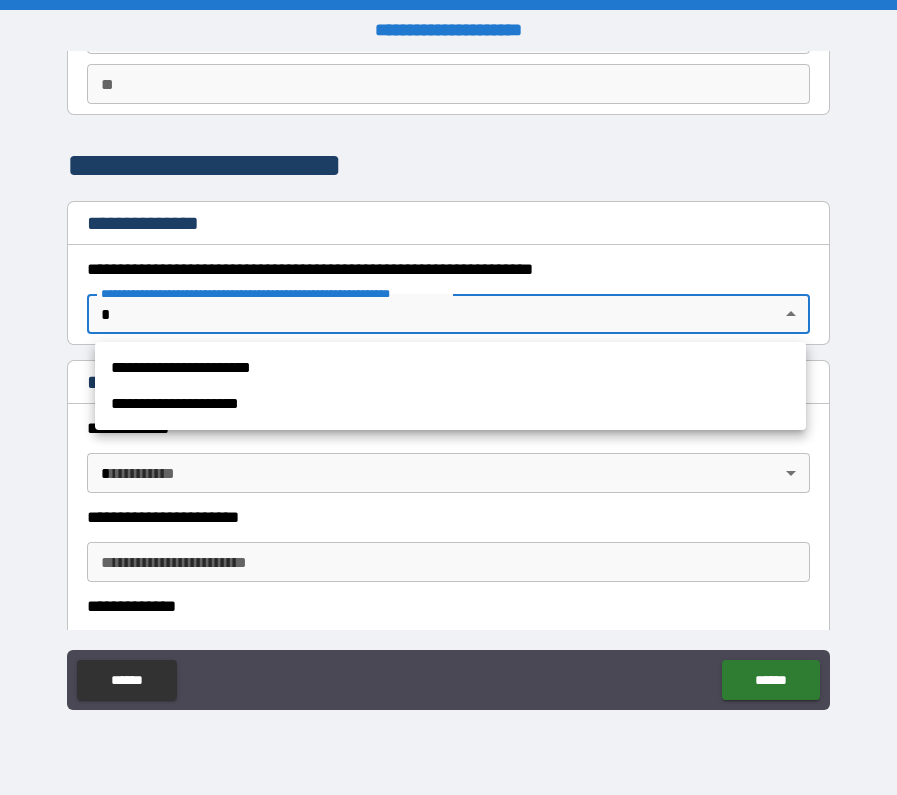 click on "**********" at bounding box center [448, 397] 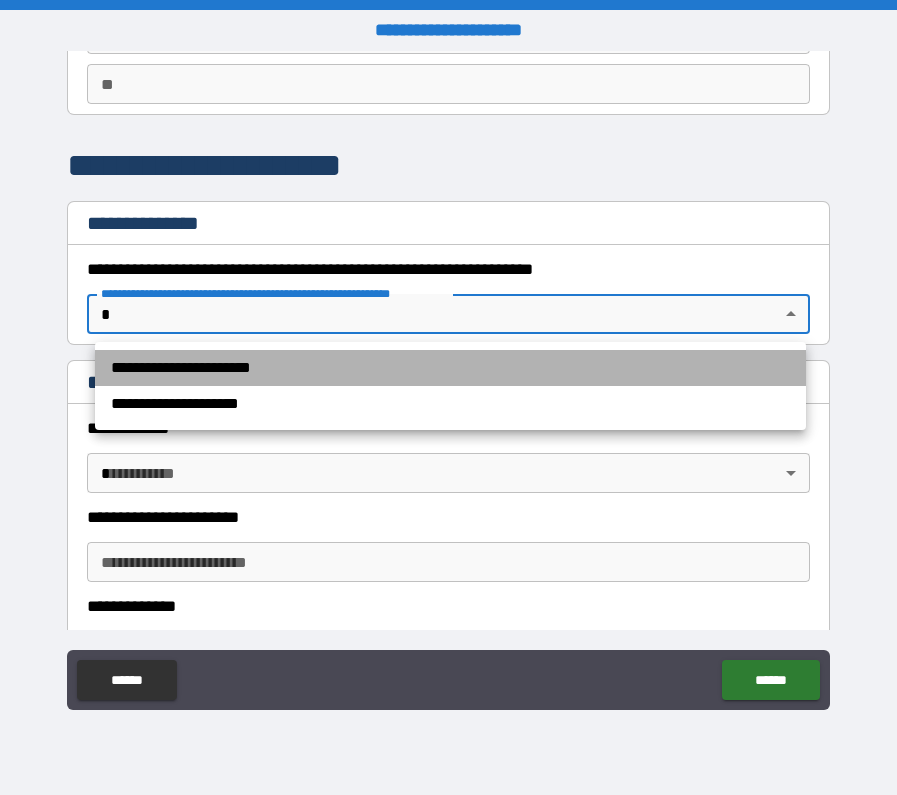 click on "**********" at bounding box center [450, 368] 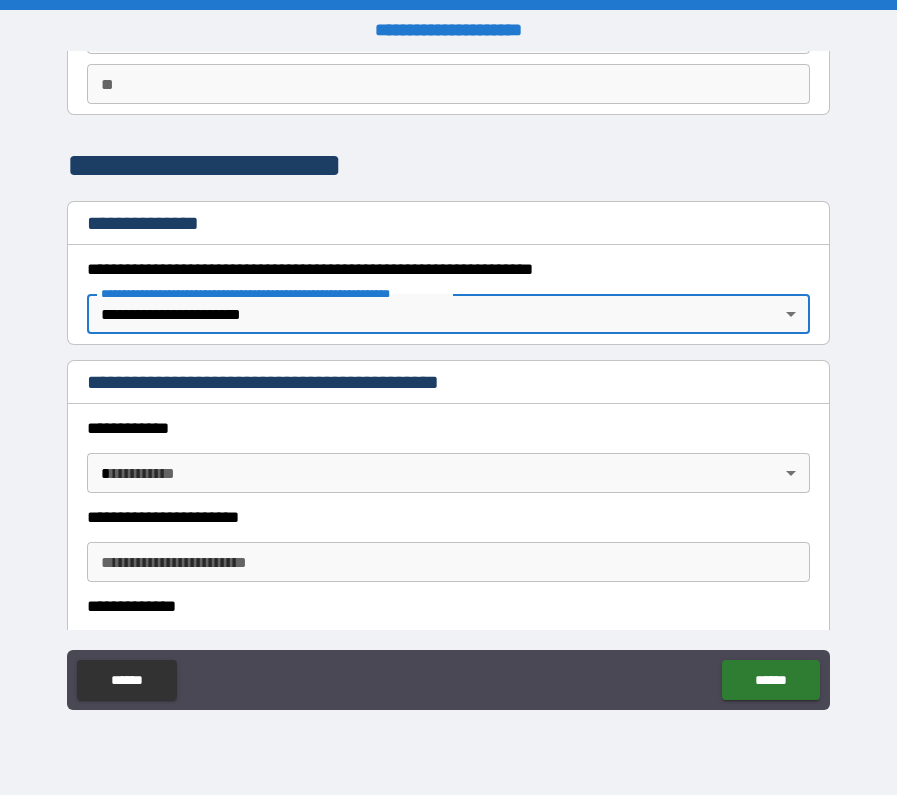 scroll, scrollTop: 256, scrollLeft: 0, axis: vertical 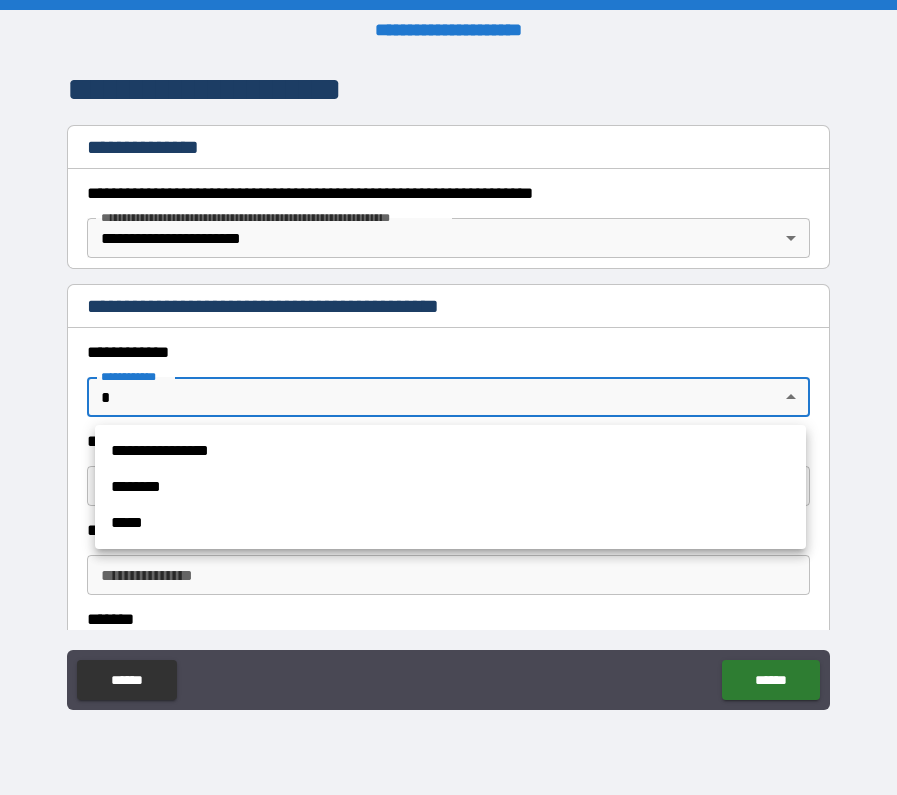 click on "**********" at bounding box center (448, 397) 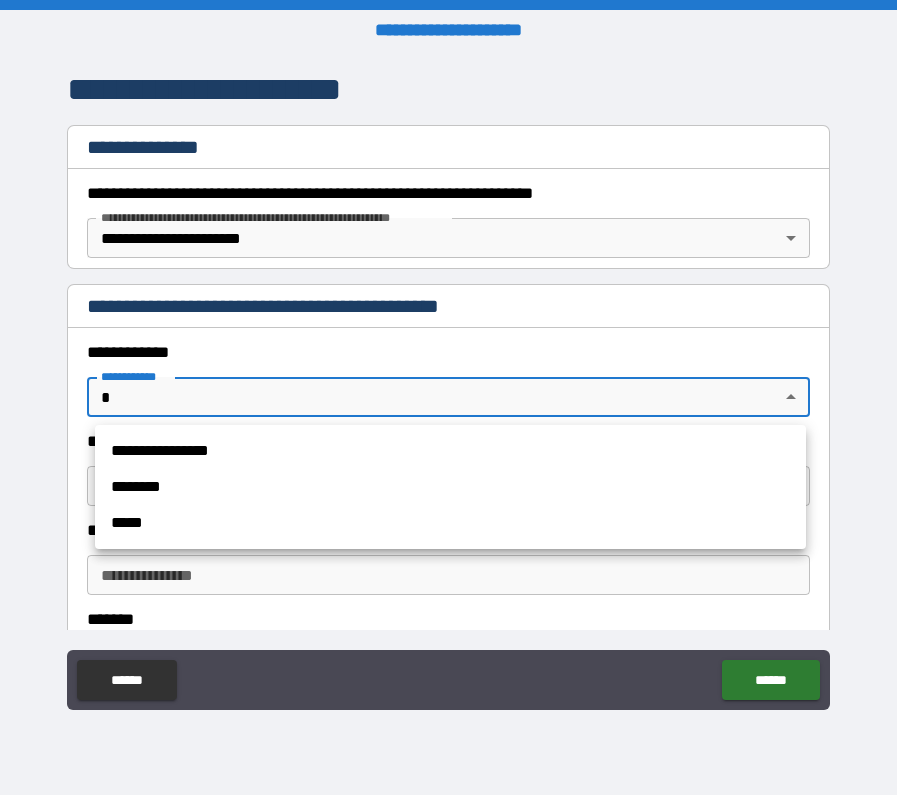 click on "**********" at bounding box center [450, 451] 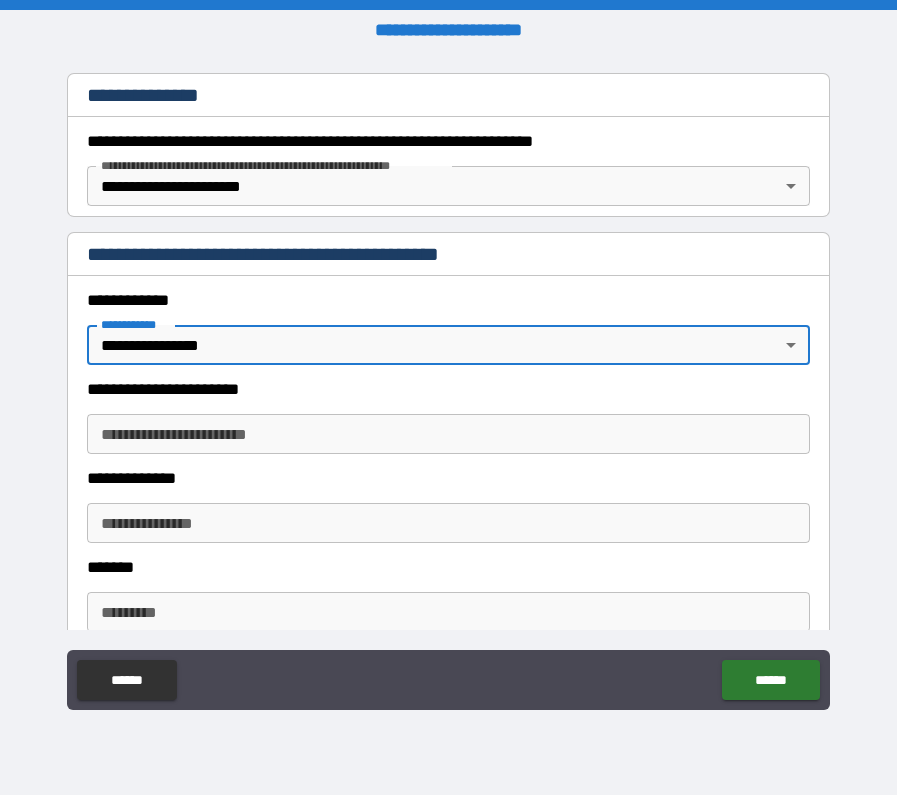 scroll, scrollTop: 310, scrollLeft: 0, axis: vertical 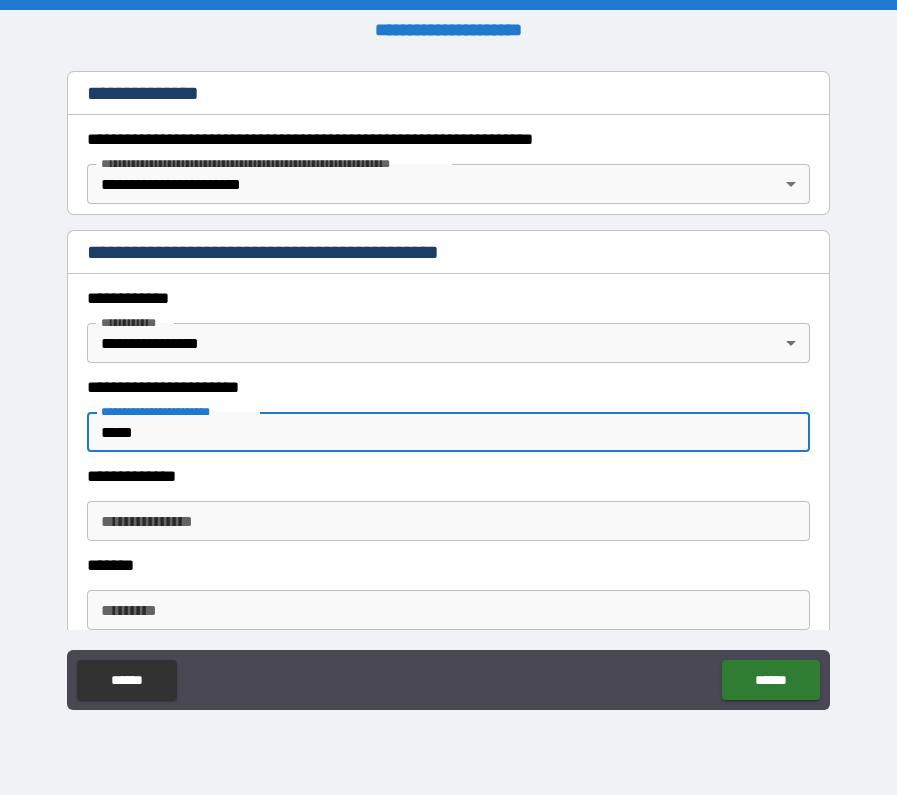 type on "*****" 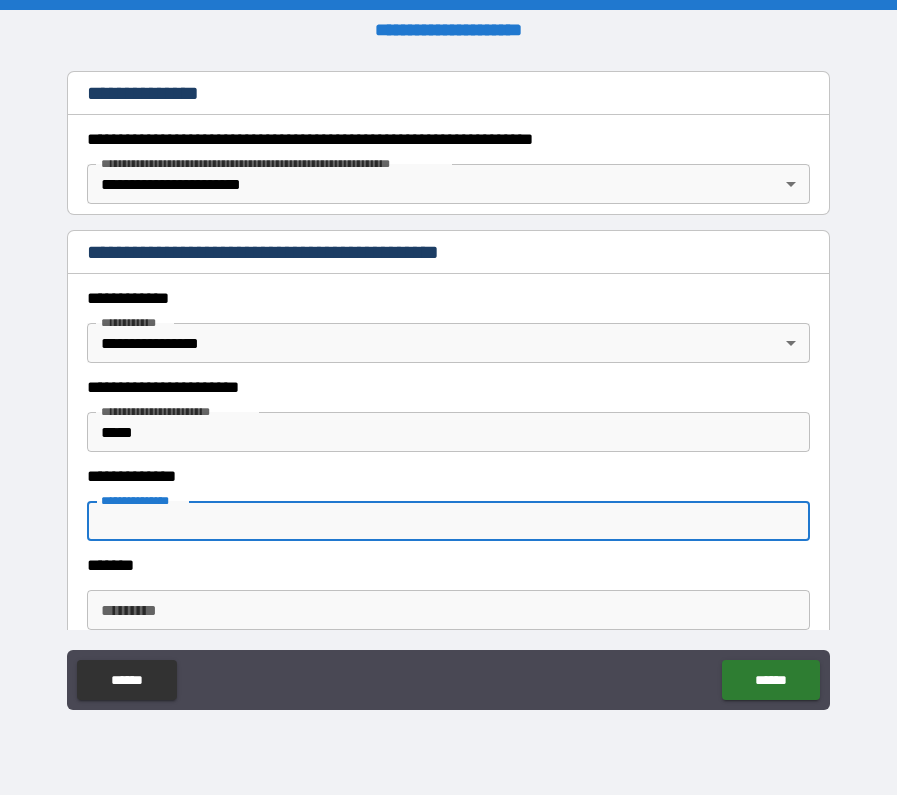 click on "**********" at bounding box center [448, 521] 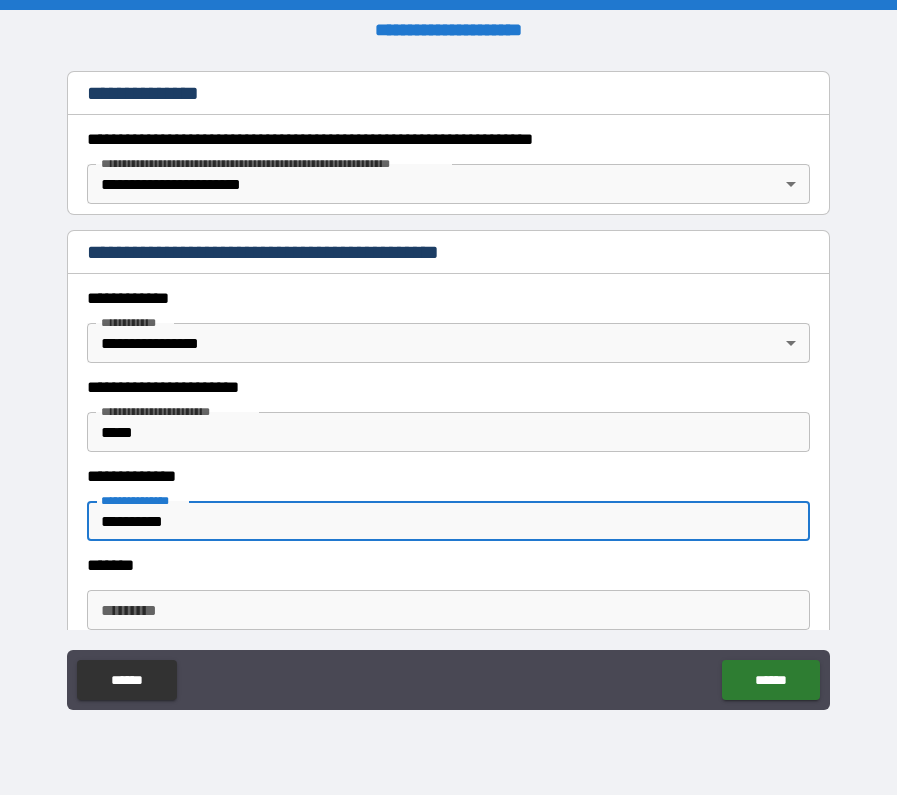 type on "**********" 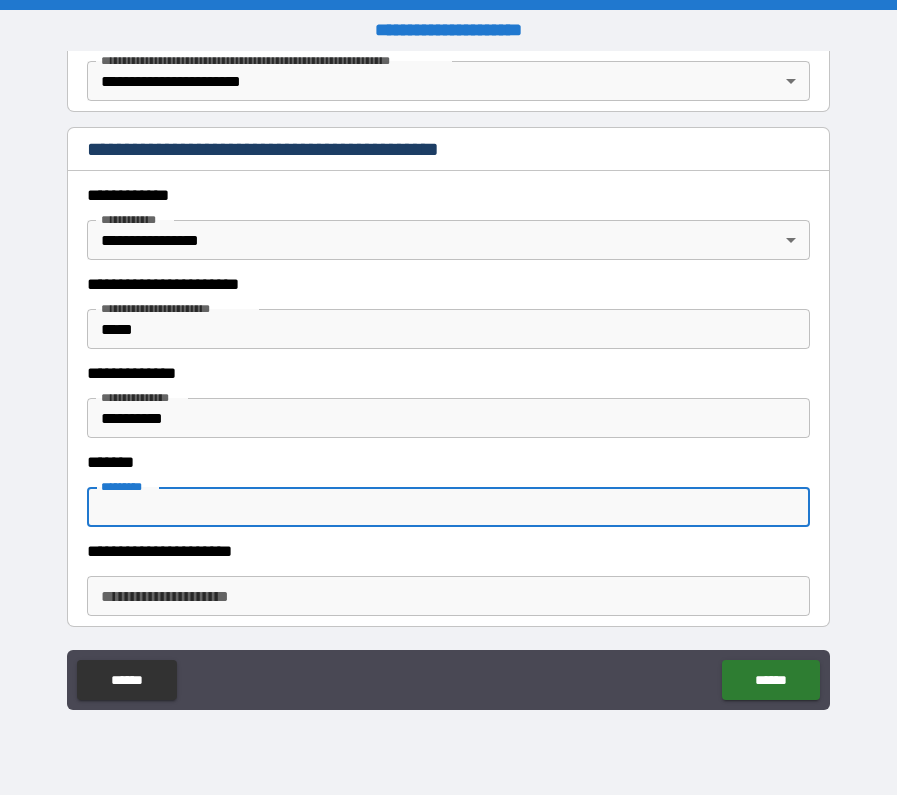 scroll, scrollTop: 416, scrollLeft: 0, axis: vertical 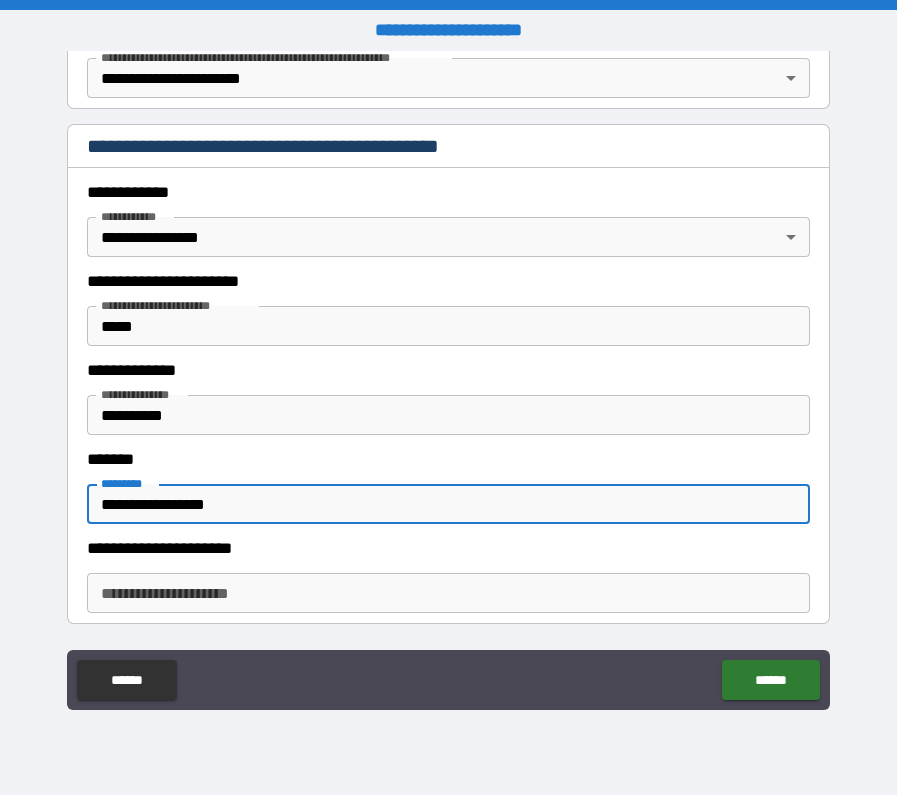 type on "**********" 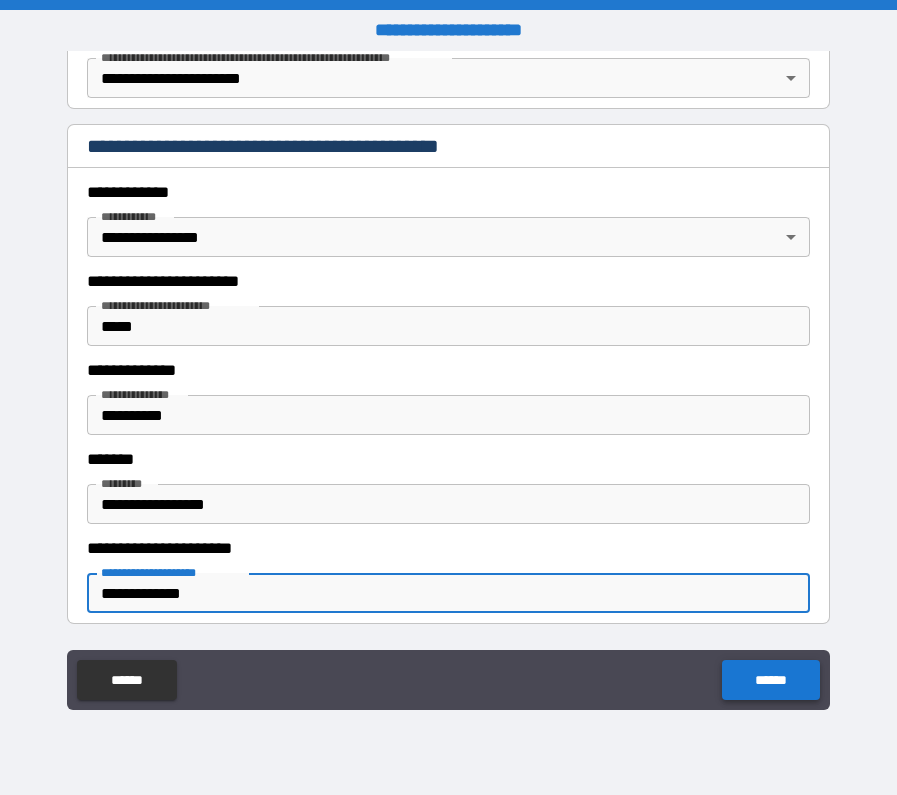 type on "**********" 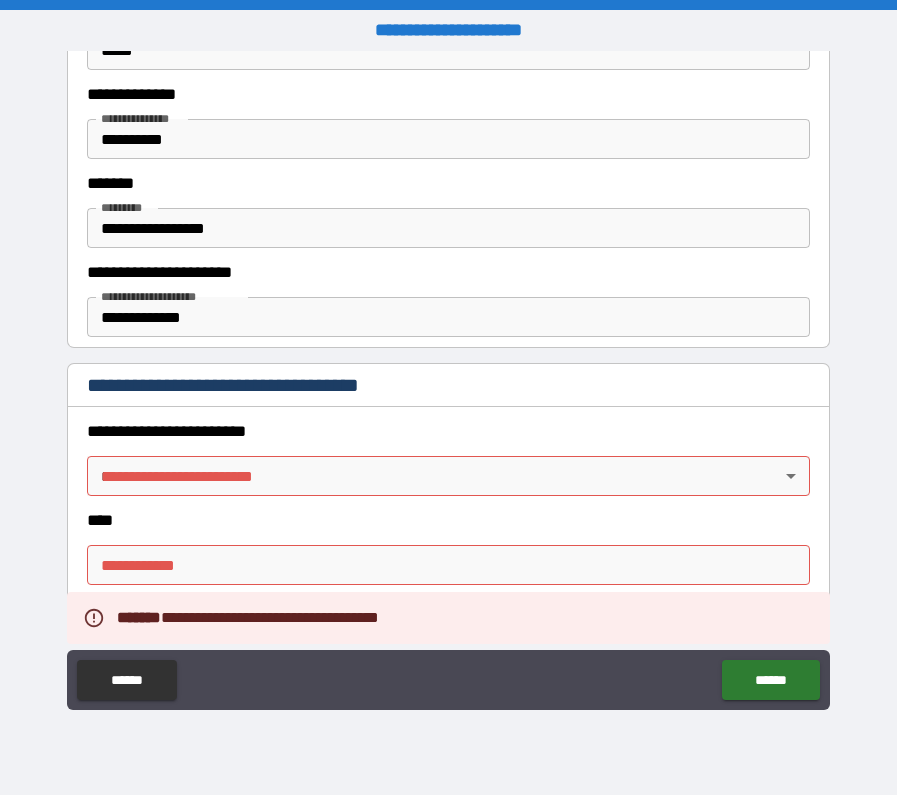 scroll, scrollTop: 783, scrollLeft: 0, axis: vertical 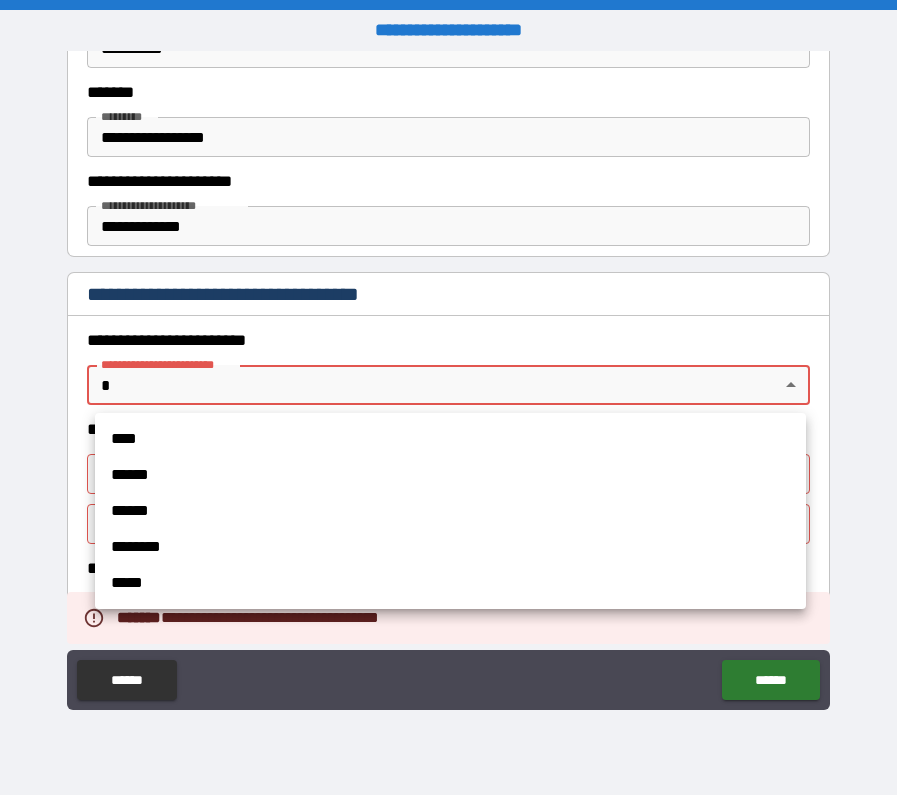 click on "**********" at bounding box center (448, 397) 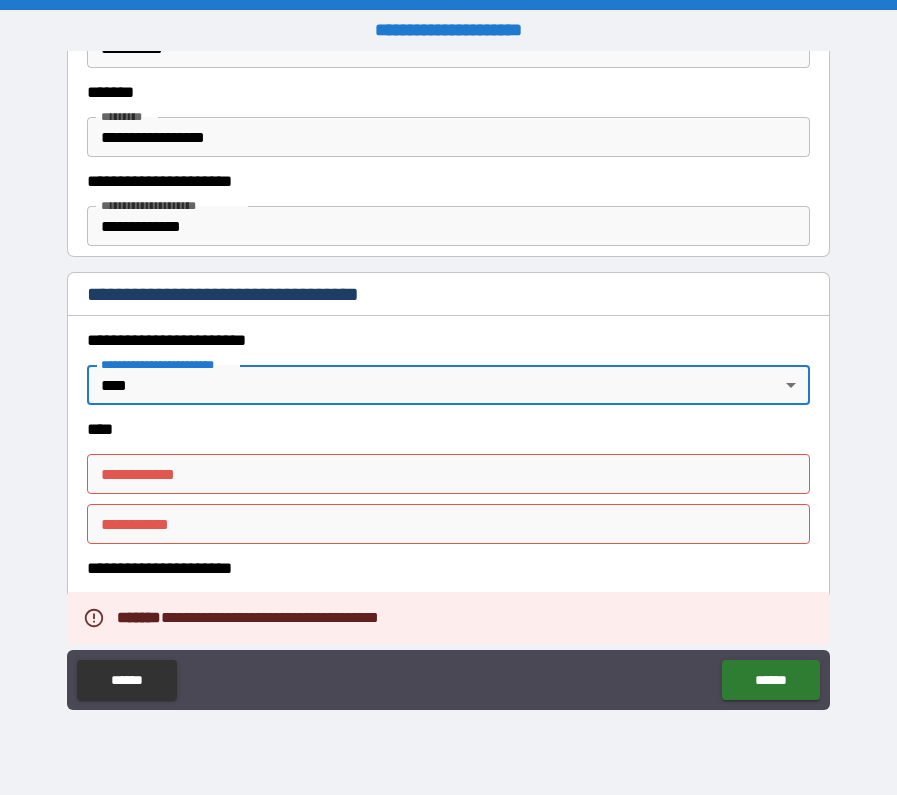 type on "*" 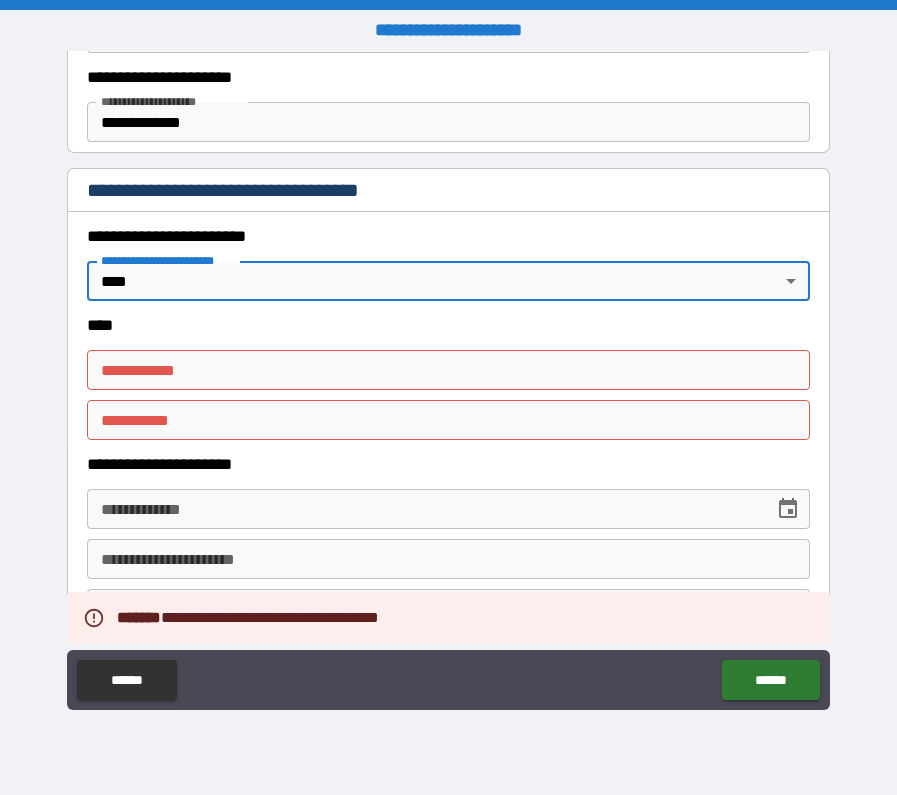 scroll, scrollTop: 890, scrollLeft: 0, axis: vertical 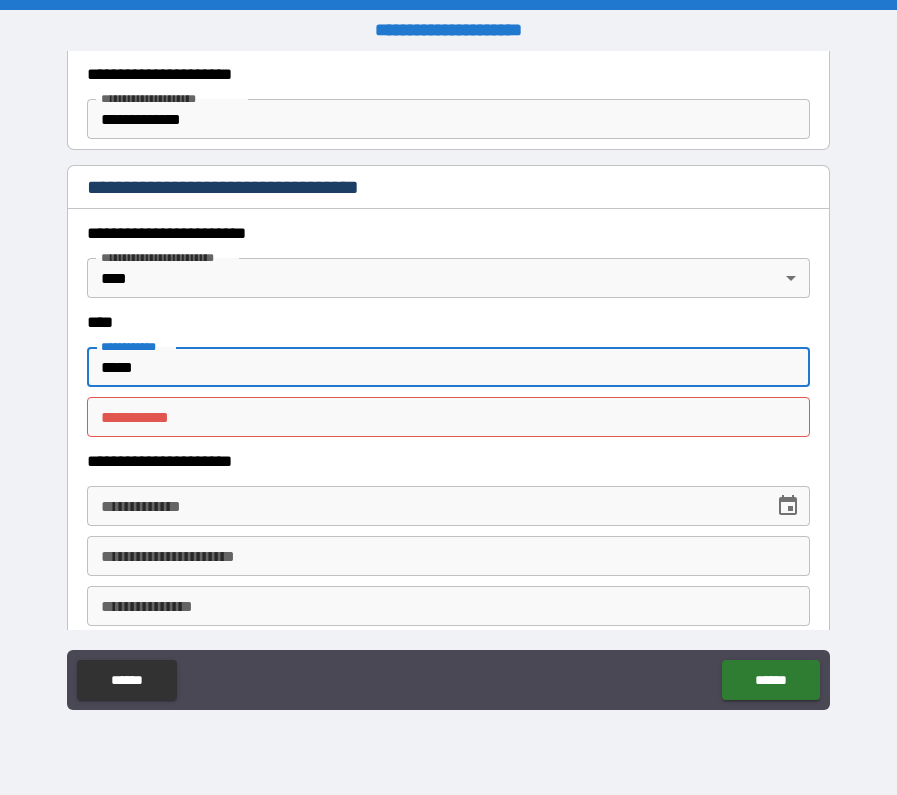 type on "*****" 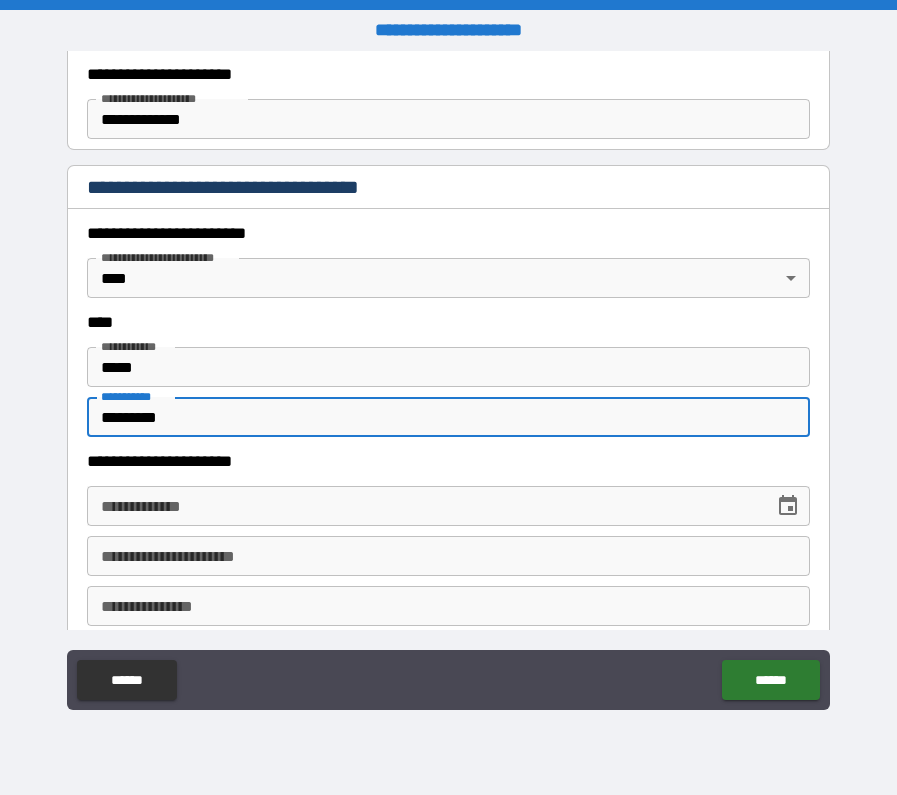 type on "*********" 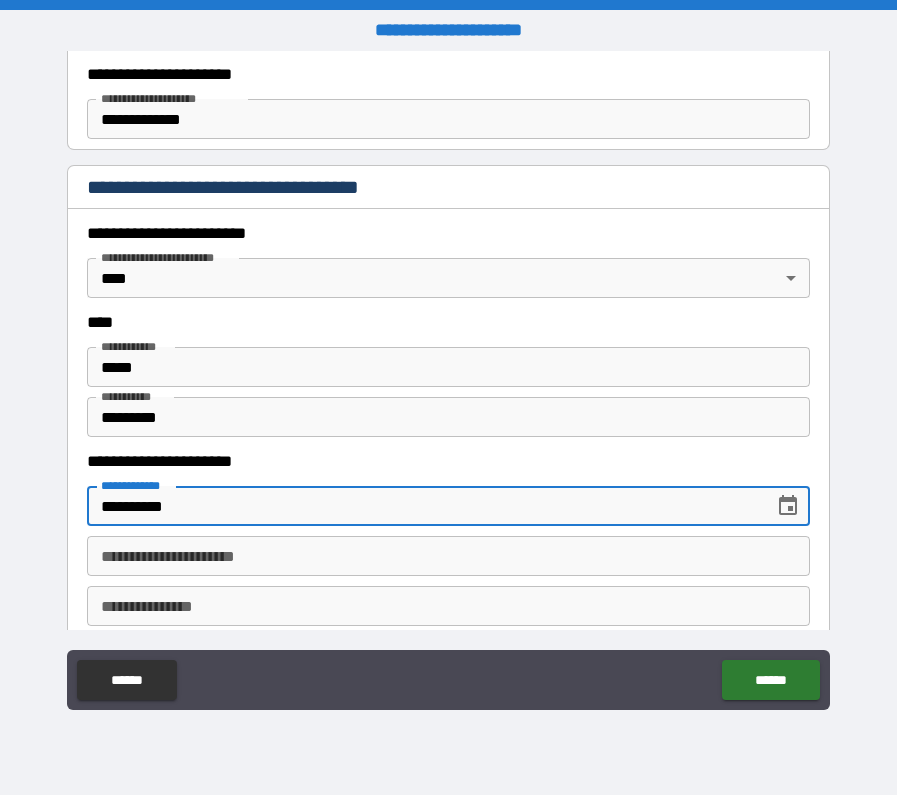 type on "**********" 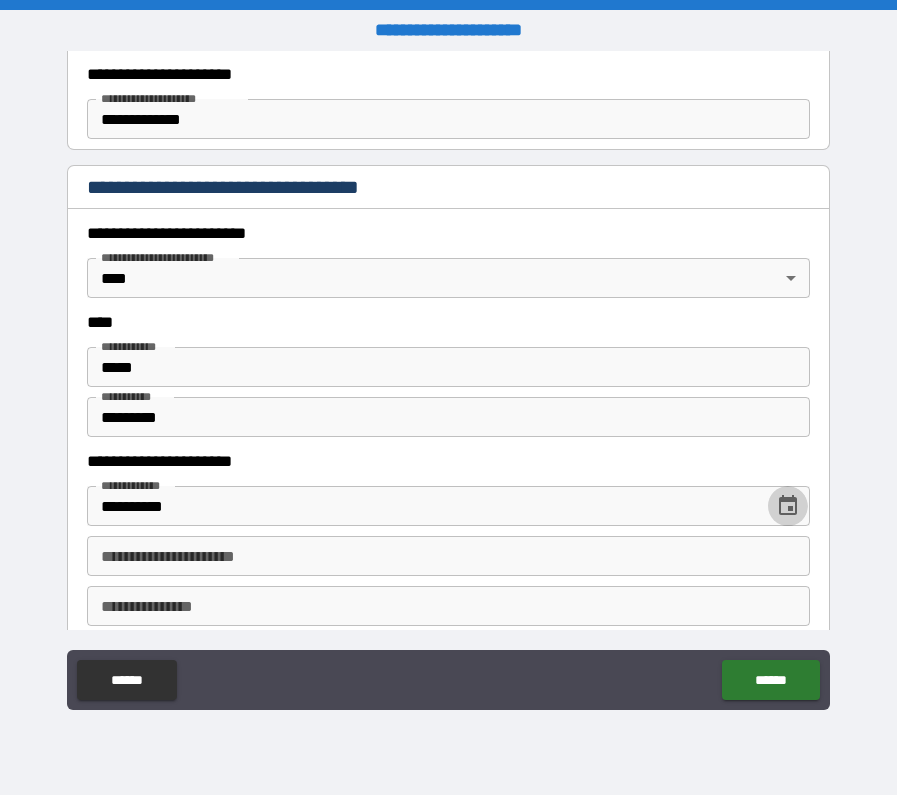 type 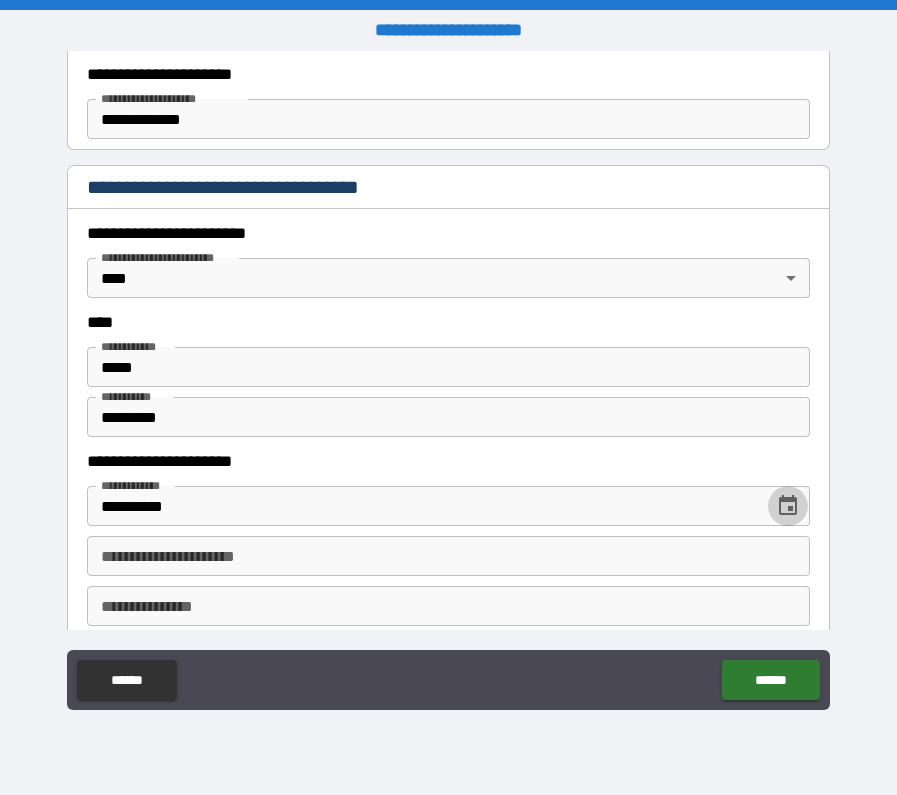 click on "**********" at bounding box center (448, 556) 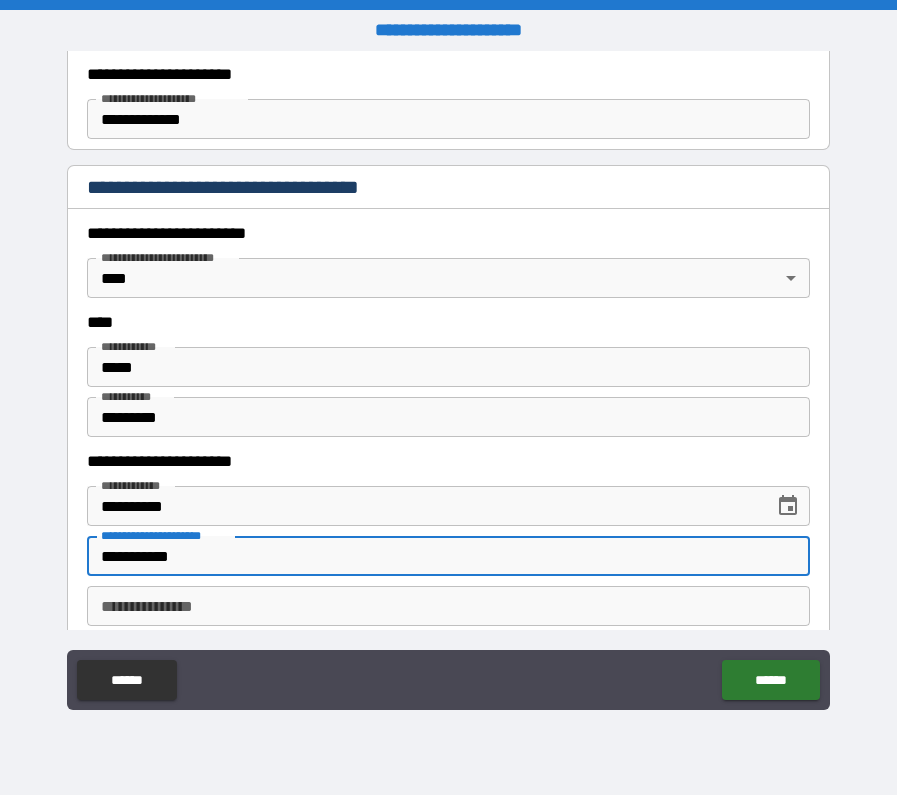 type on "**********" 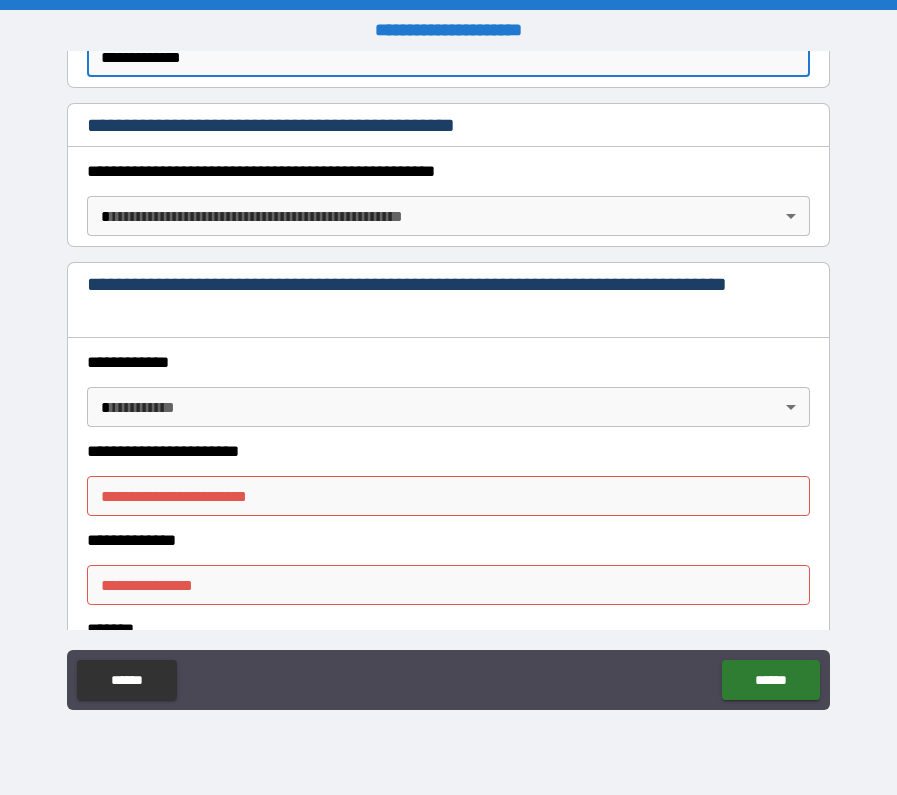 scroll, scrollTop: 1438, scrollLeft: 0, axis: vertical 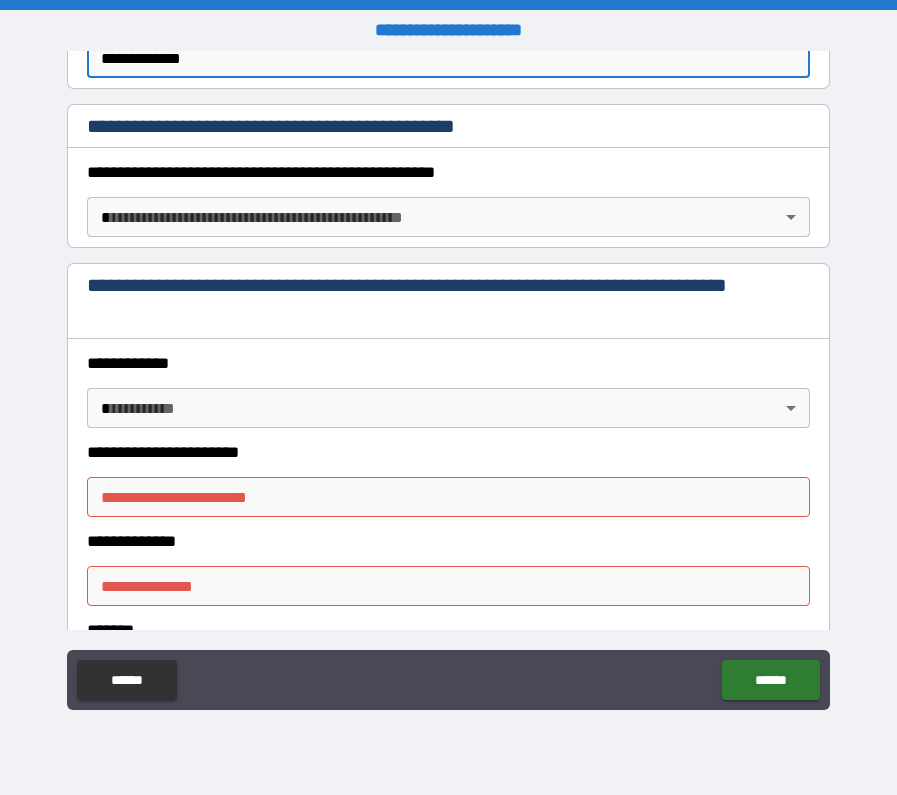type on "**********" 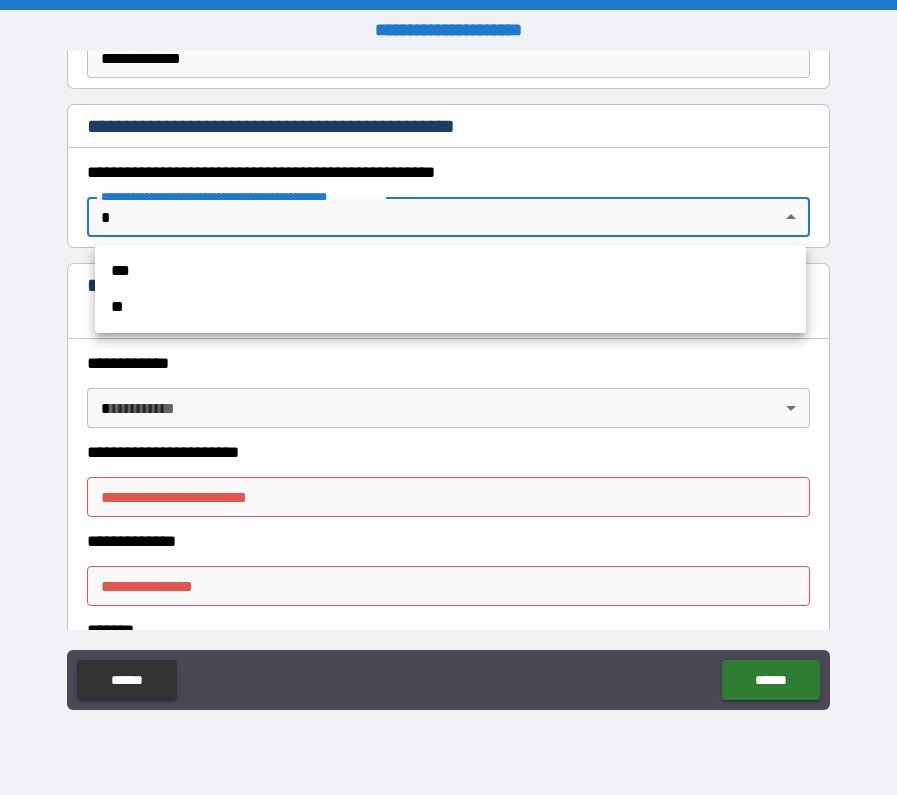 click on "**********" at bounding box center [448, 397] 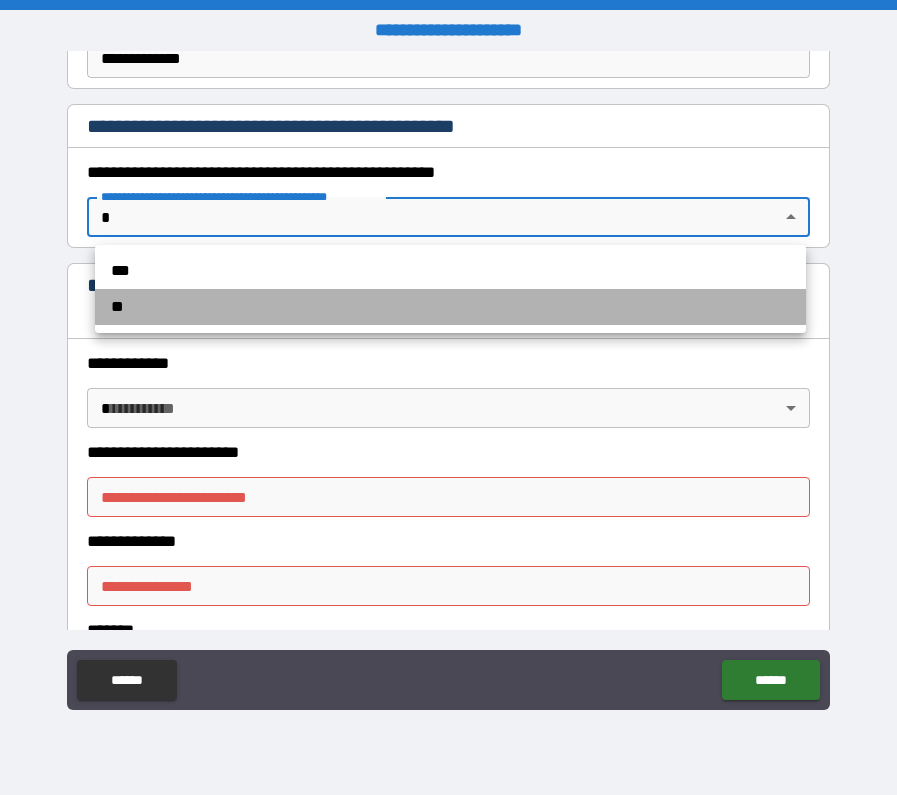 click on "**" at bounding box center [450, 307] 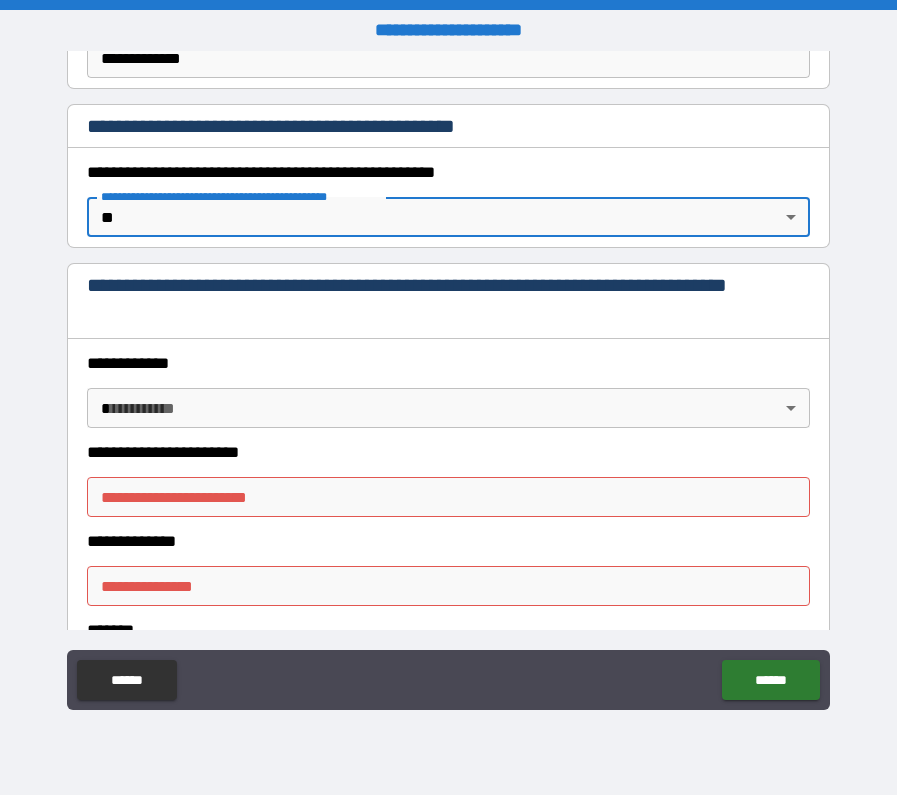 scroll, scrollTop: 1454, scrollLeft: 0, axis: vertical 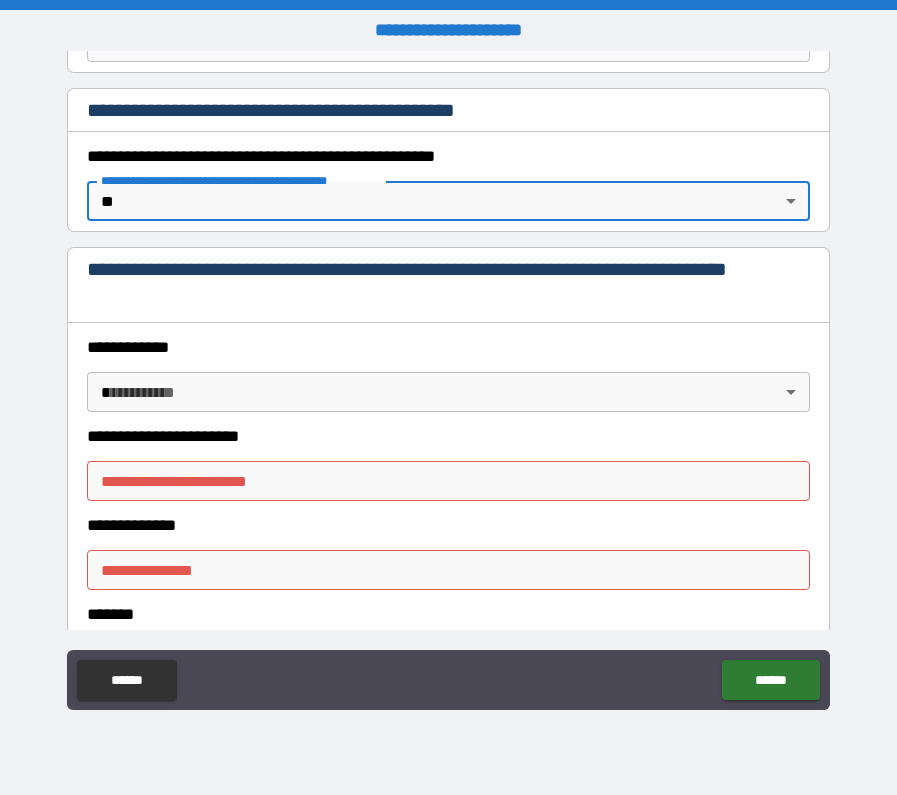 click on "**********" at bounding box center [448, 377] 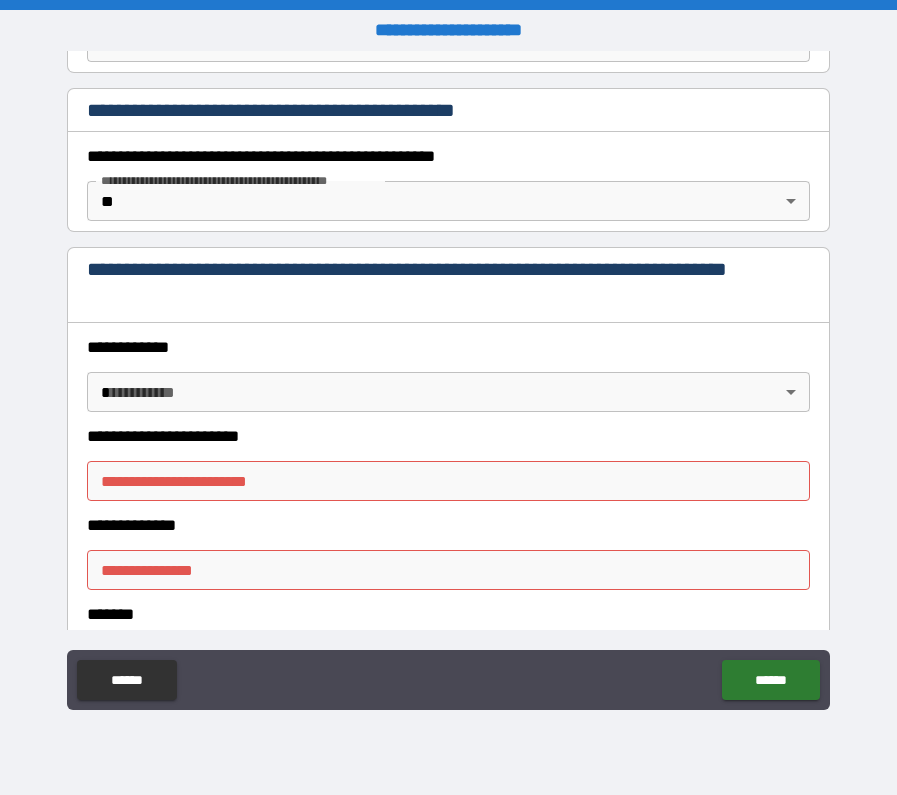 click on "**********" at bounding box center (448, 397) 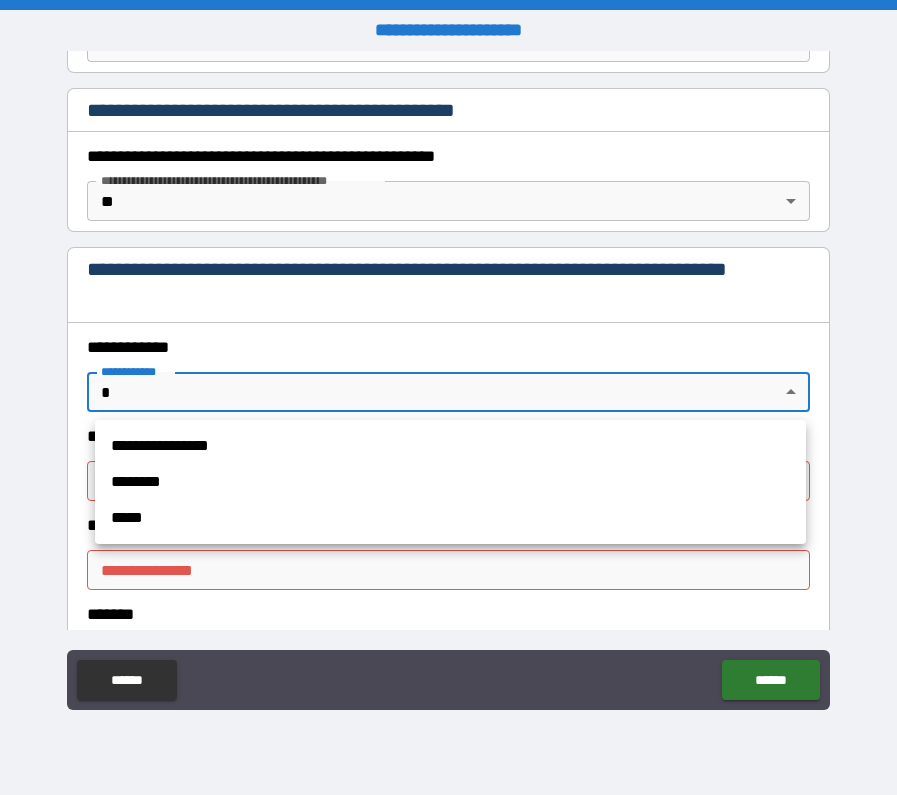 click at bounding box center [448, 397] 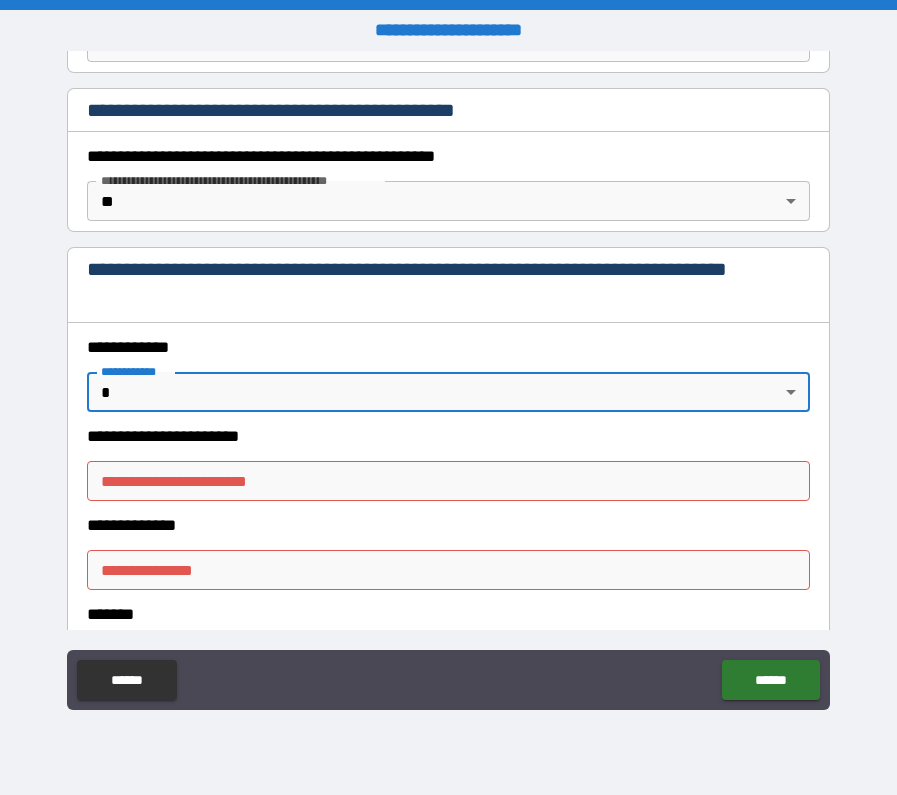 scroll, scrollTop: 1524, scrollLeft: 0, axis: vertical 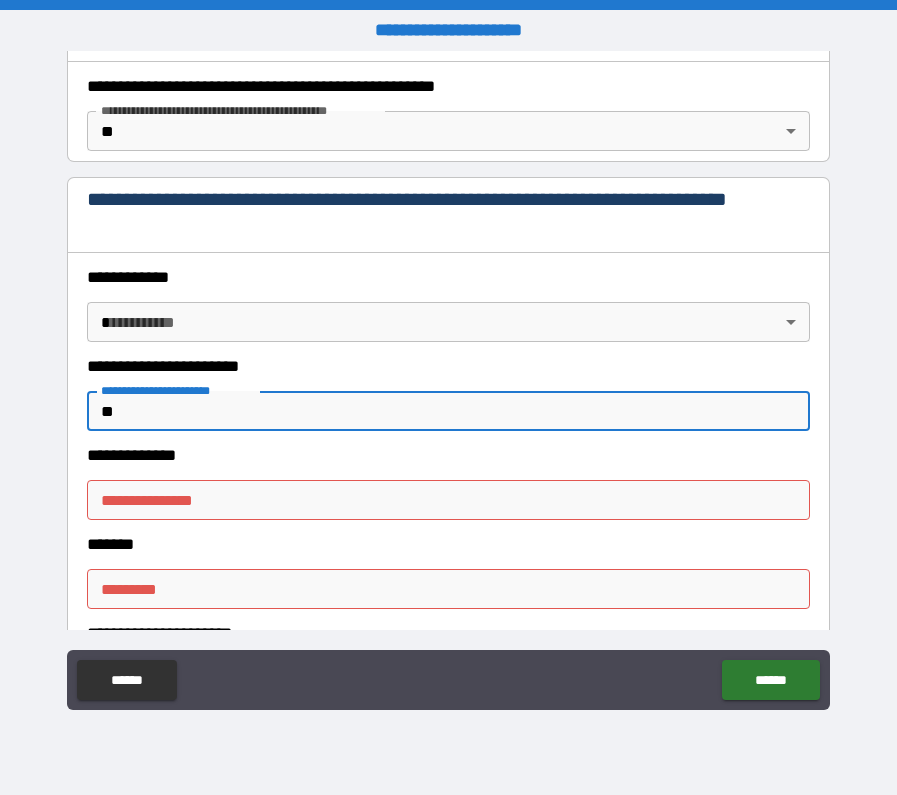 type on "*" 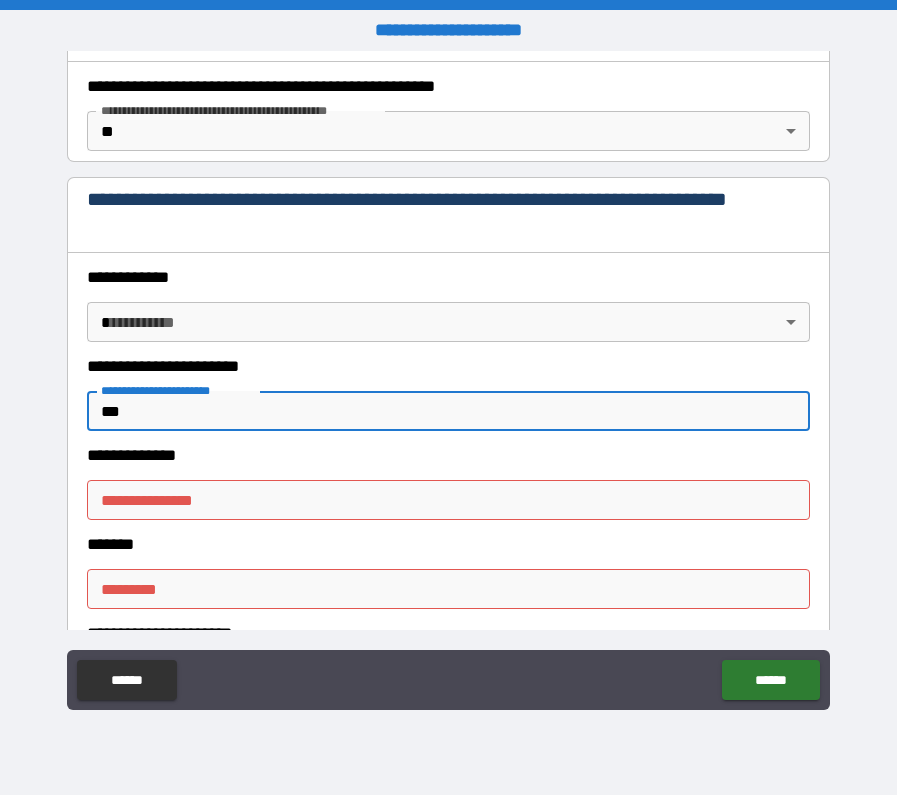 type on "***" 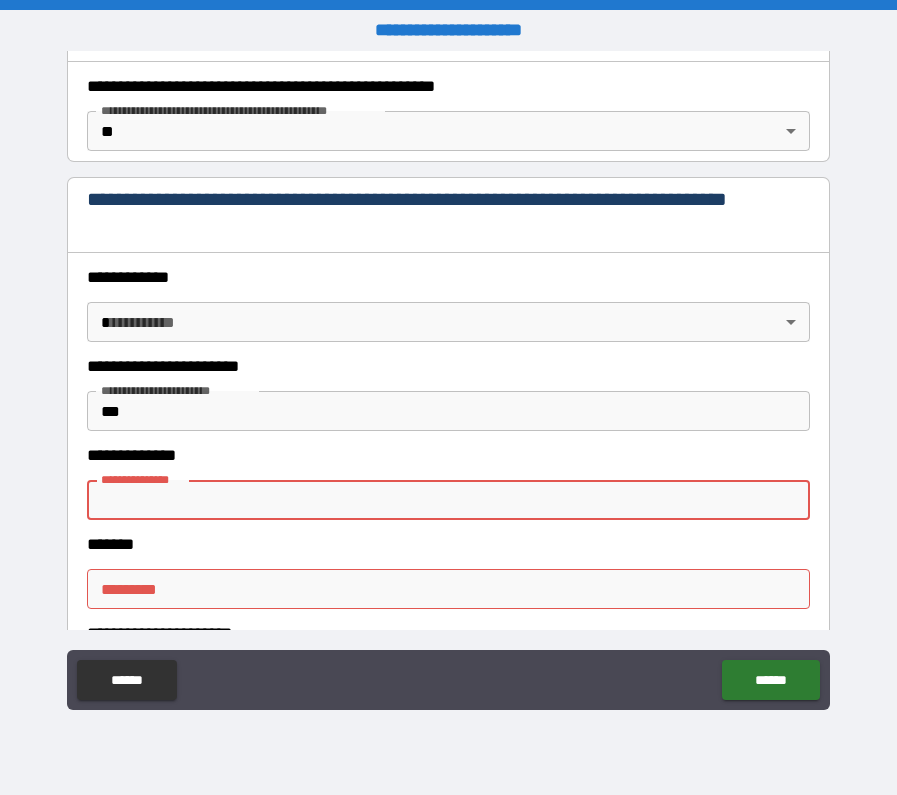 click on "**********" at bounding box center (448, 500) 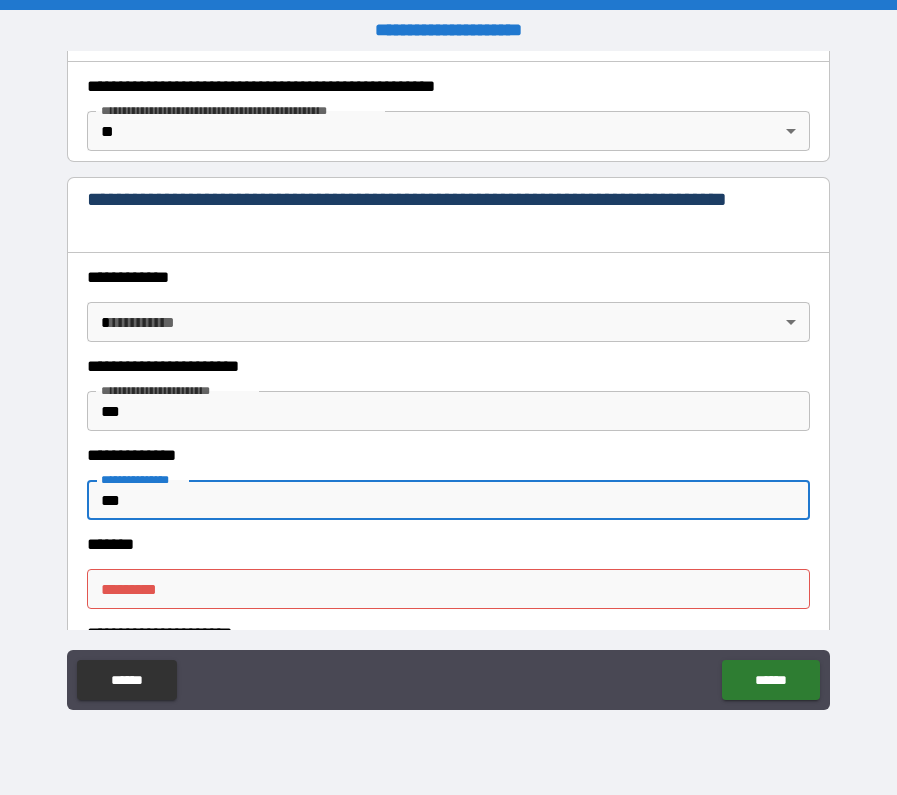 type on "***" 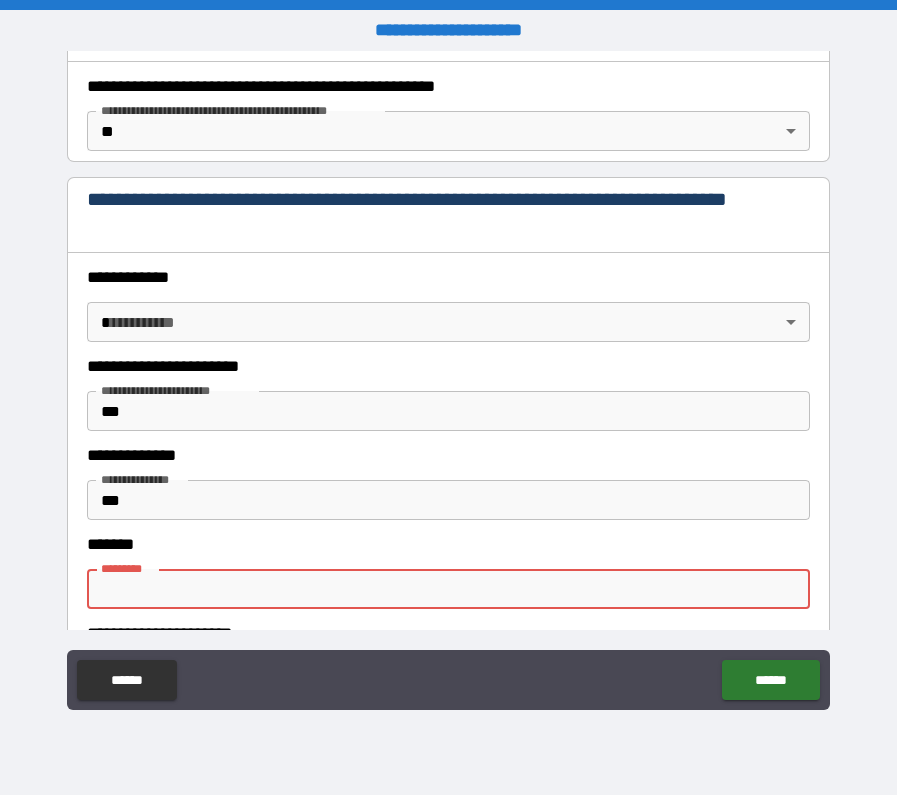 click on "*******   *" at bounding box center [448, 589] 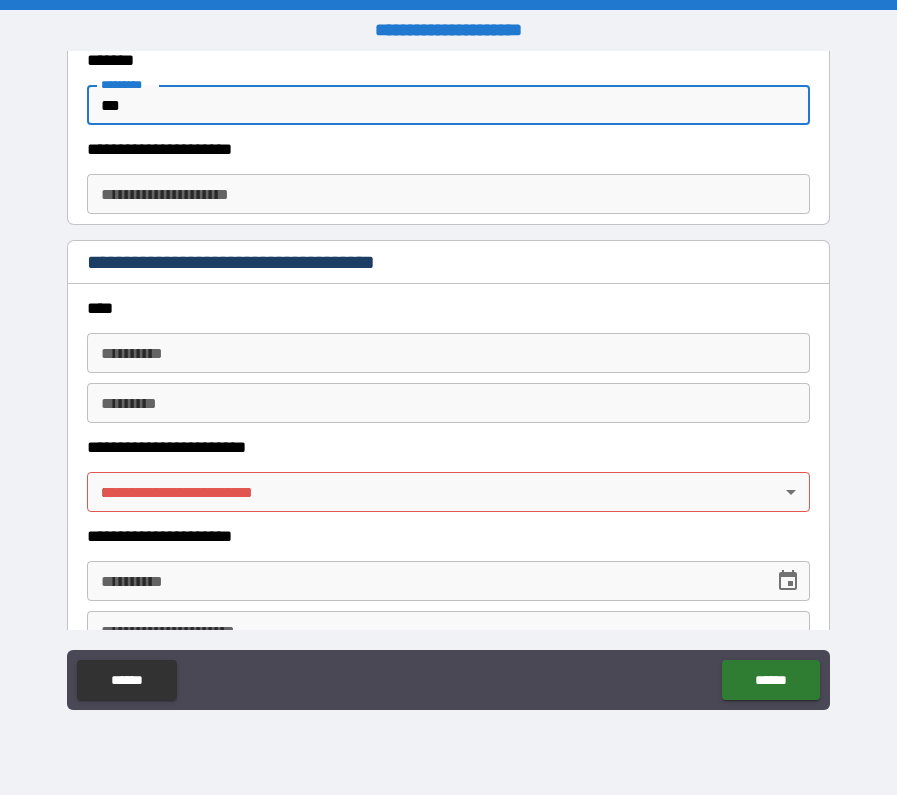 scroll, scrollTop: 2082, scrollLeft: 0, axis: vertical 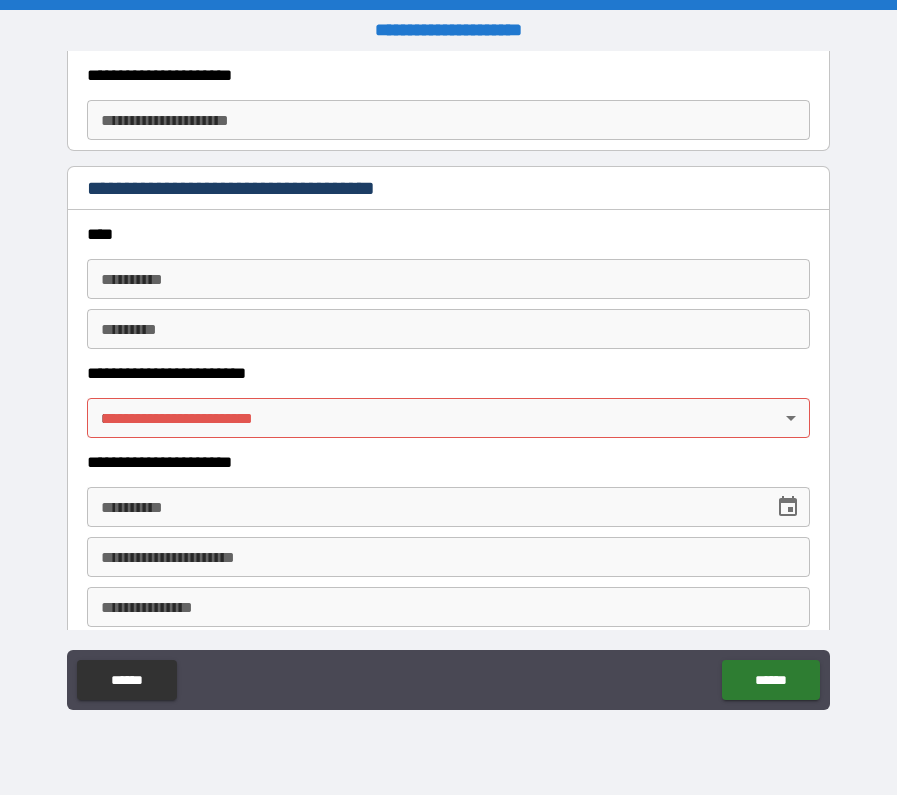 type on "***" 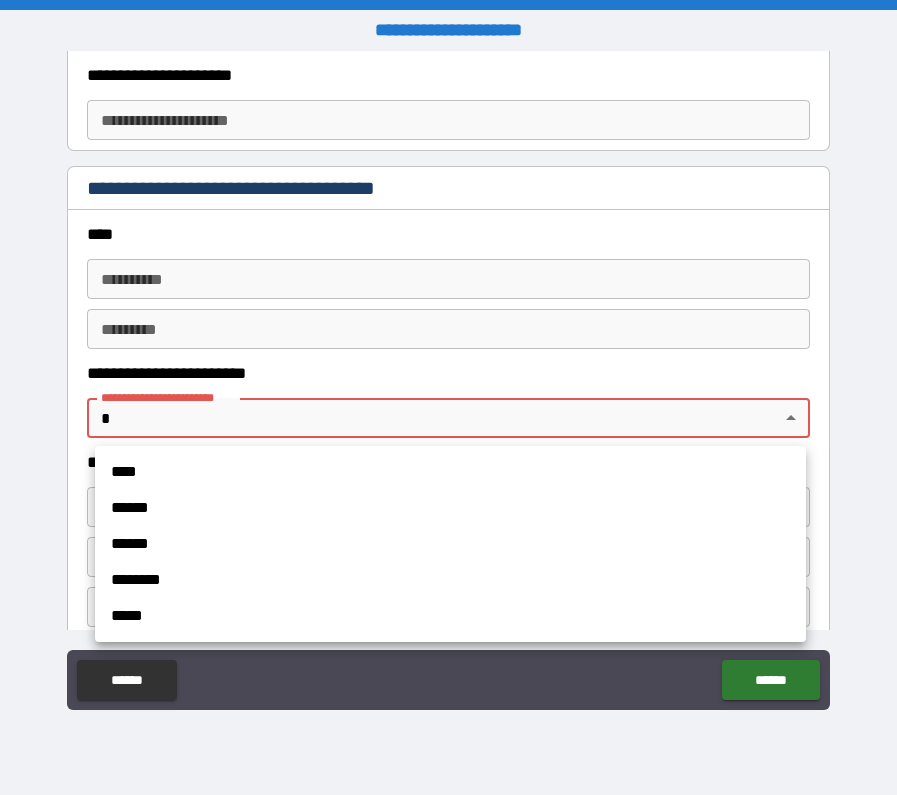 click on "**********" at bounding box center (448, 397) 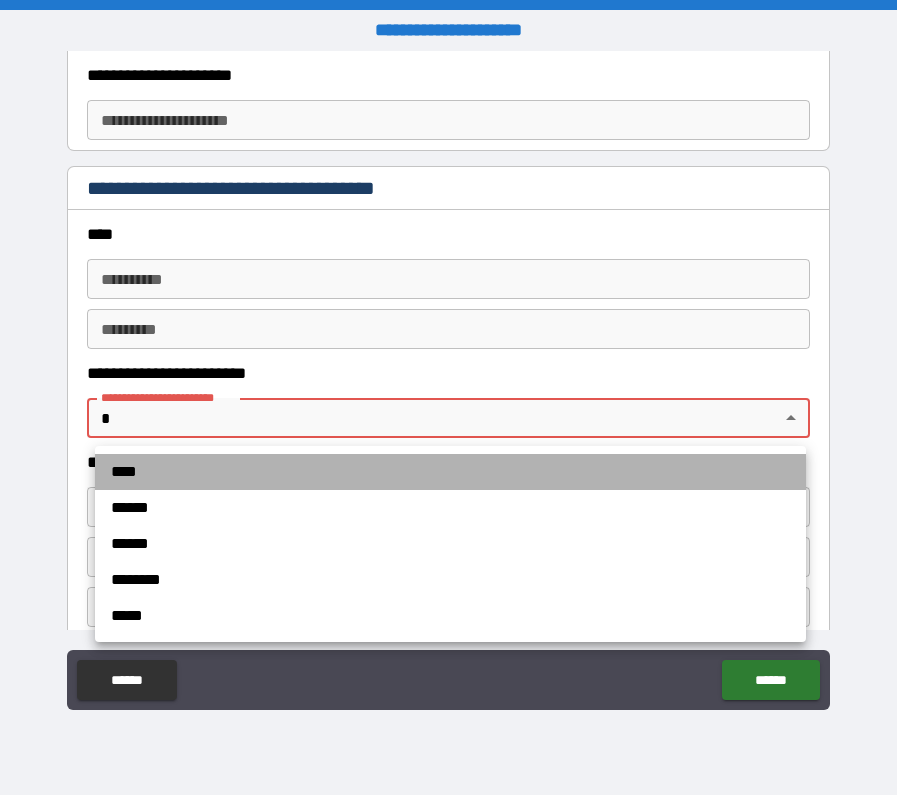 click on "****" at bounding box center [450, 472] 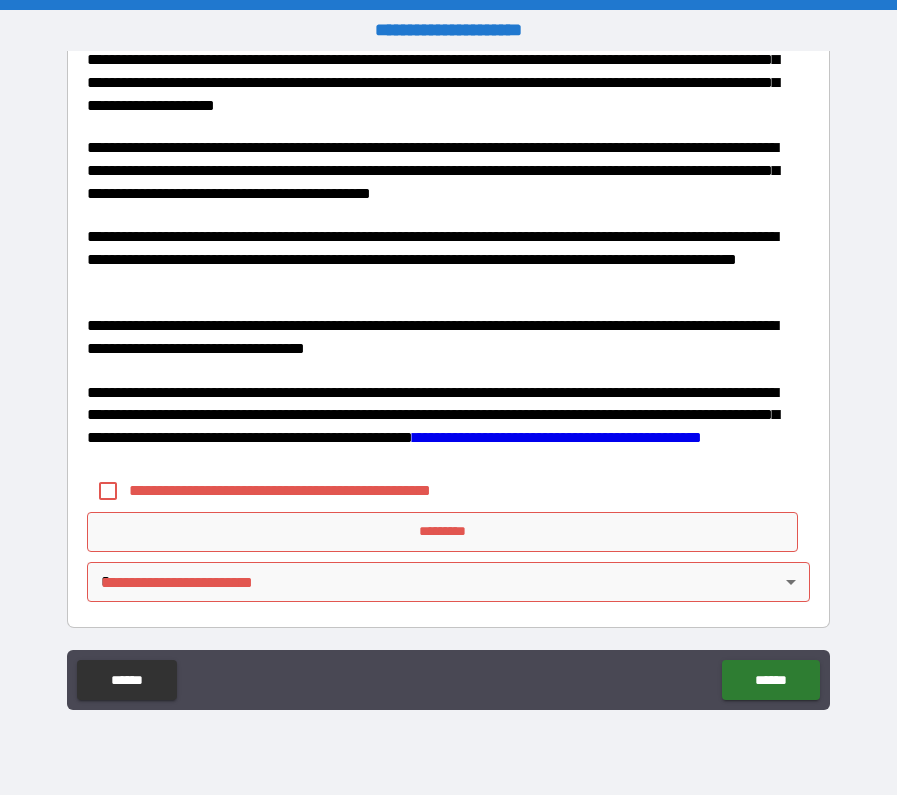scroll, scrollTop: 2835, scrollLeft: 0, axis: vertical 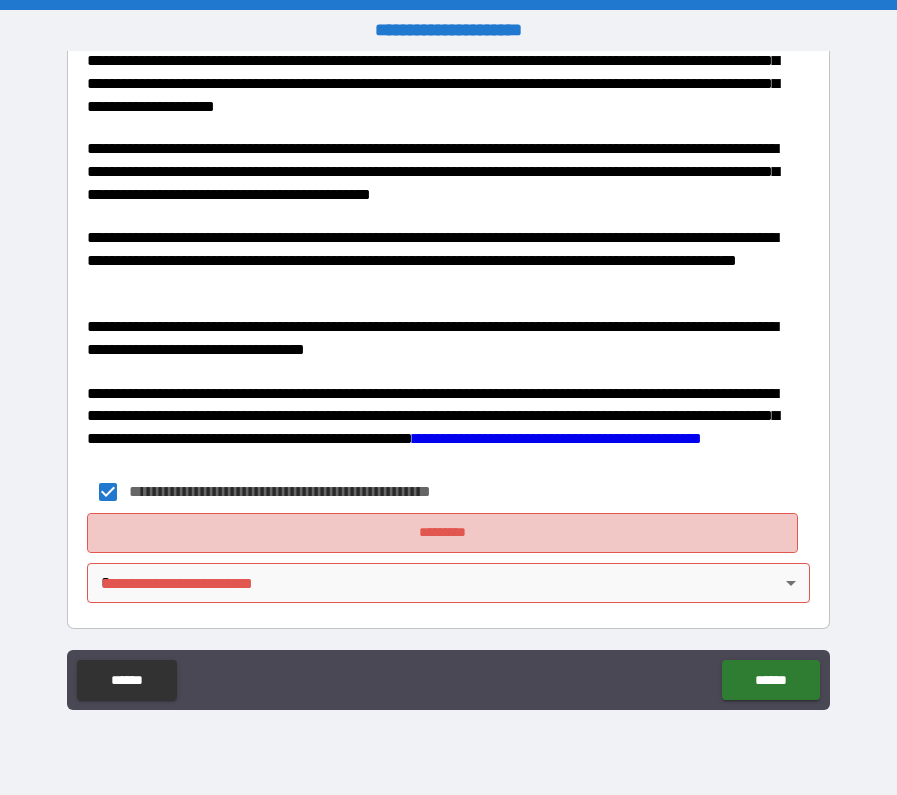 click on "*********" at bounding box center (442, 533) 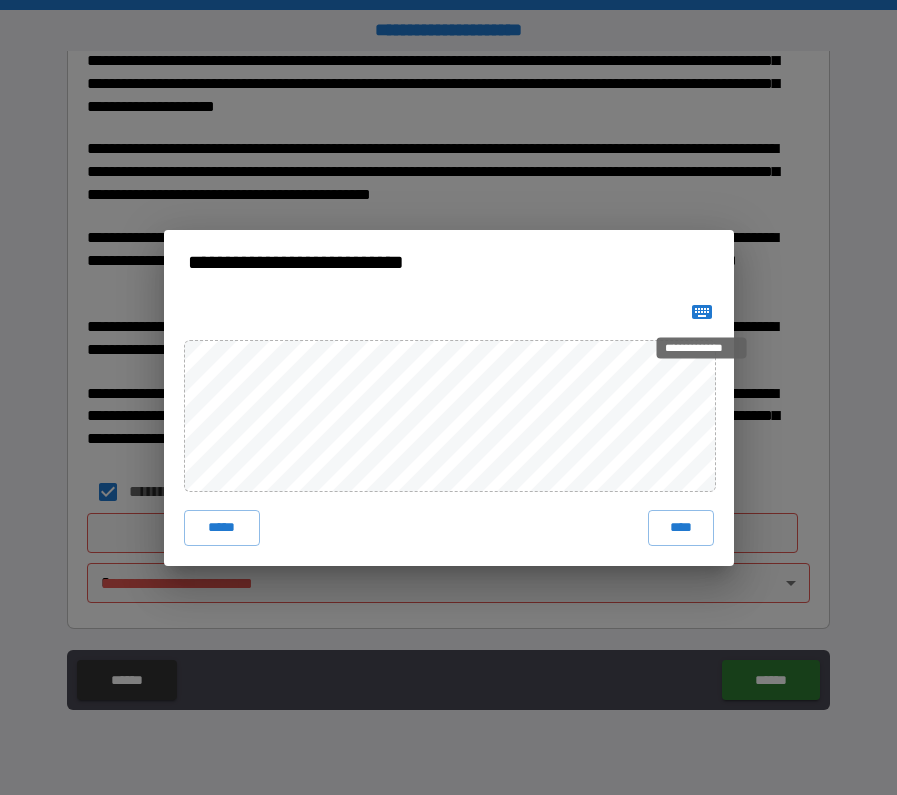 click 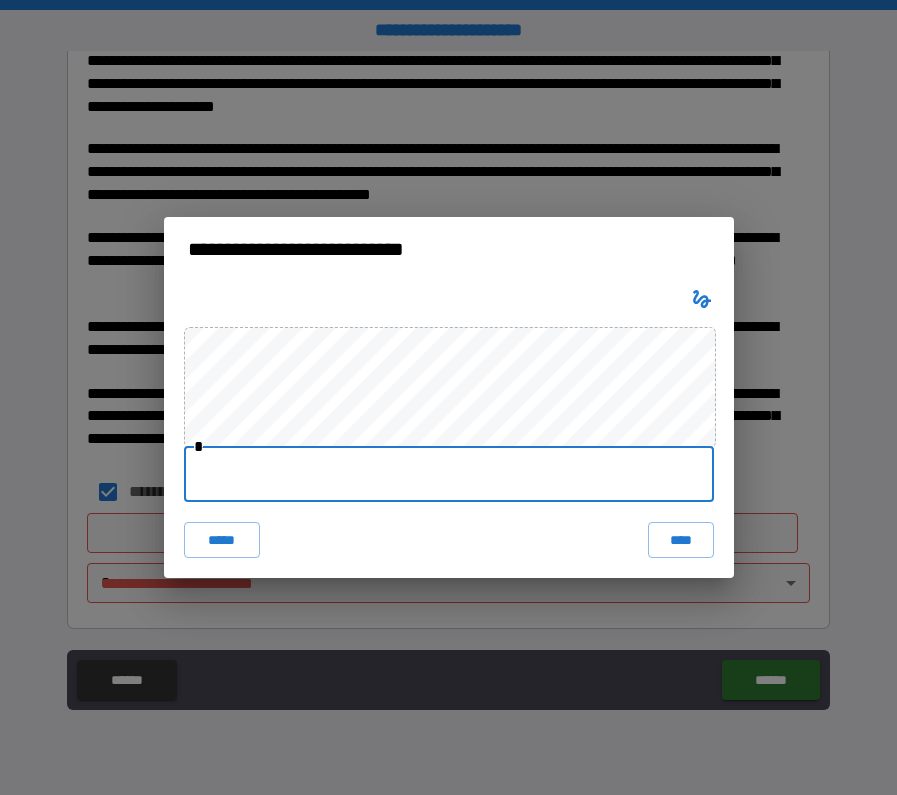 click at bounding box center (449, 474) 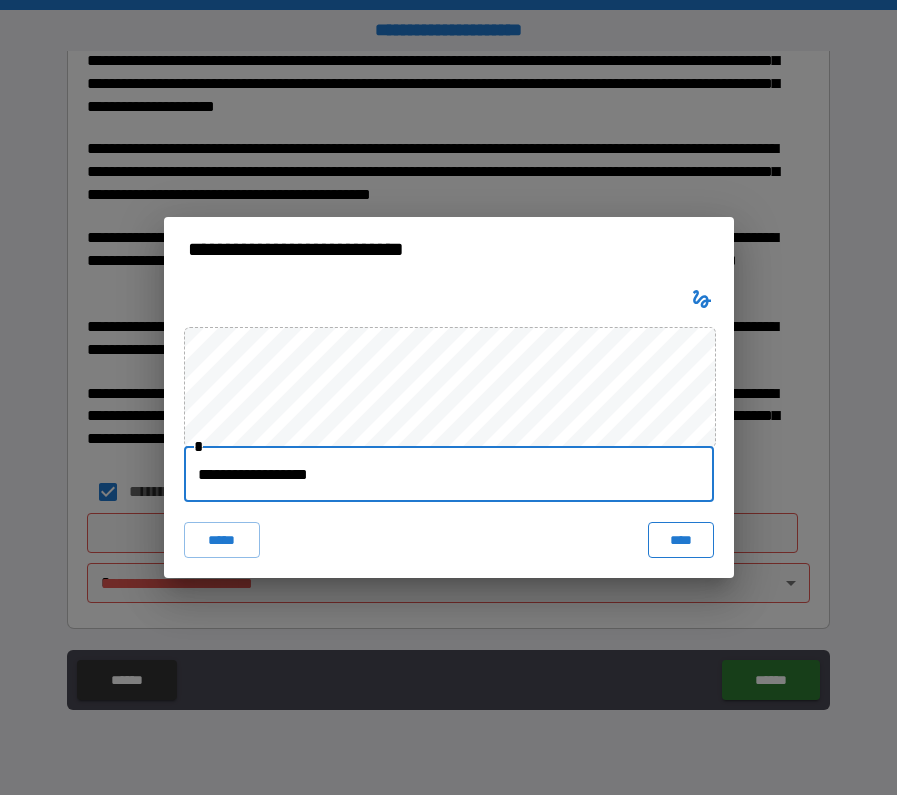type on "**********" 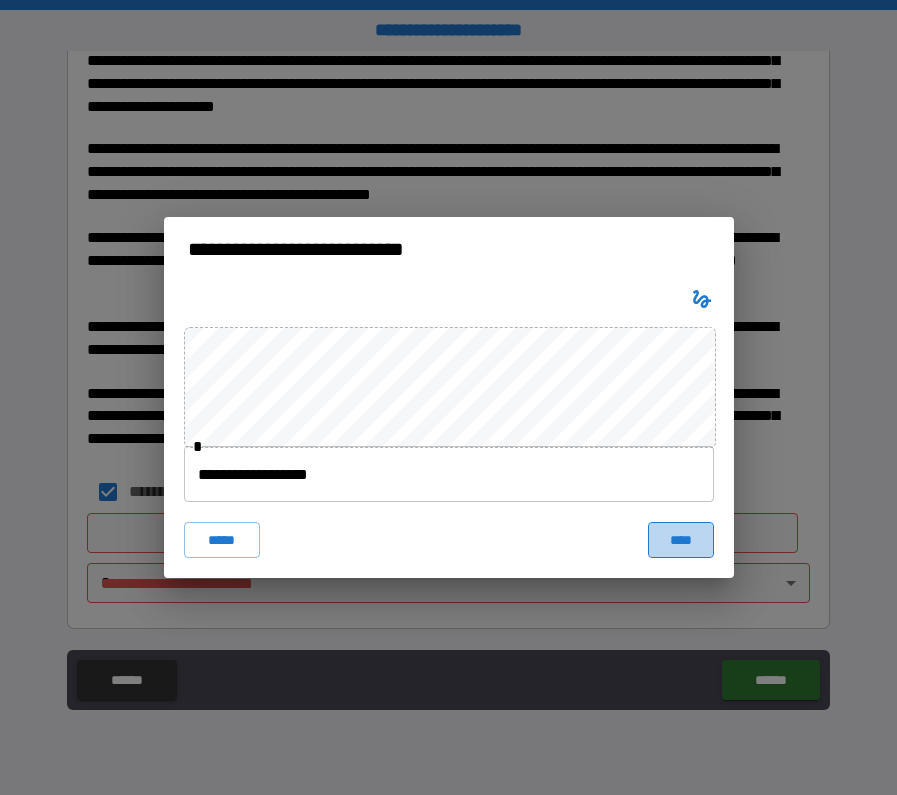 click on "****" at bounding box center [681, 540] 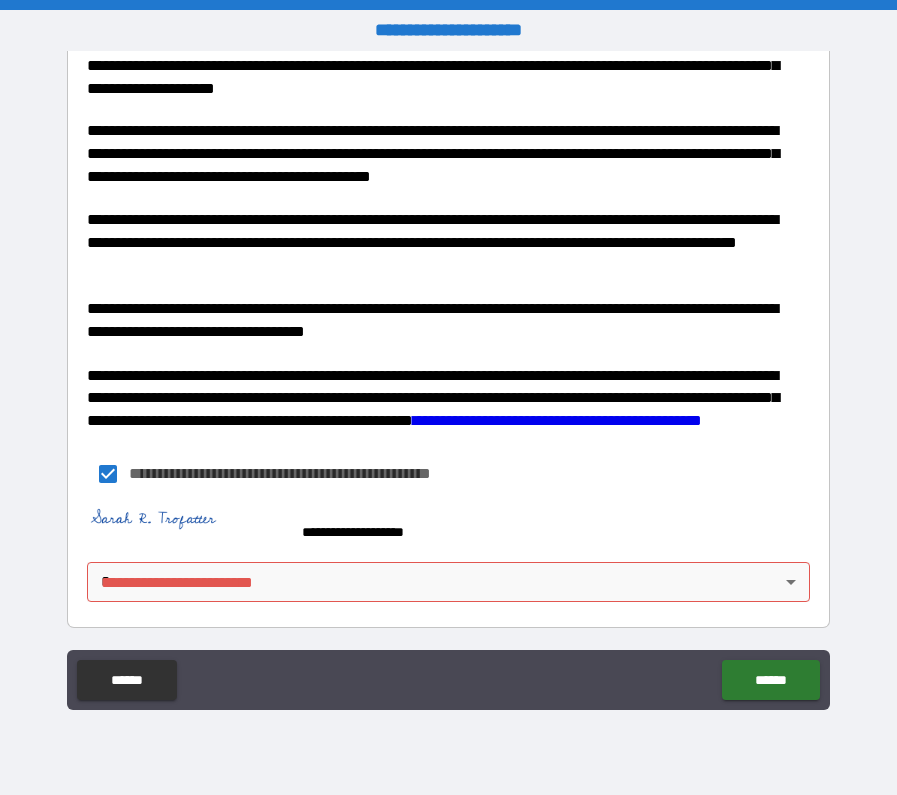 scroll, scrollTop: 2852, scrollLeft: 0, axis: vertical 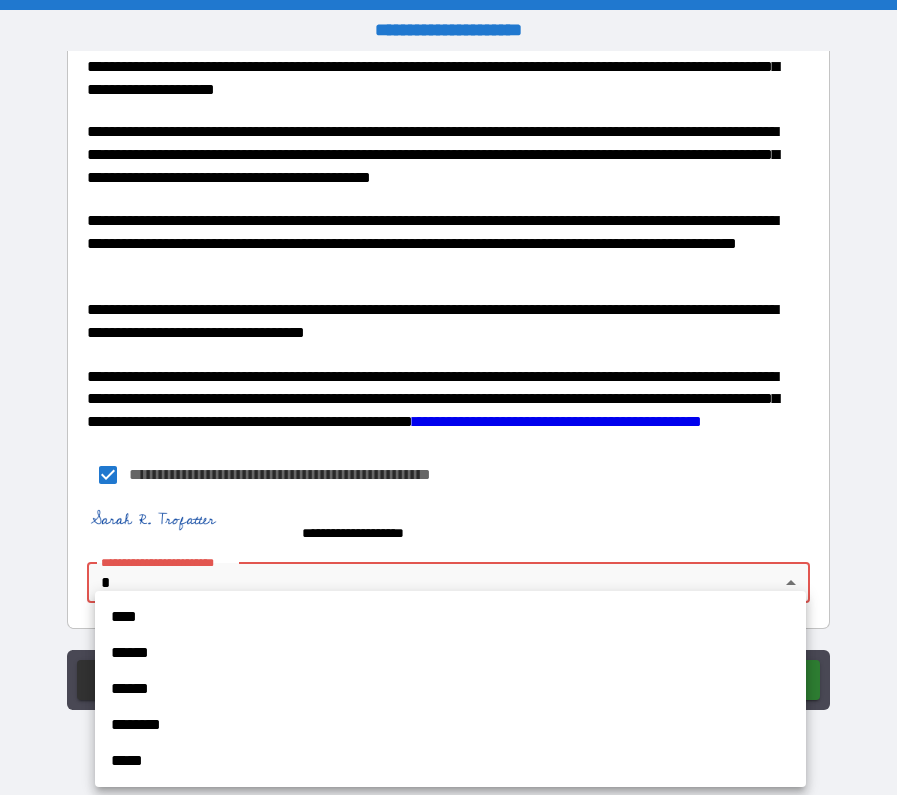 click on "**********" at bounding box center (448, 397) 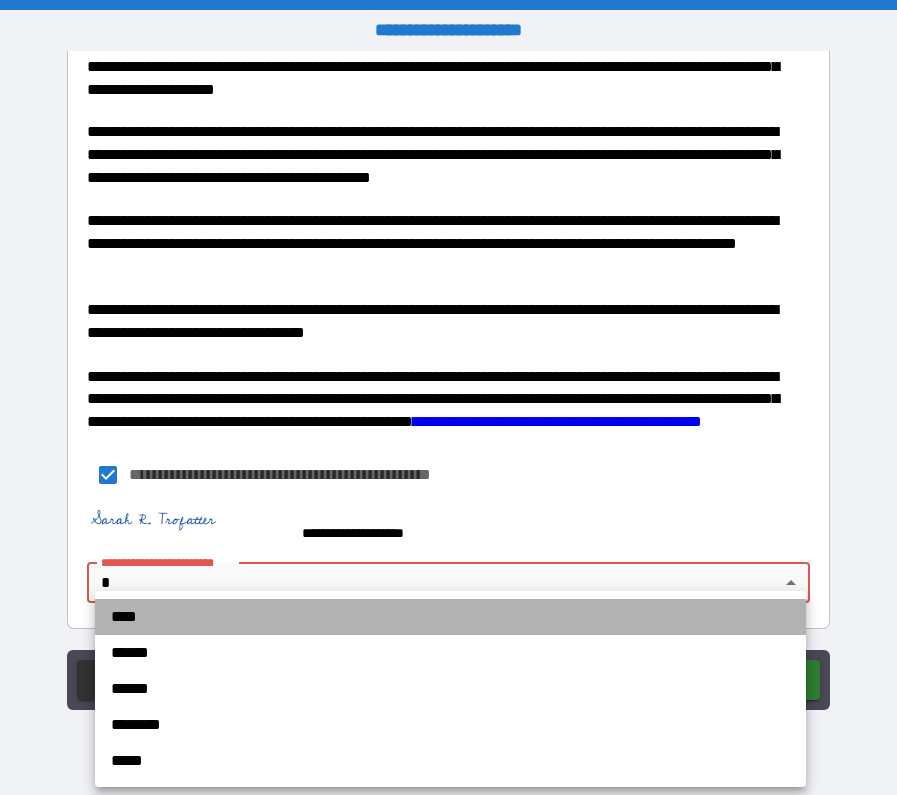 click on "****" at bounding box center (450, 617) 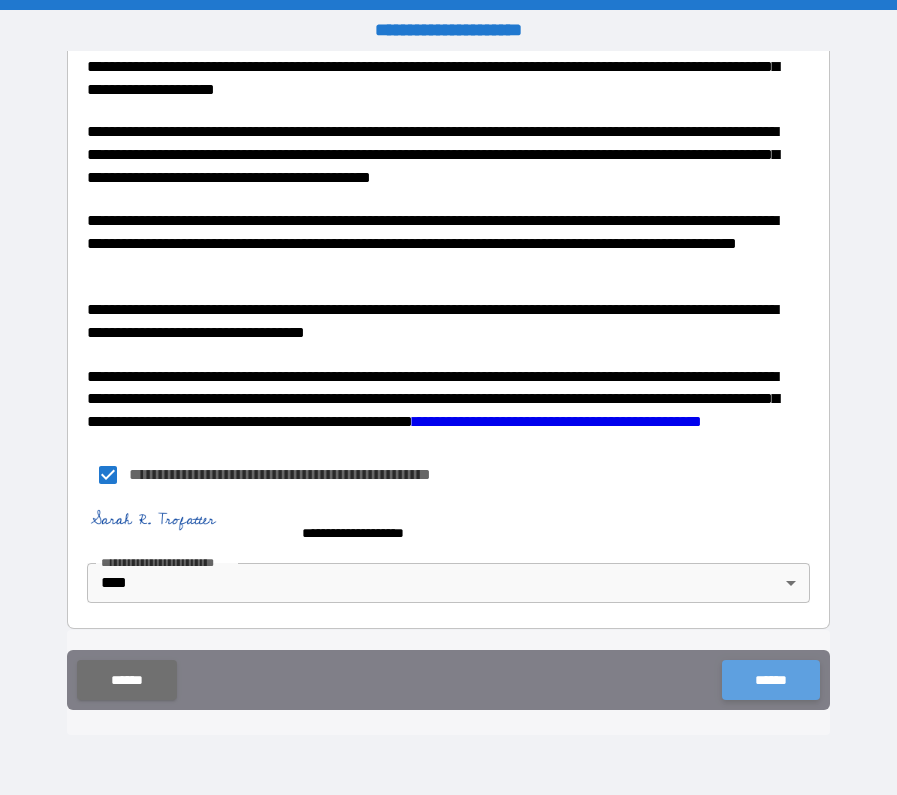 click on "******" at bounding box center (770, 680) 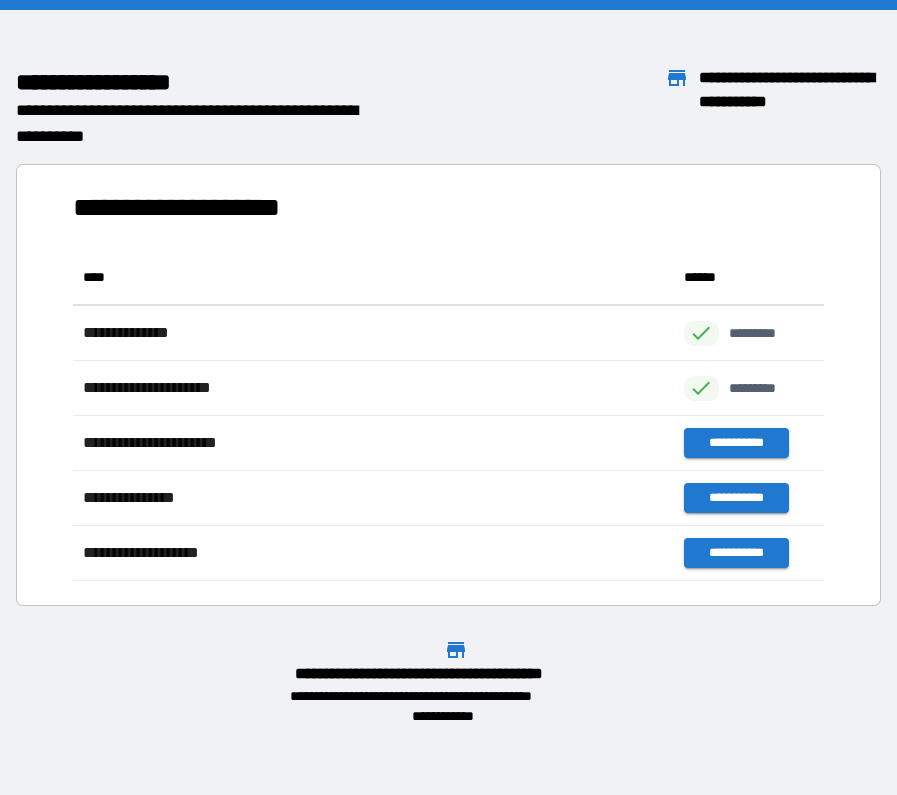 scroll, scrollTop: 1, scrollLeft: 1, axis: both 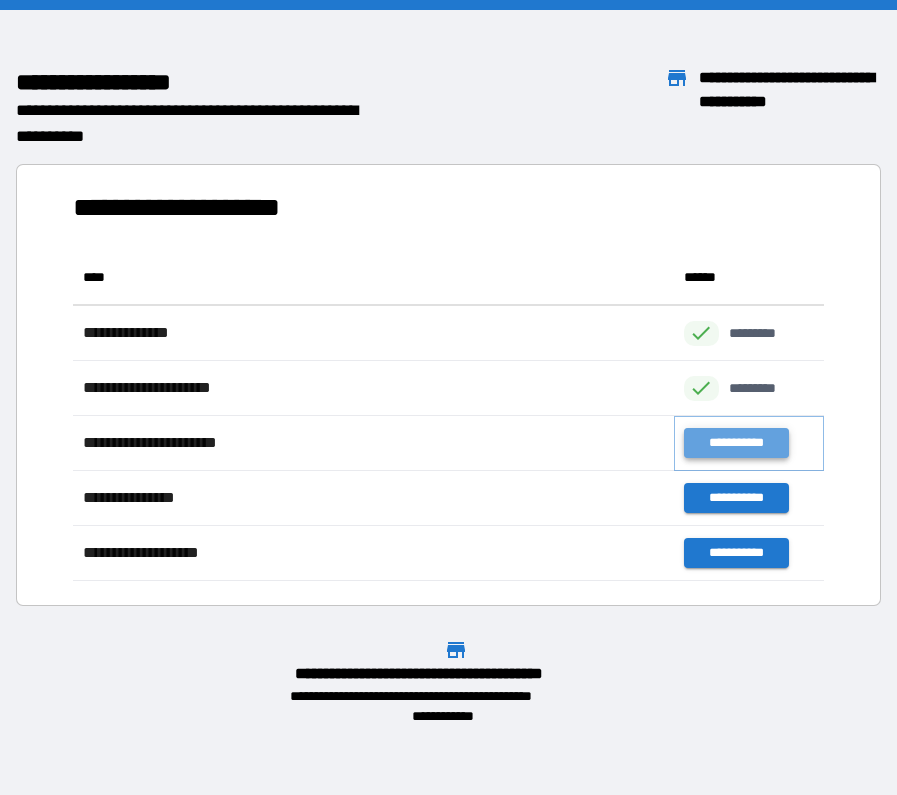 click on "**********" at bounding box center [736, 443] 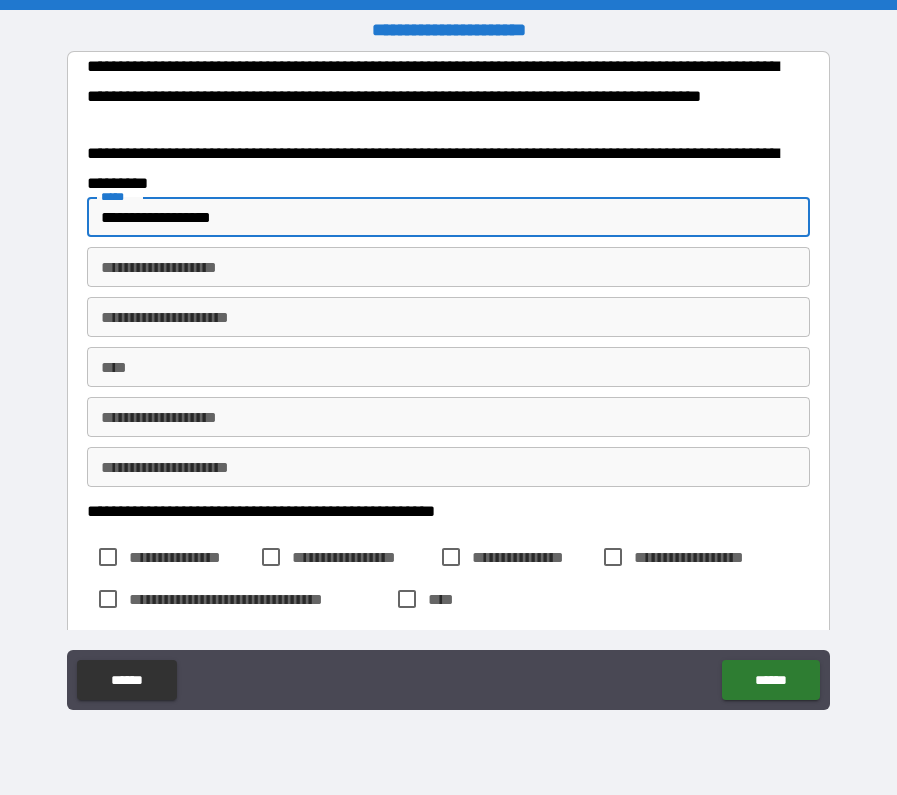 type on "**********" 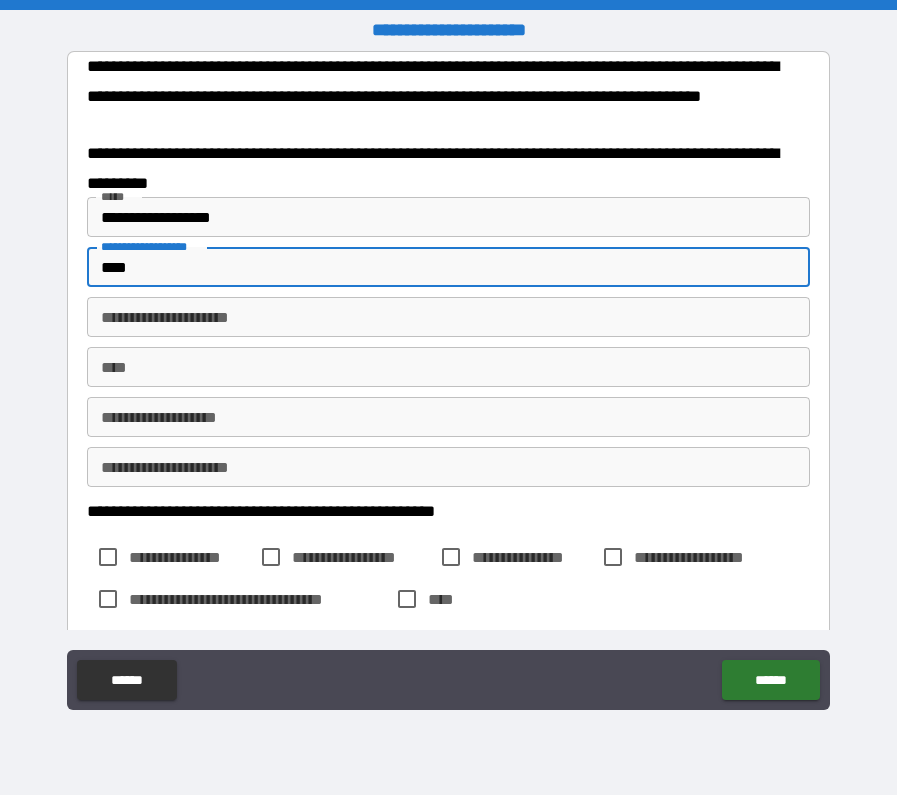 type on "****" 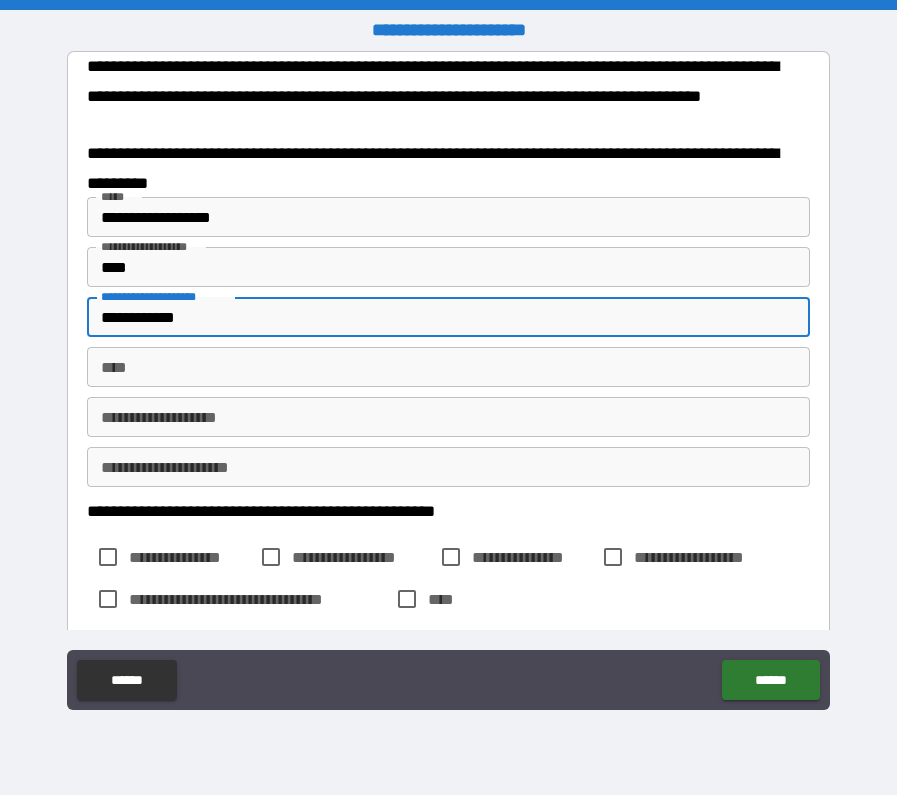 type on "**********" 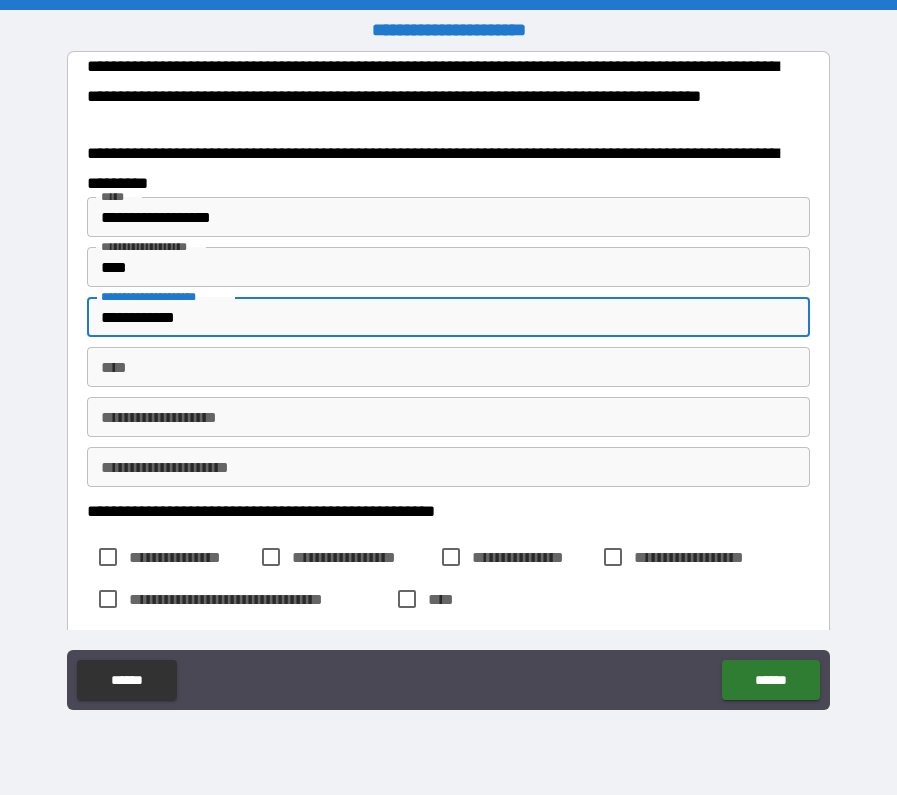drag, startPoint x: 302, startPoint y: 320, endPoint x: 72, endPoint y: 318, distance: 230.0087 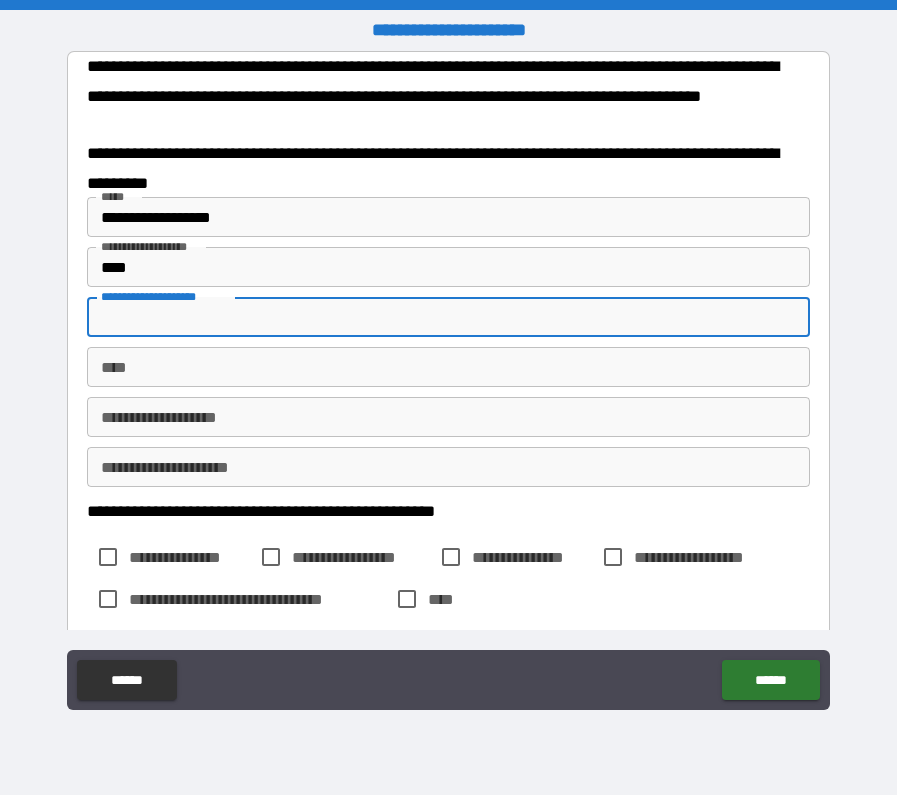 type 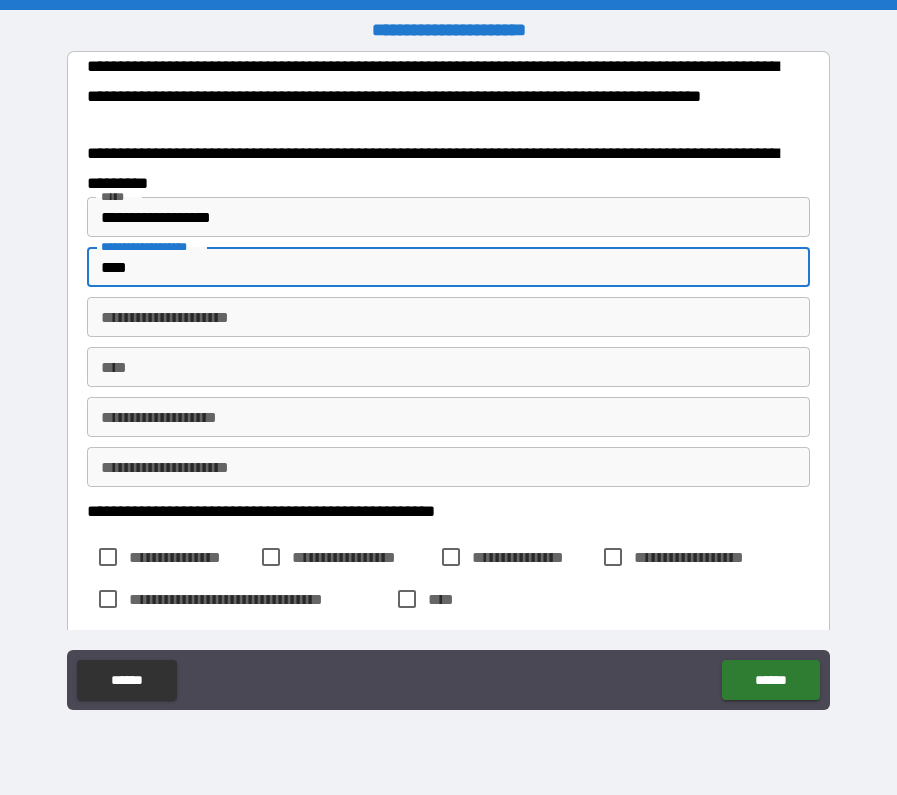 drag, startPoint x: 156, startPoint y: 260, endPoint x: 71, endPoint y: 259, distance: 85.00588 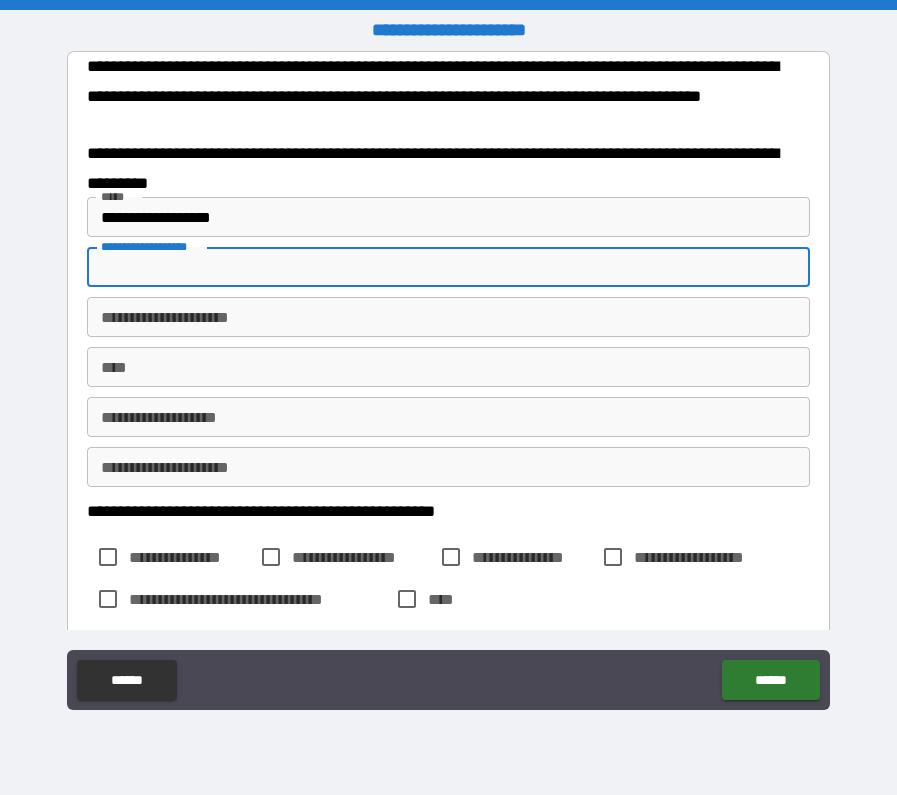 type 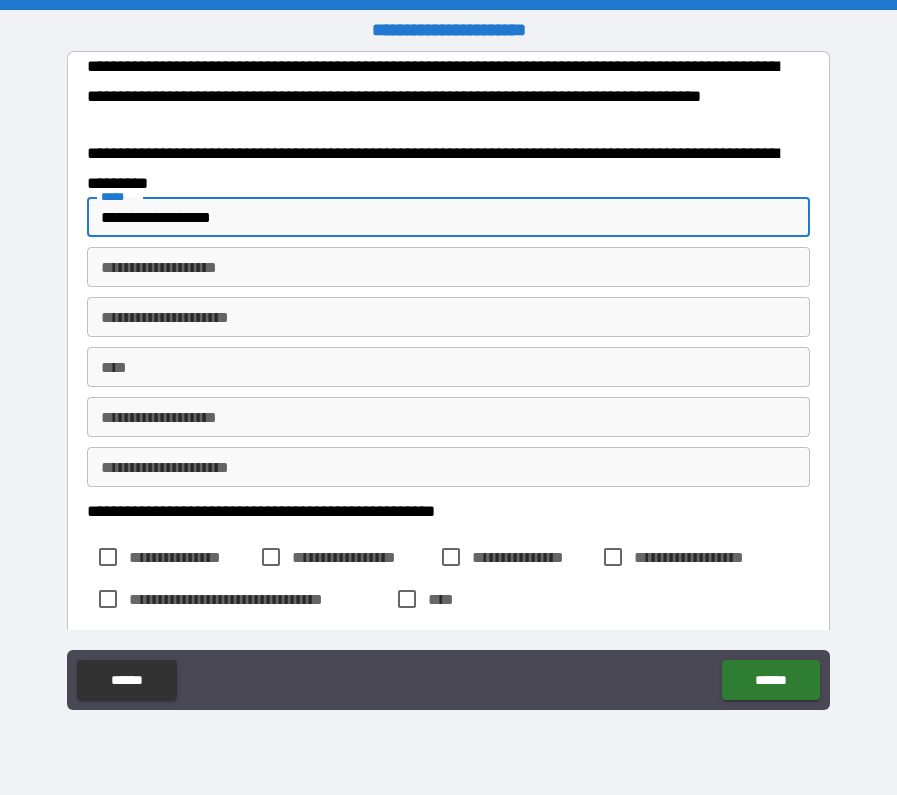 drag, startPoint x: 256, startPoint y: 214, endPoint x: 102, endPoint y: 193, distance: 155.42522 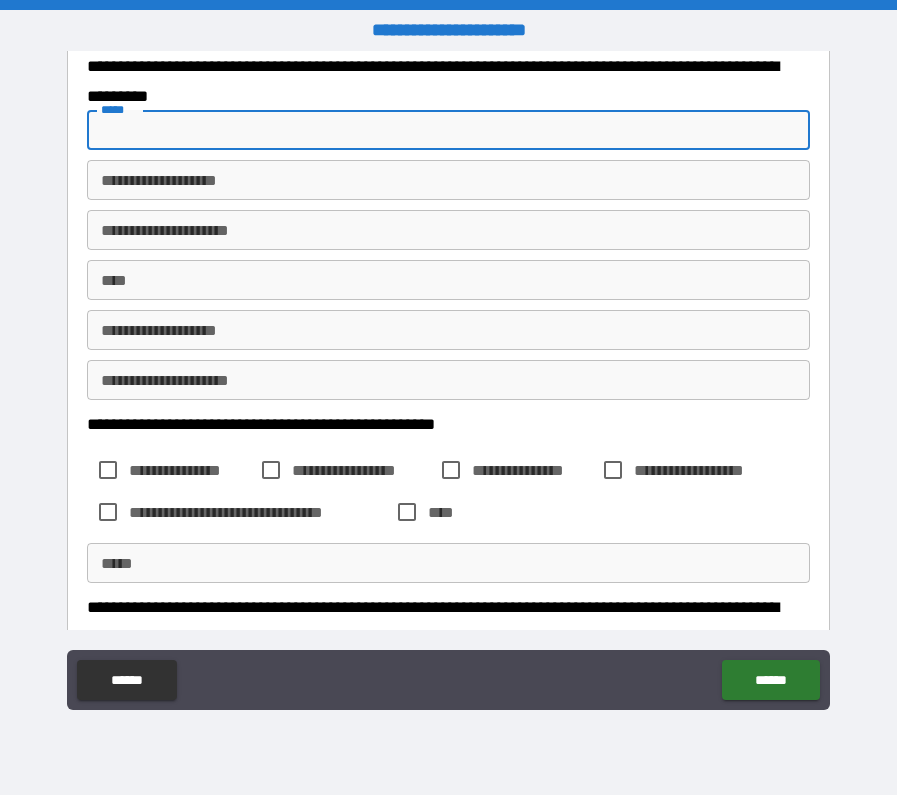 scroll, scrollTop: 201, scrollLeft: 0, axis: vertical 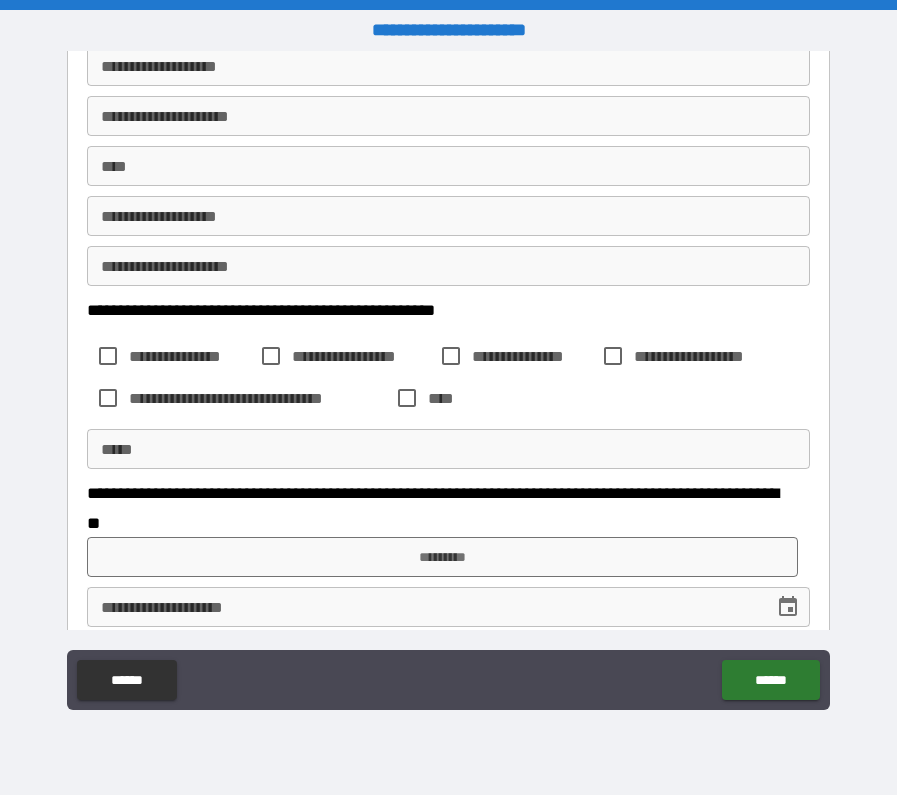 type 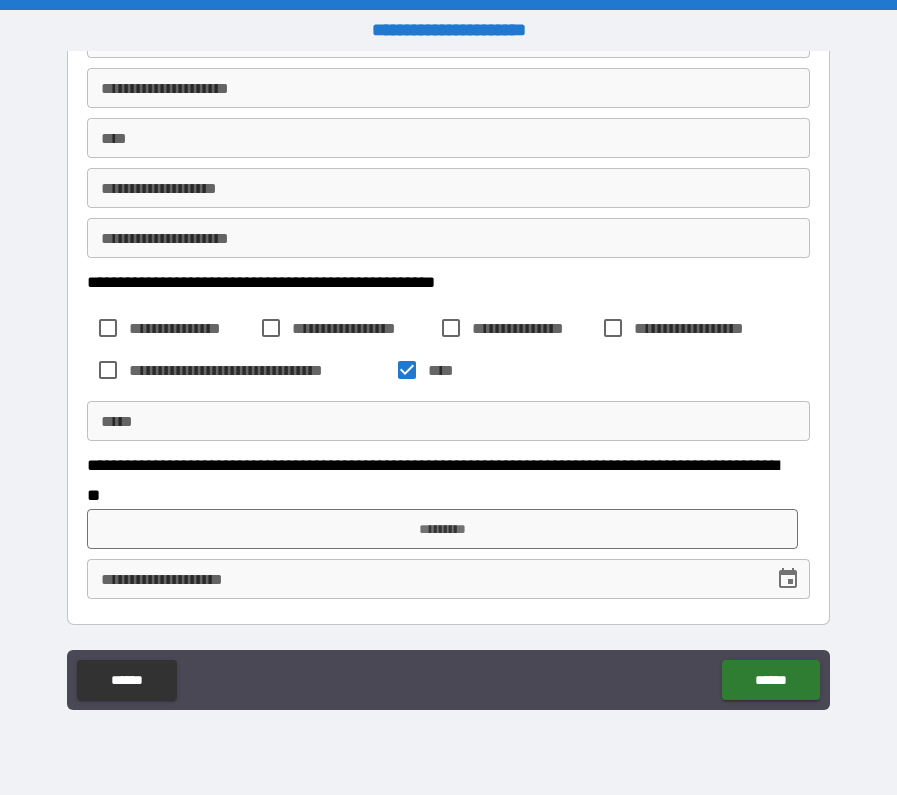 scroll, scrollTop: 229, scrollLeft: 0, axis: vertical 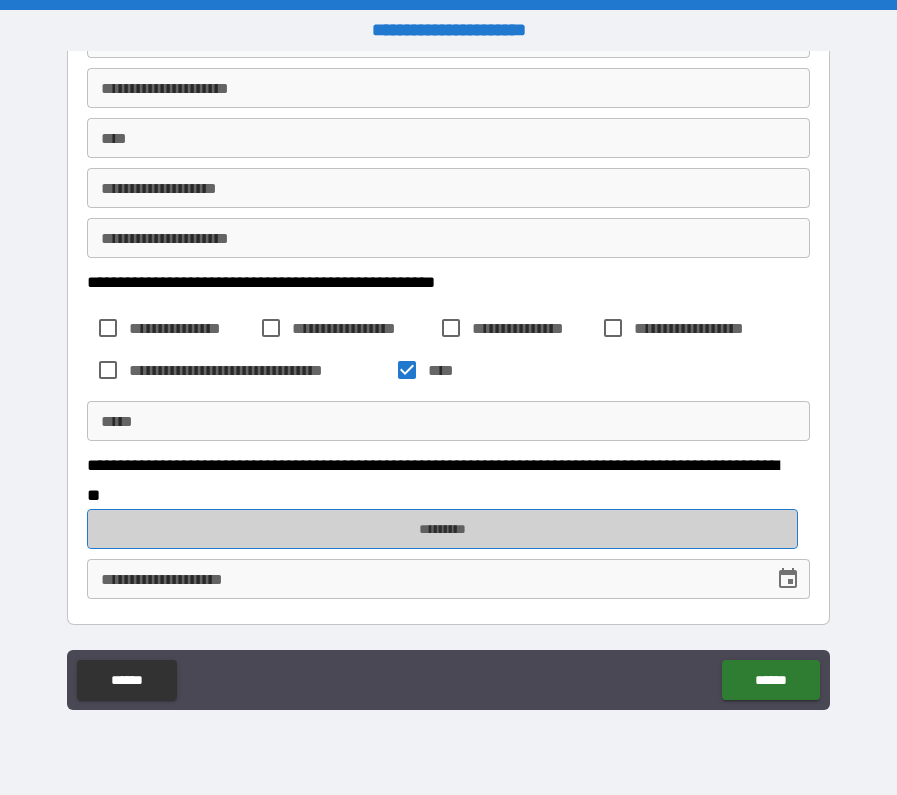 click on "*********" at bounding box center [442, 529] 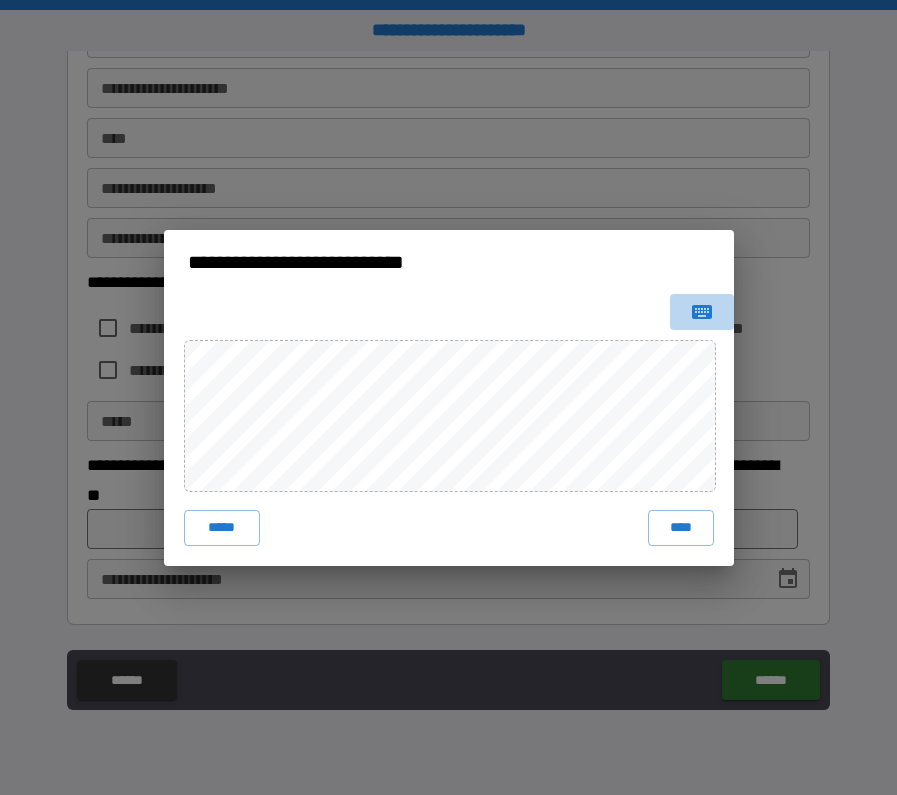 click 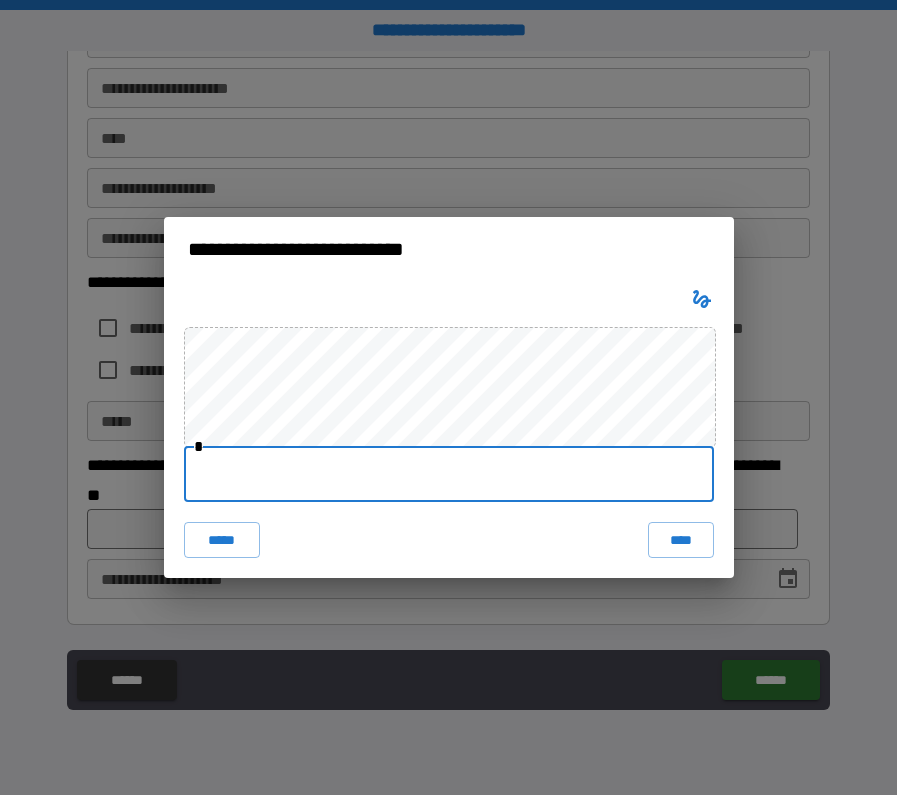 click at bounding box center [449, 474] 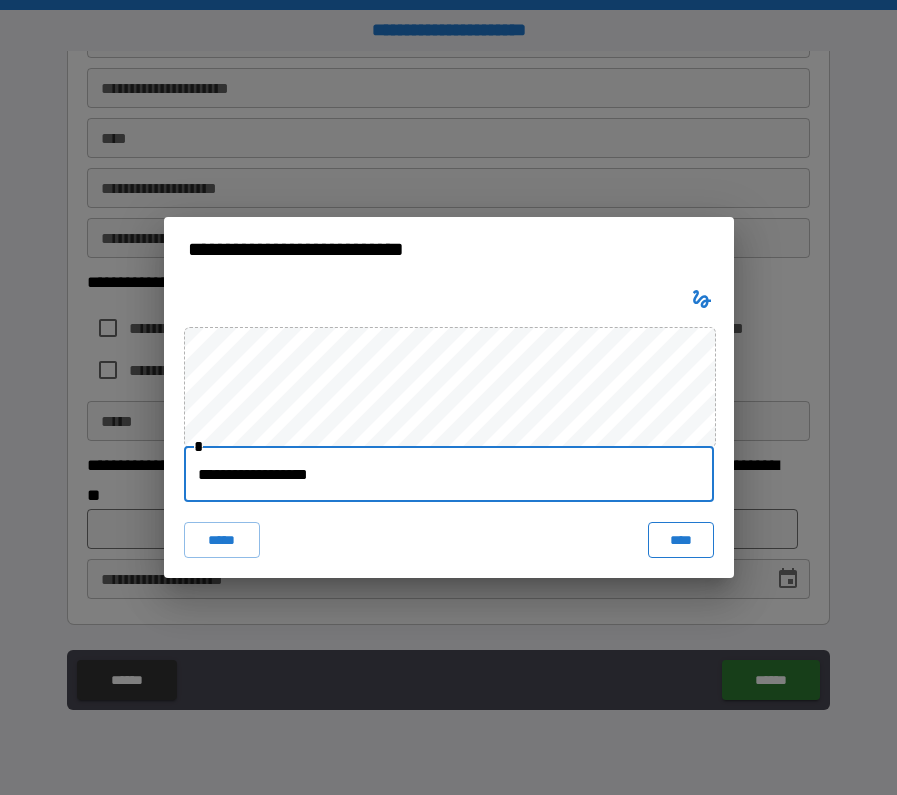 type on "**********" 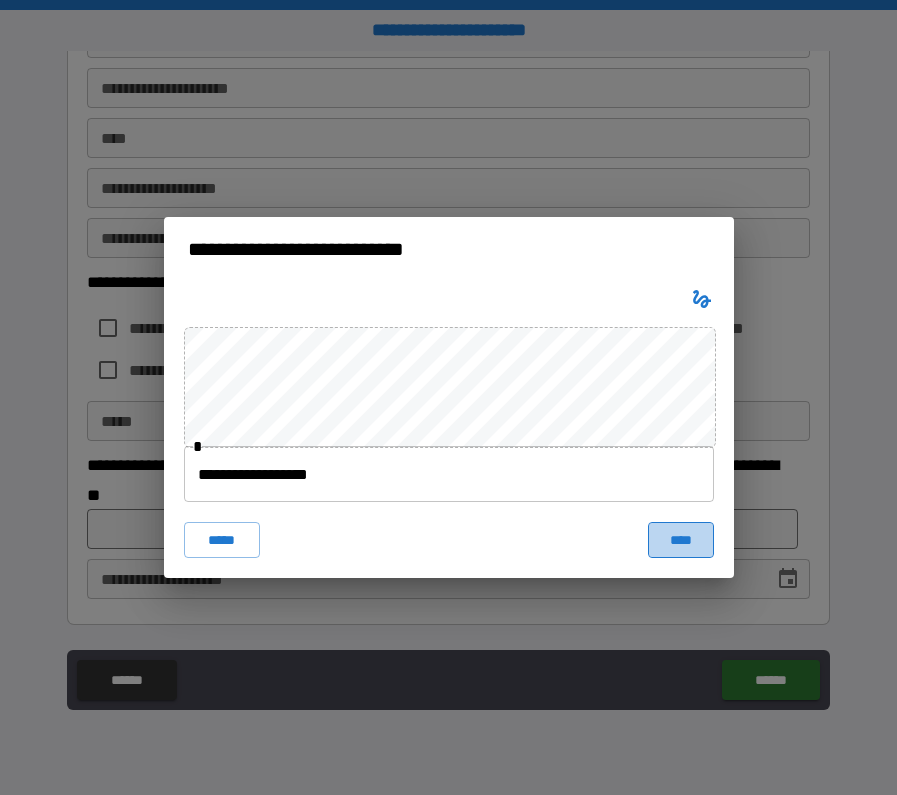 click on "****" at bounding box center (681, 540) 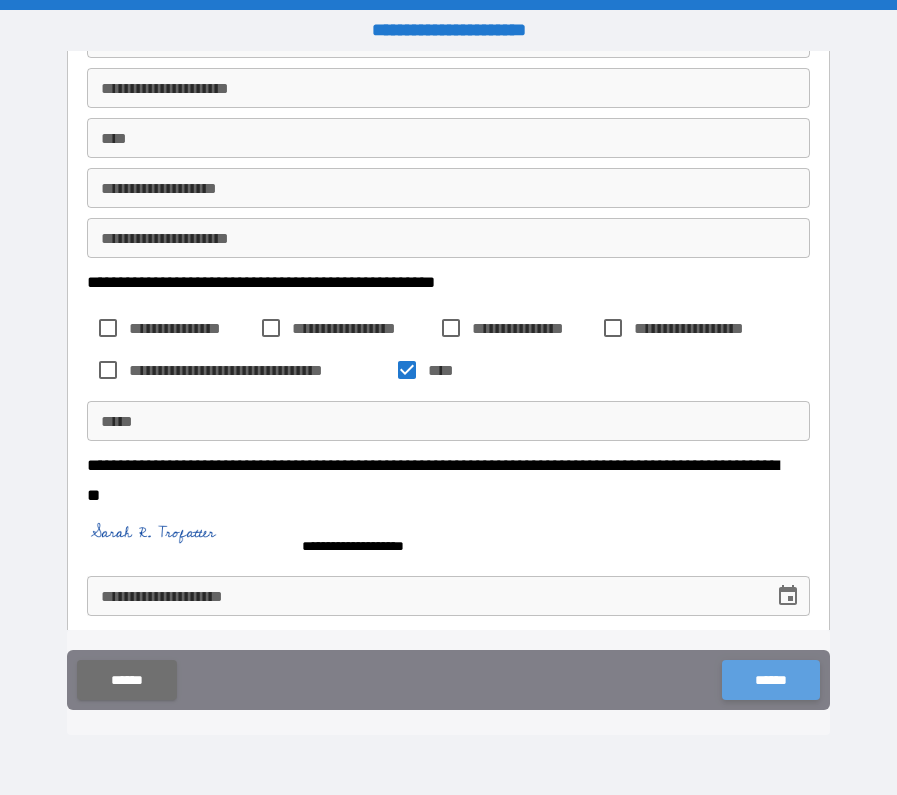click on "******" at bounding box center [770, 680] 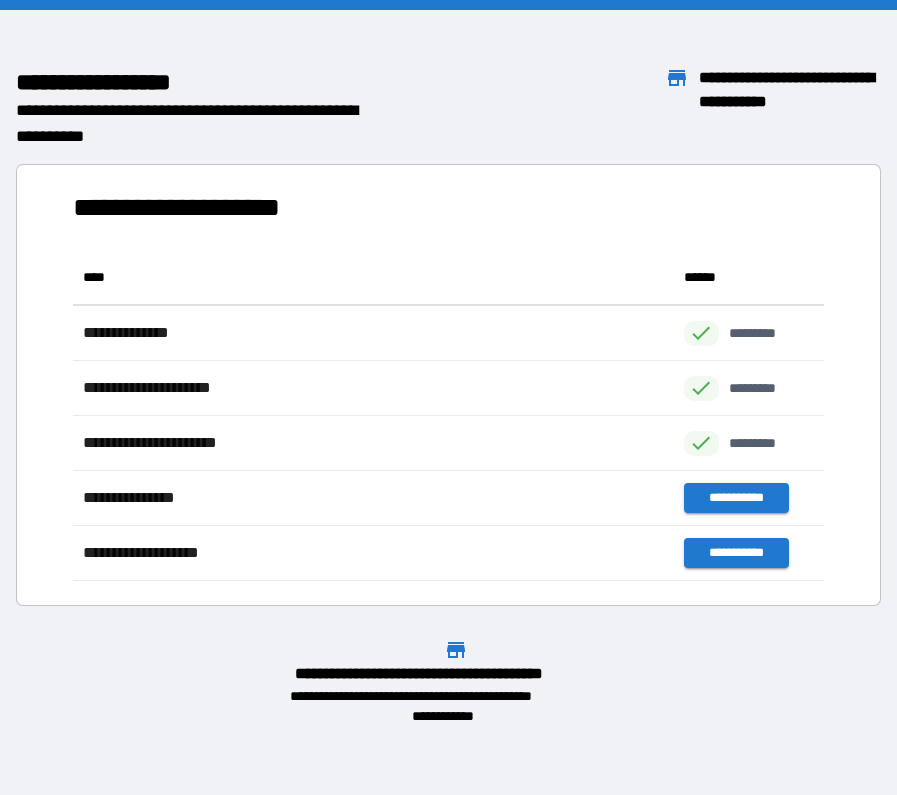 scroll, scrollTop: 331, scrollLeft: 751, axis: both 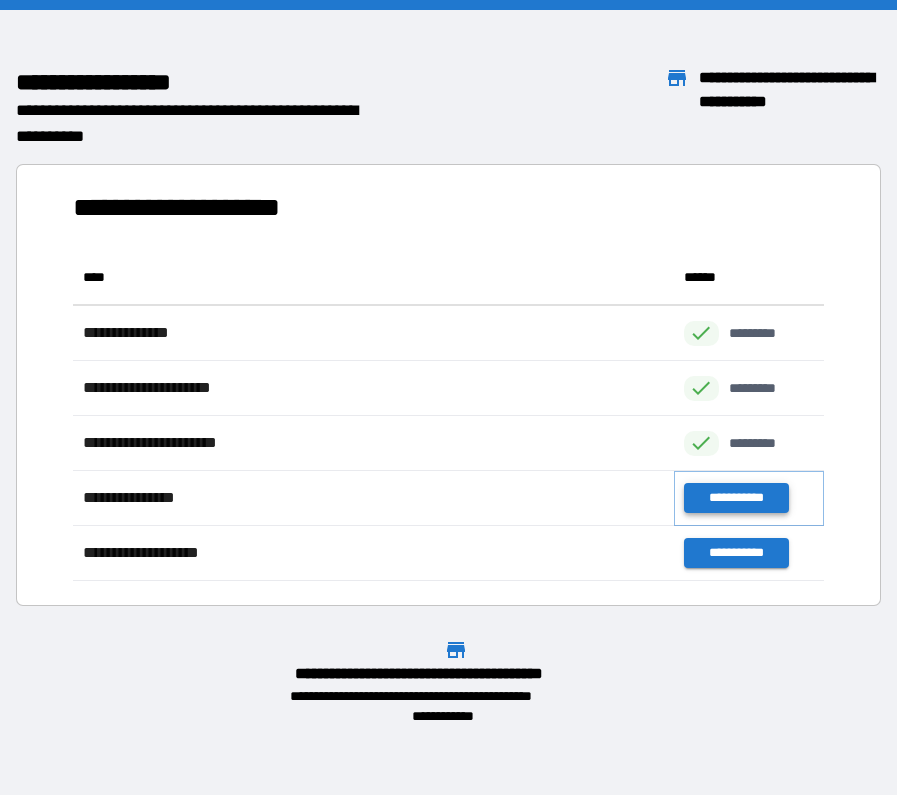 click on "**********" at bounding box center (736, 498) 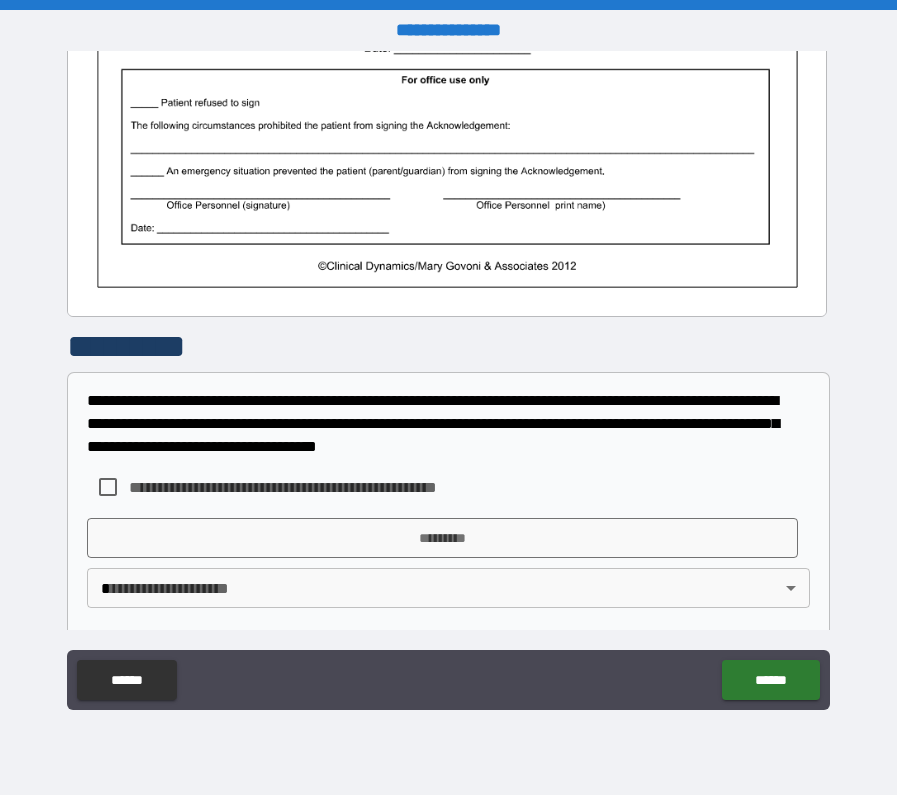 scroll, scrollTop: 745, scrollLeft: 0, axis: vertical 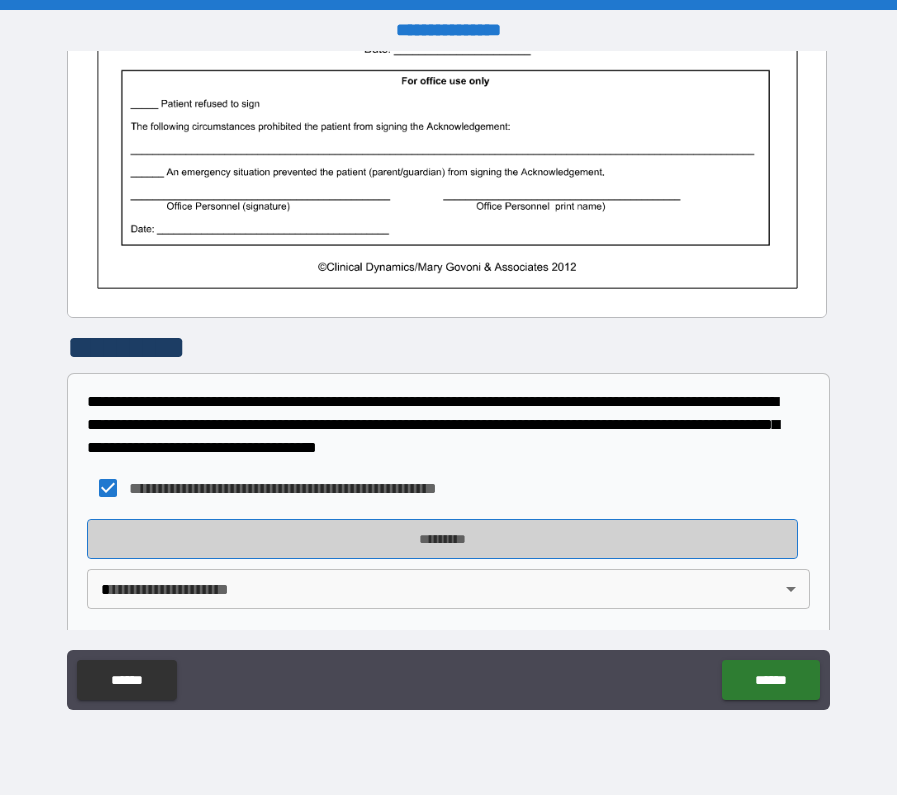 click on "*********" at bounding box center [442, 539] 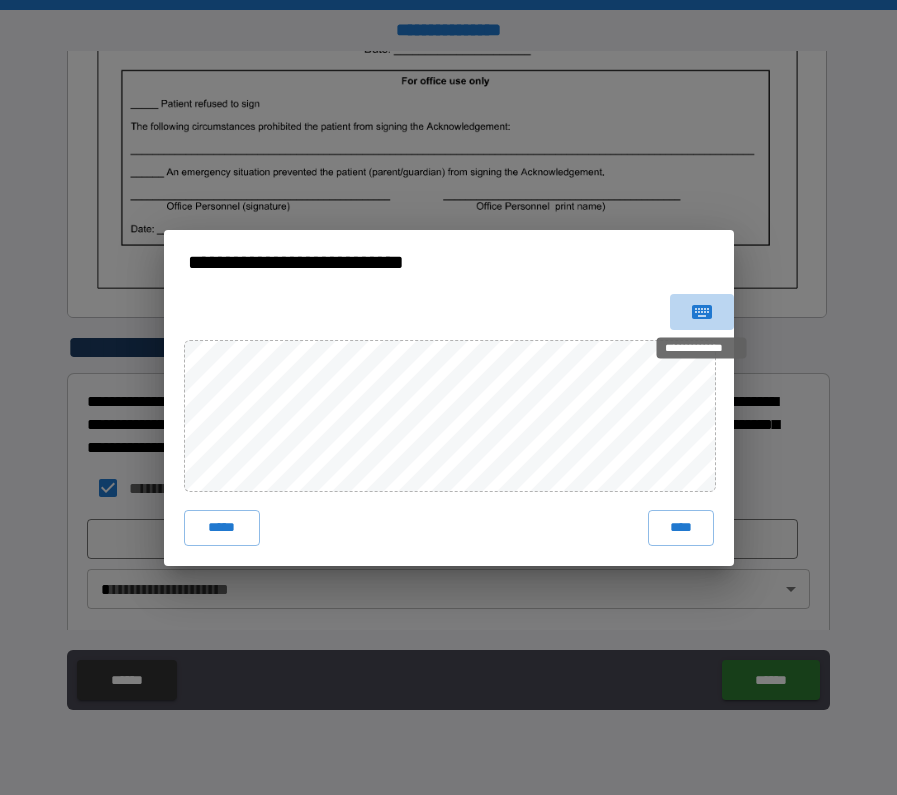 click 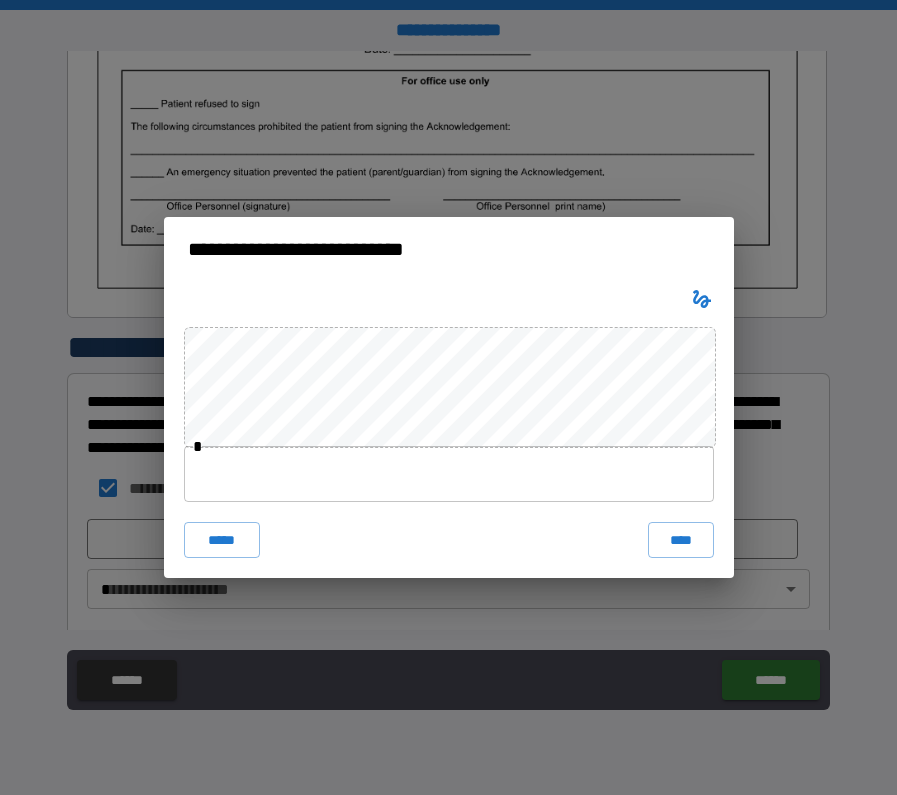 click at bounding box center (449, 474) 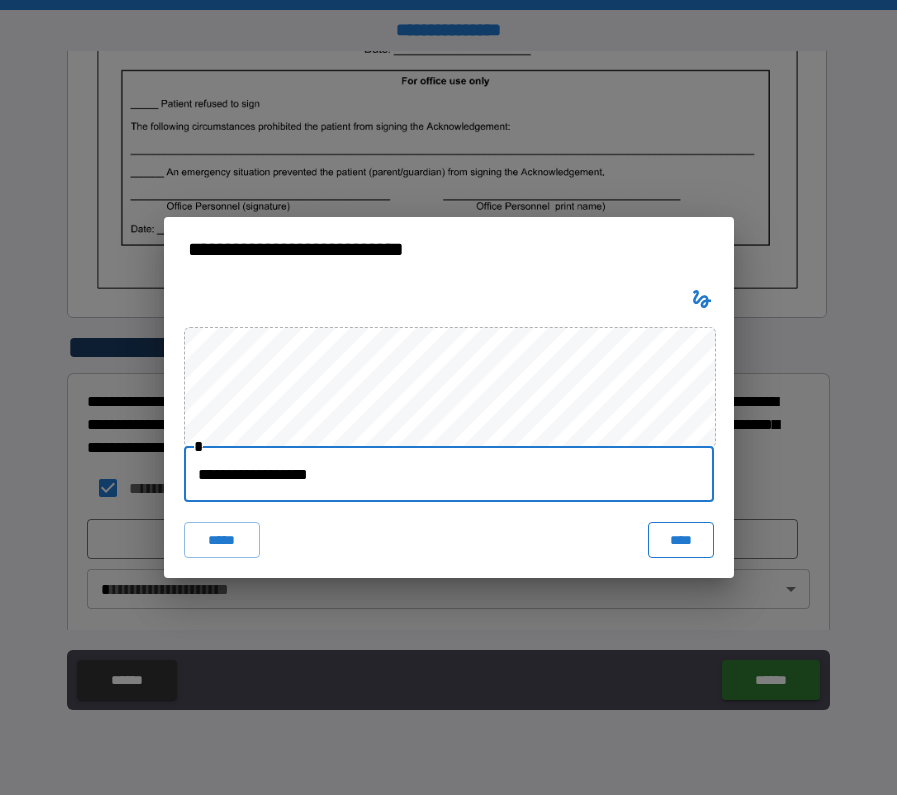 type on "**********" 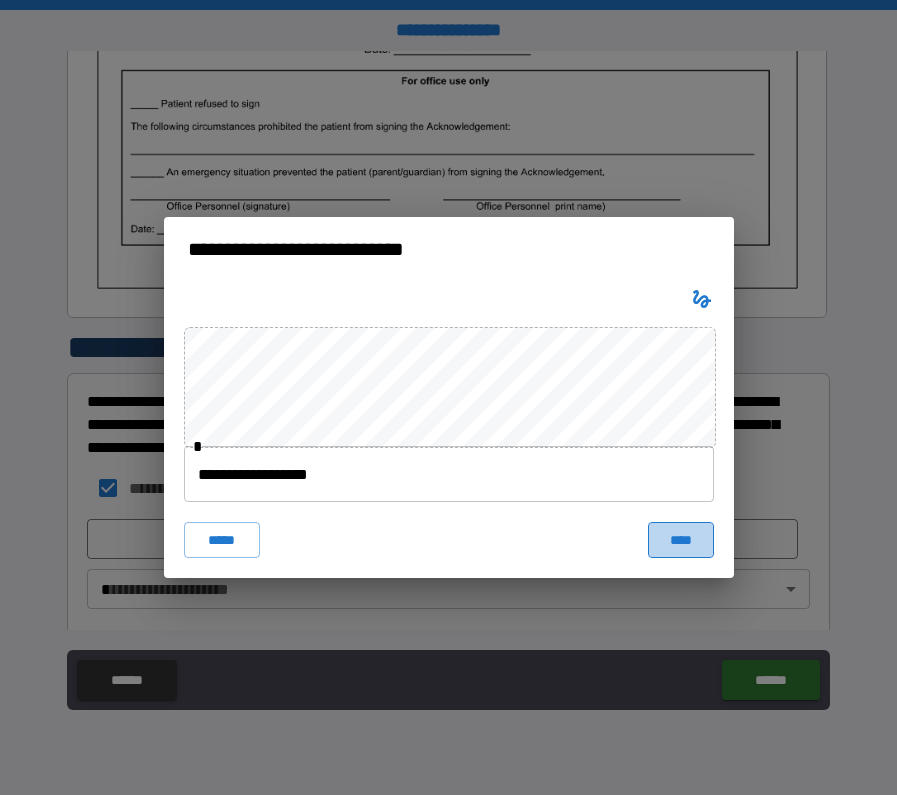 click on "****" at bounding box center [681, 540] 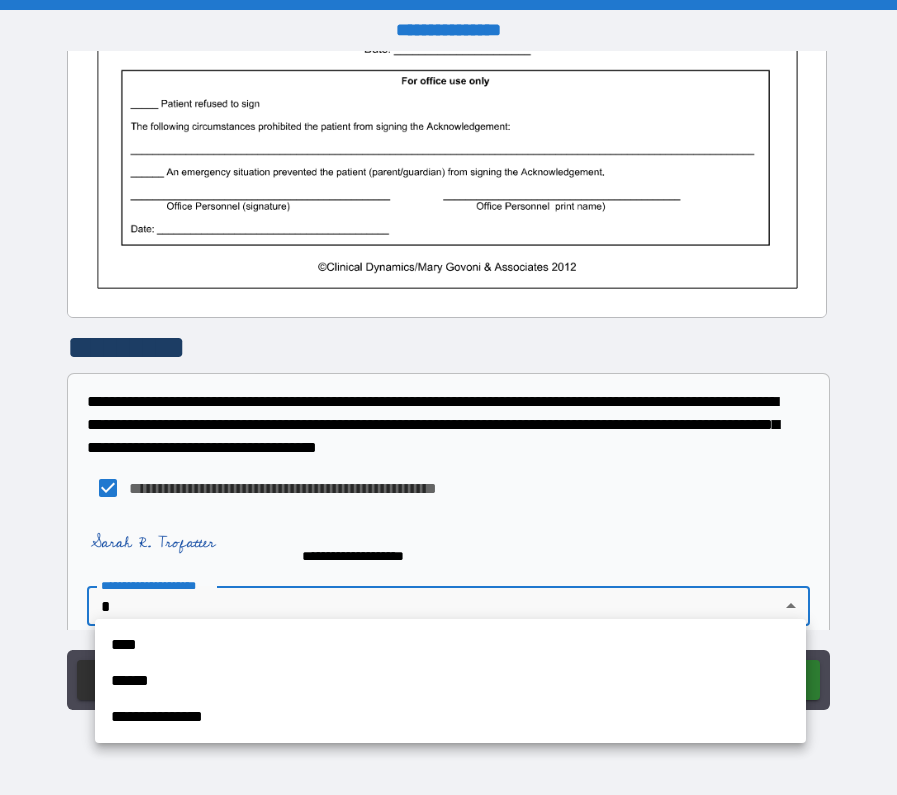 click on "**********" at bounding box center [448, 397] 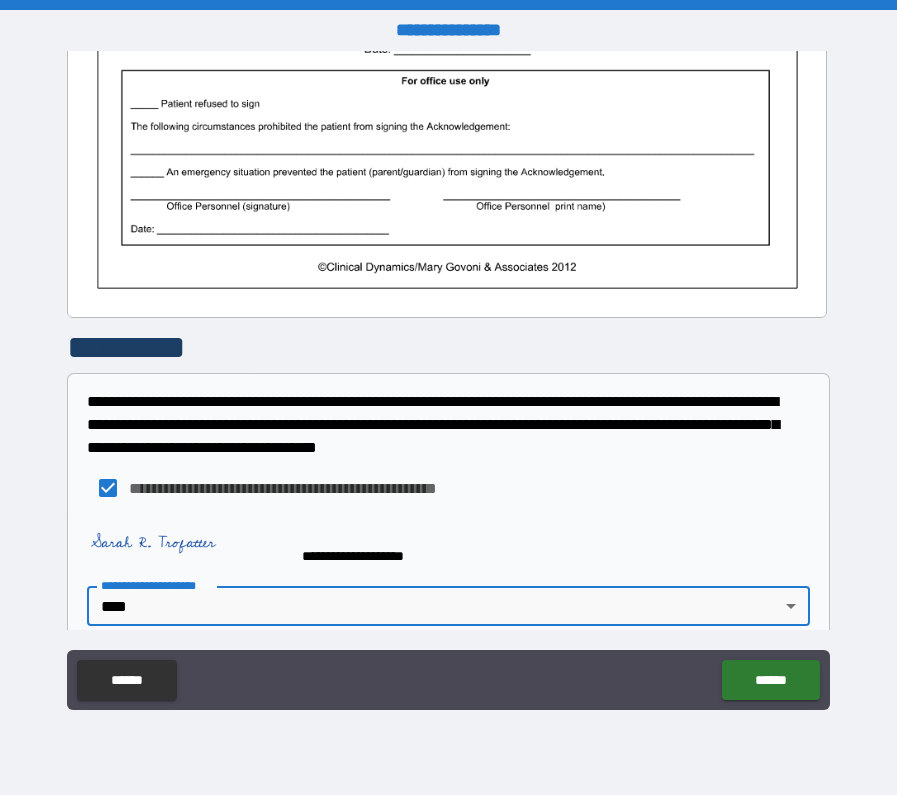 click on "****" at bounding box center (450, 634) 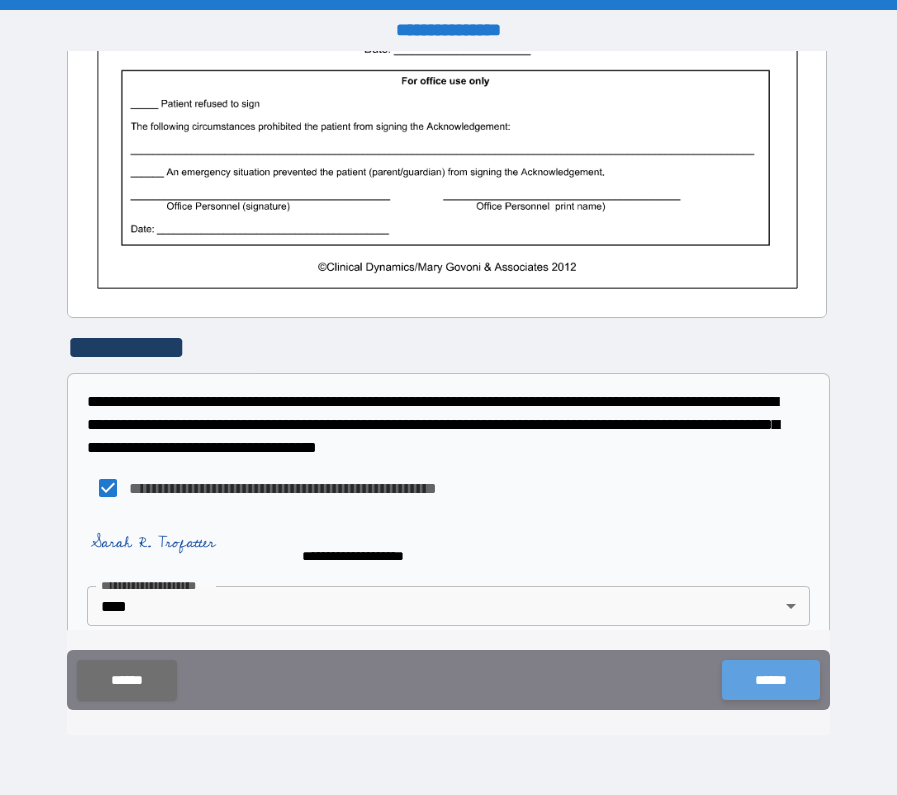 click on "******" at bounding box center (770, 680) 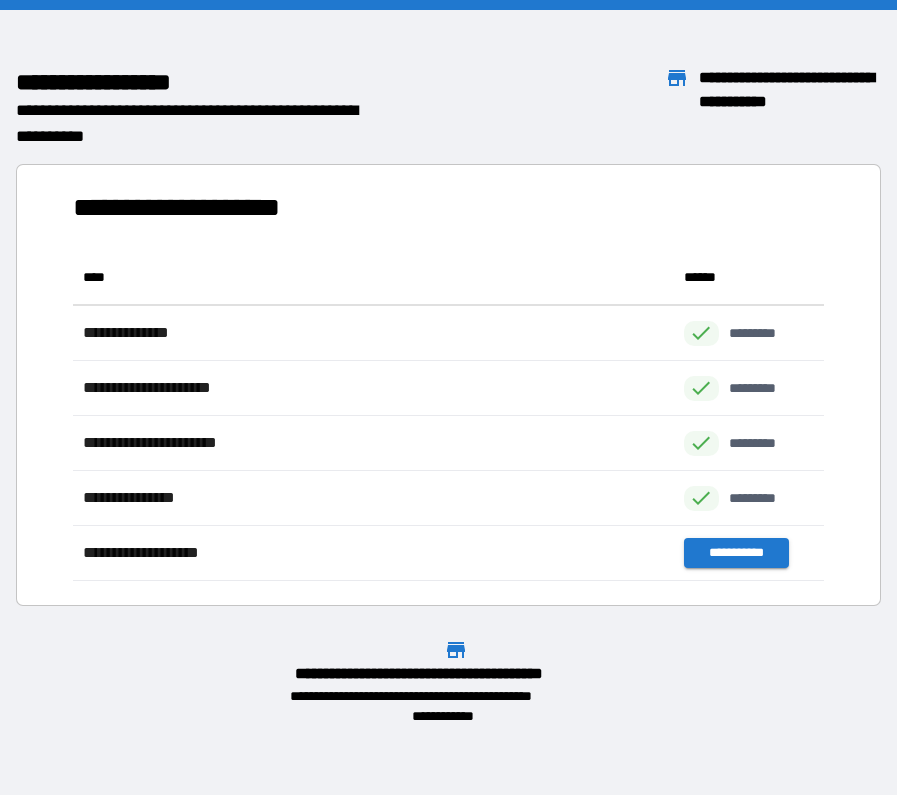 scroll, scrollTop: 1, scrollLeft: 1, axis: both 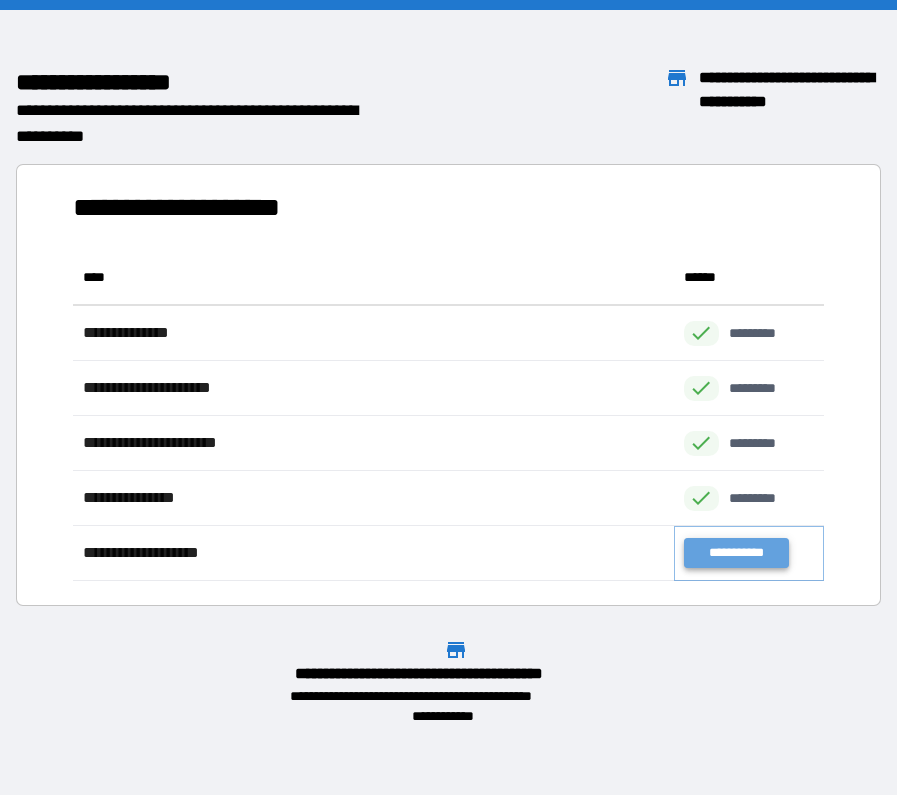 click on "**********" at bounding box center (736, 553) 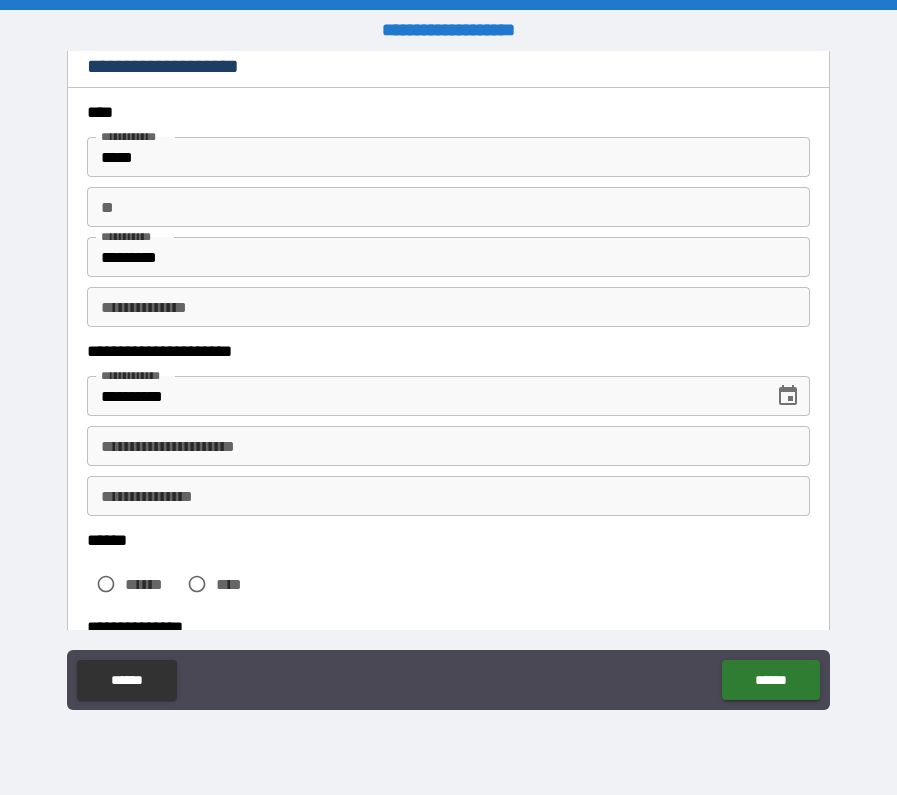 scroll, scrollTop: 79, scrollLeft: 0, axis: vertical 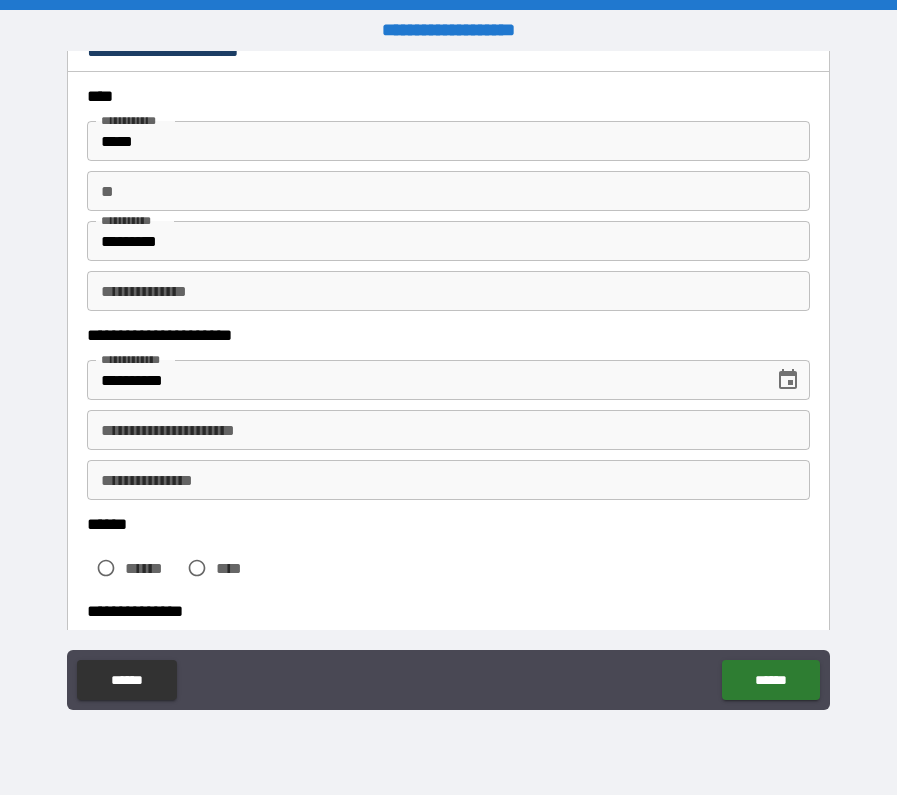 click on "**********" at bounding box center [448, 430] 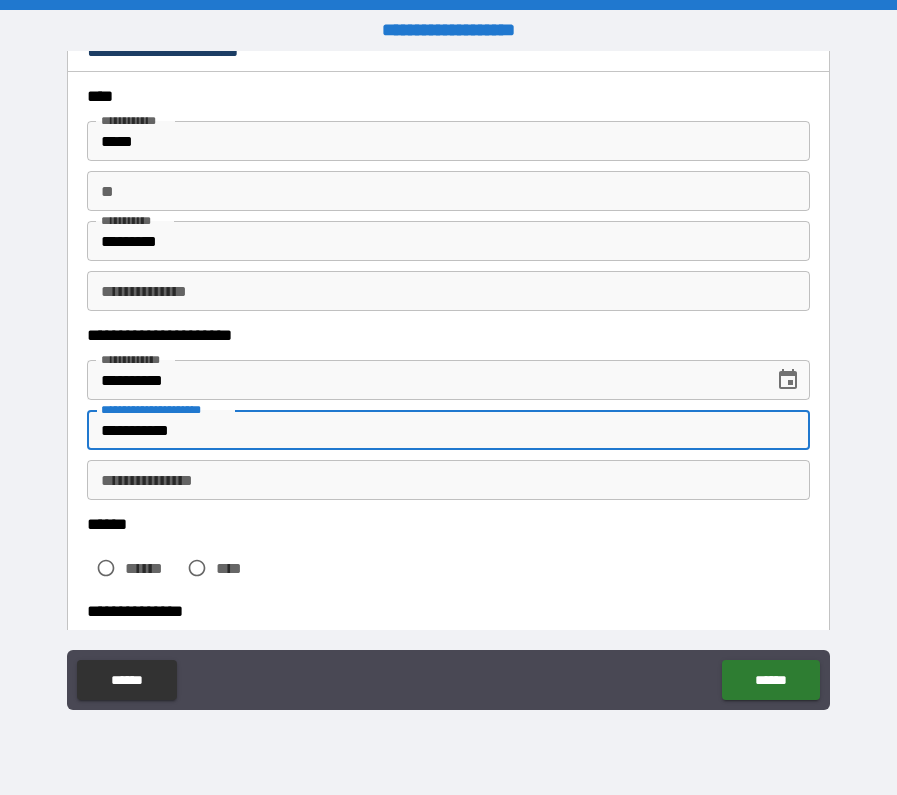 type on "**********" 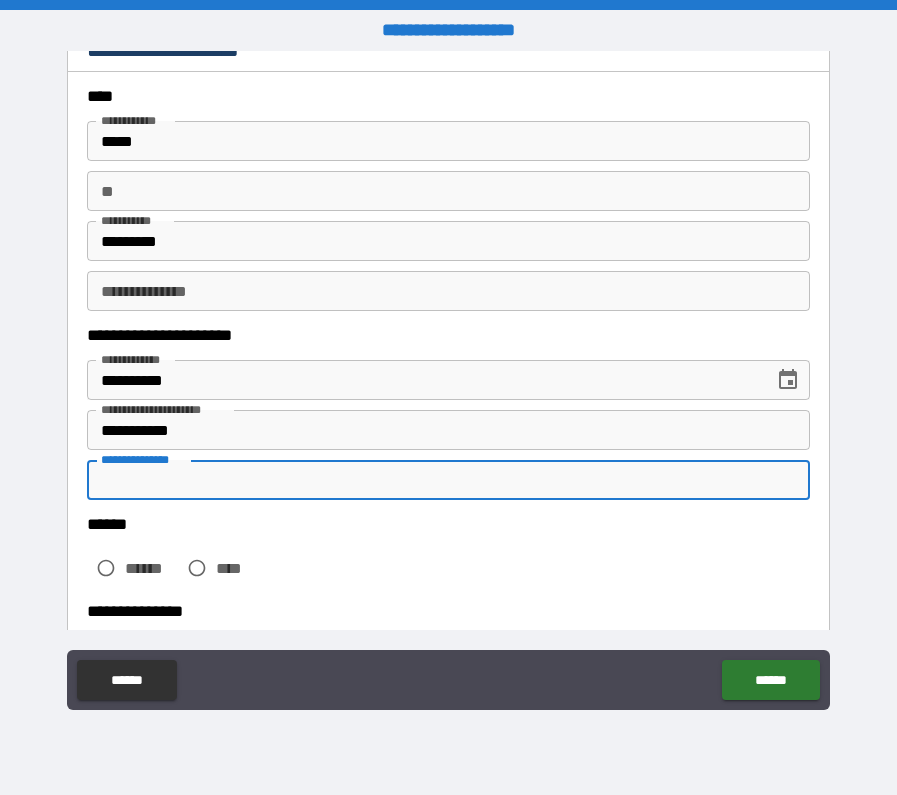 click on "**********" at bounding box center (448, 480) 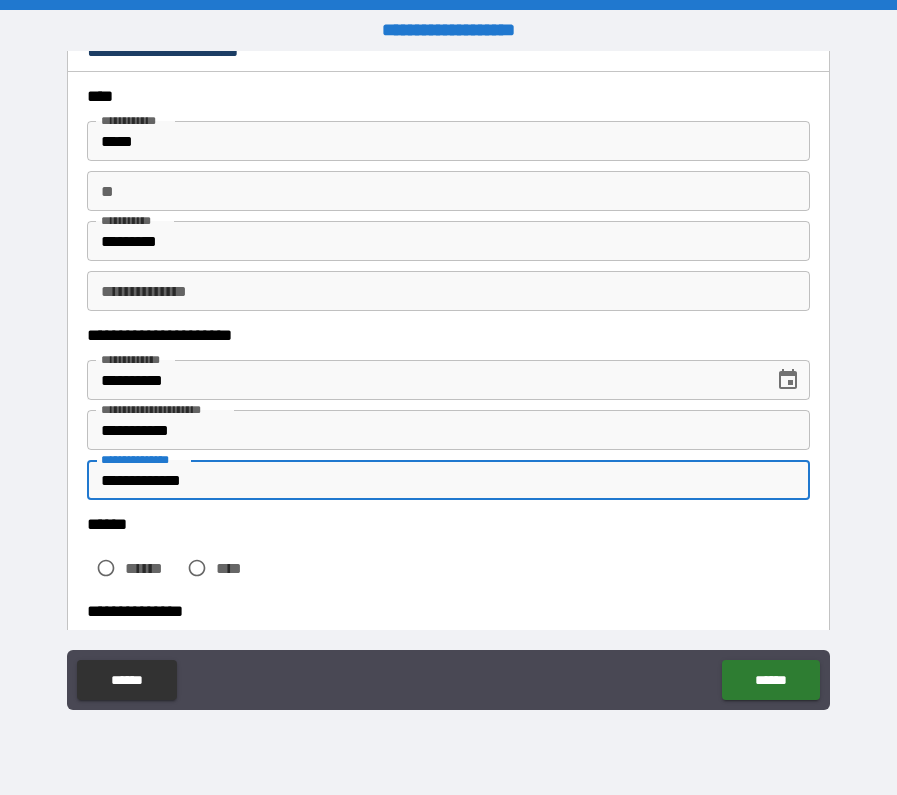 type on "**********" 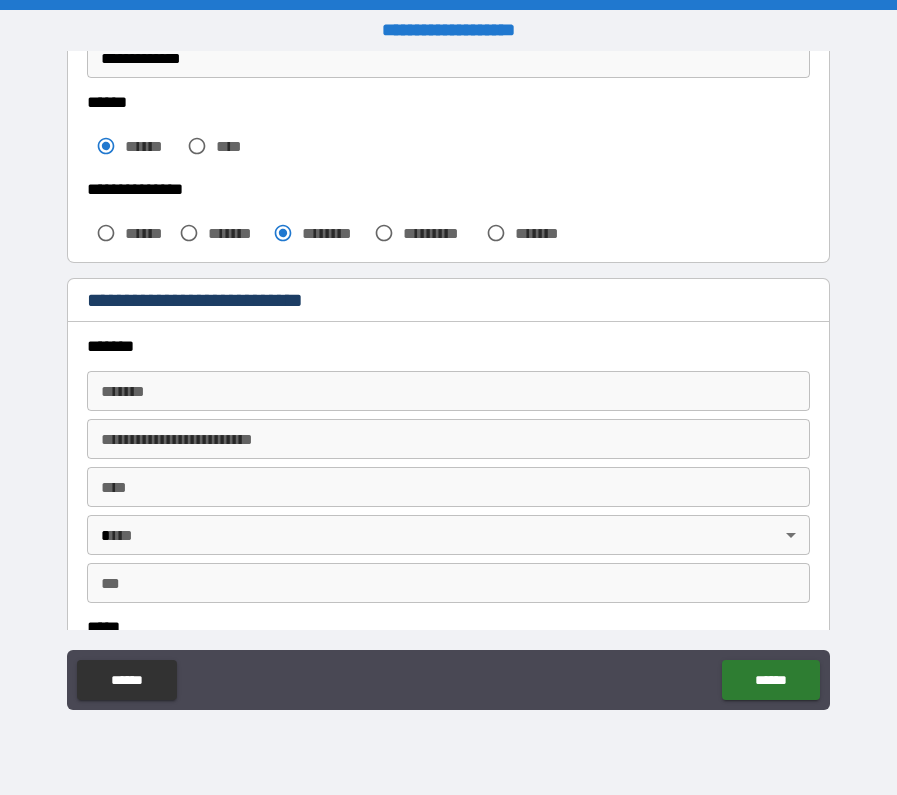 scroll, scrollTop: 570, scrollLeft: 0, axis: vertical 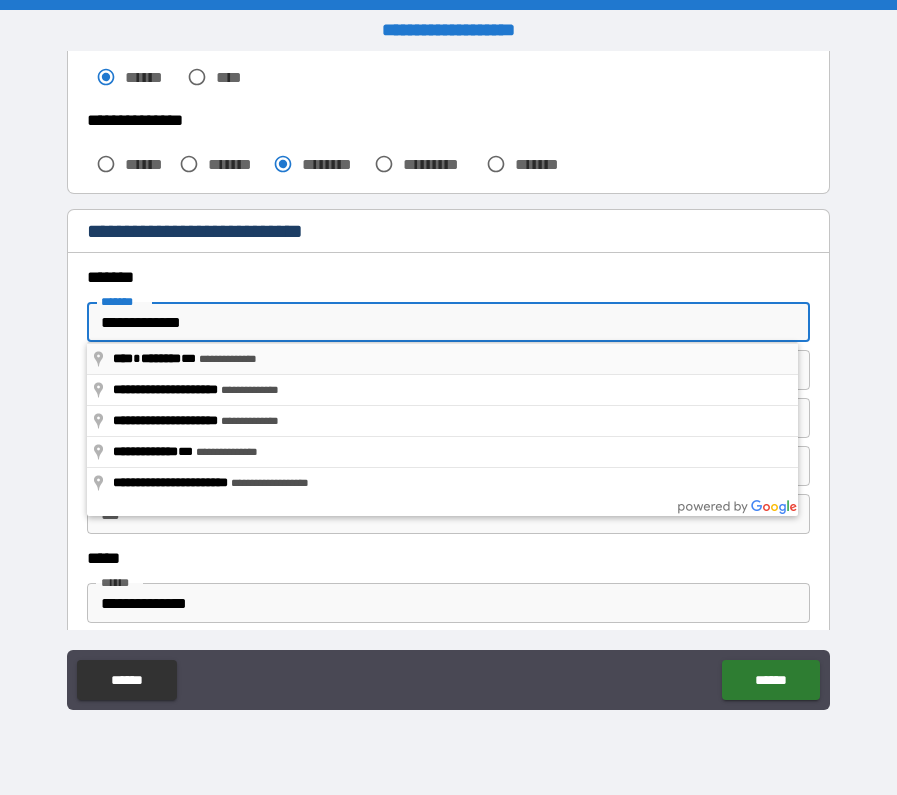 type on "**********" 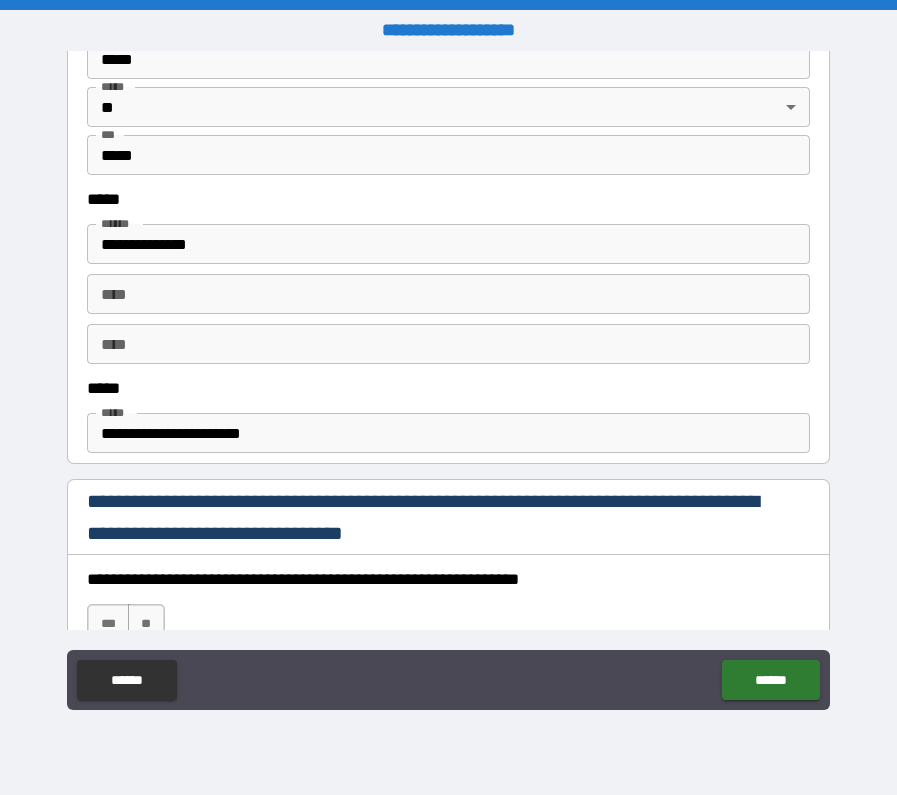 scroll, scrollTop: 935, scrollLeft: 0, axis: vertical 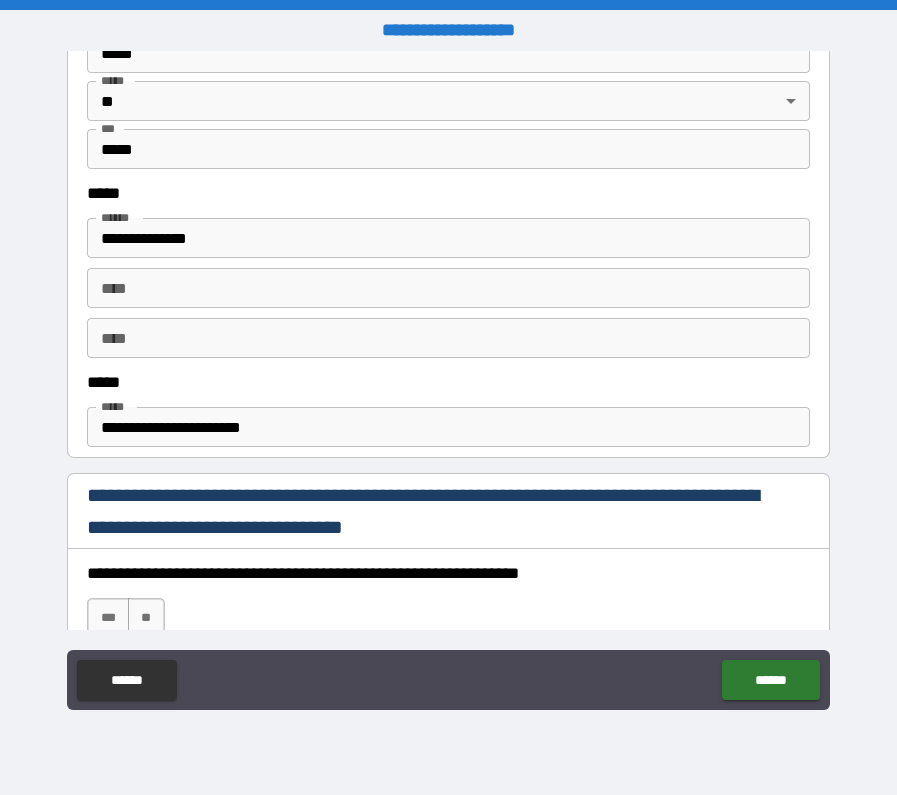 type on "*" 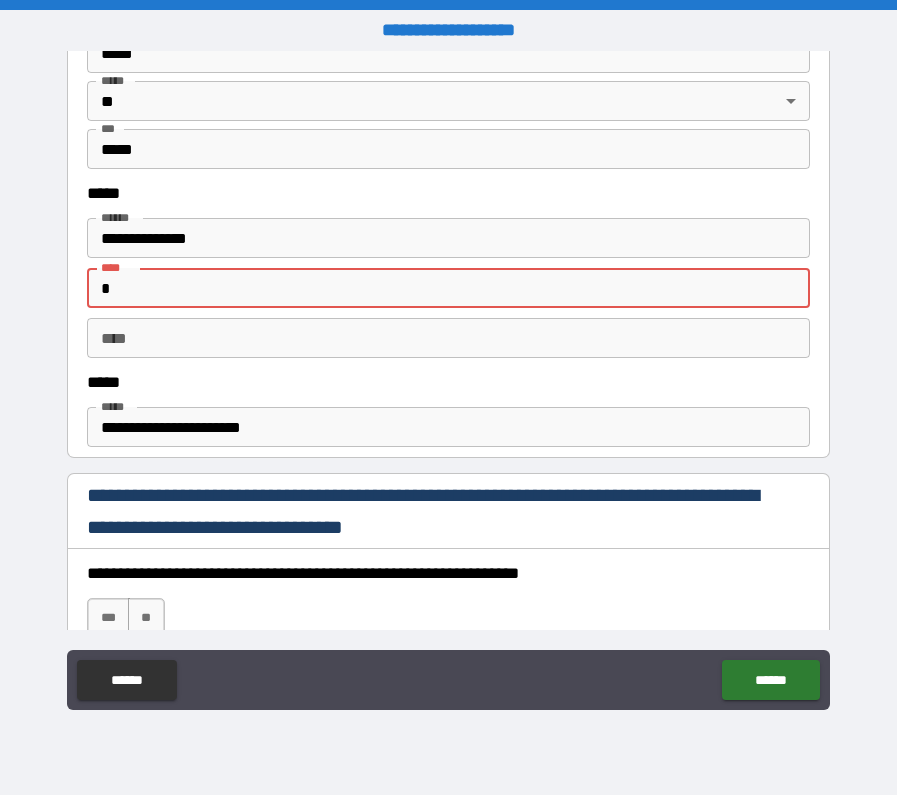 type 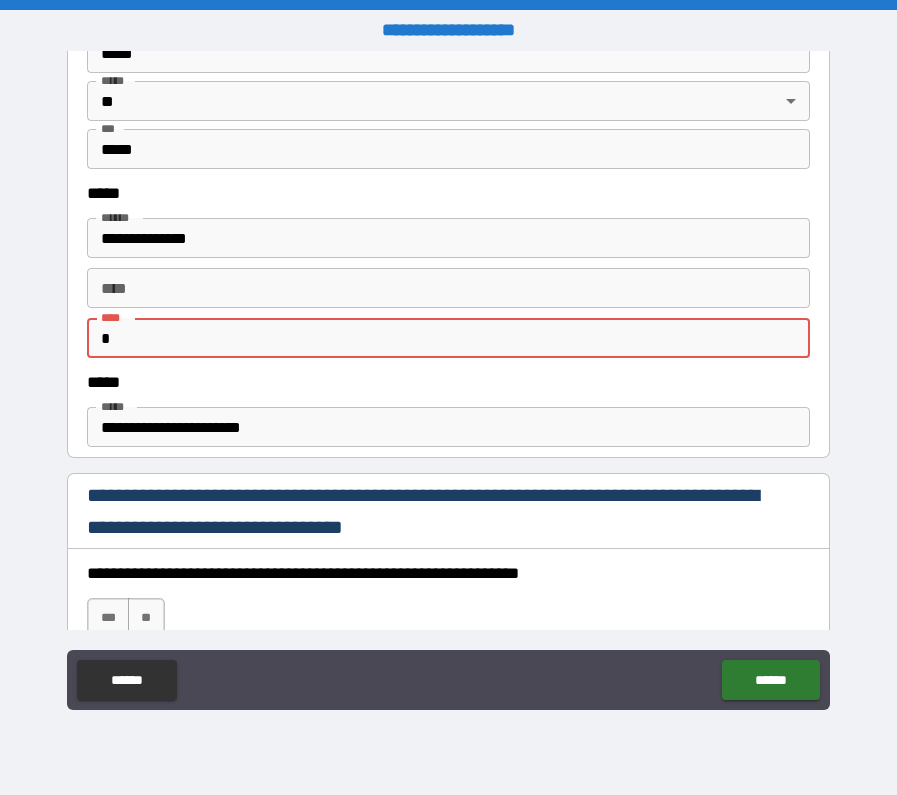 type 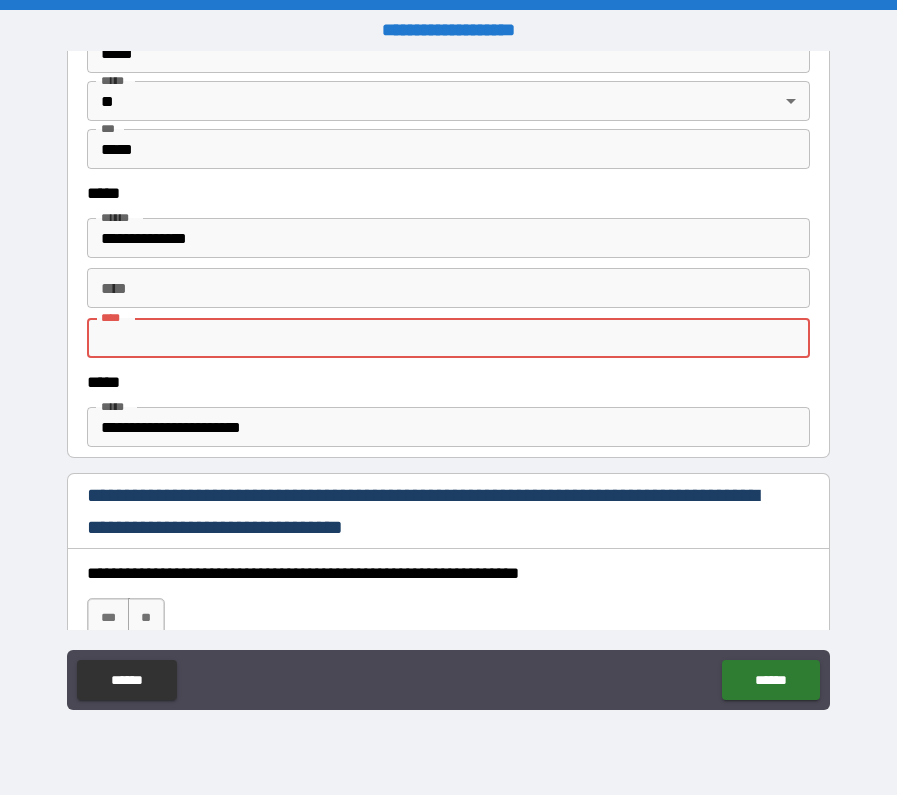 click on "**********" at bounding box center (448, 412) 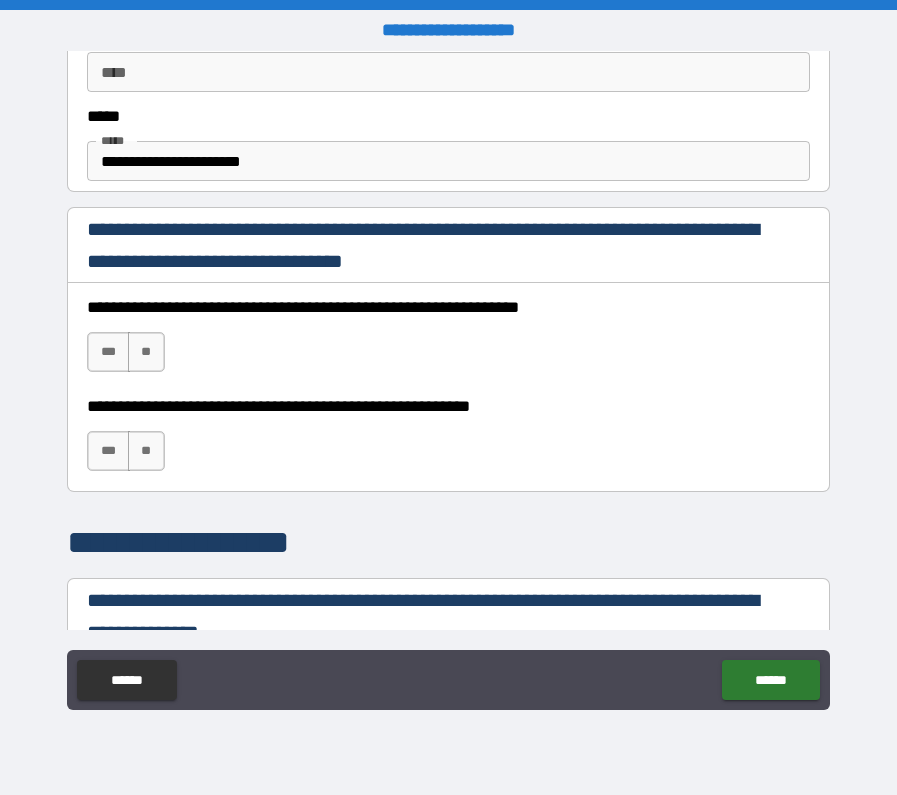 scroll, scrollTop: 1249, scrollLeft: 0, axis: vertical 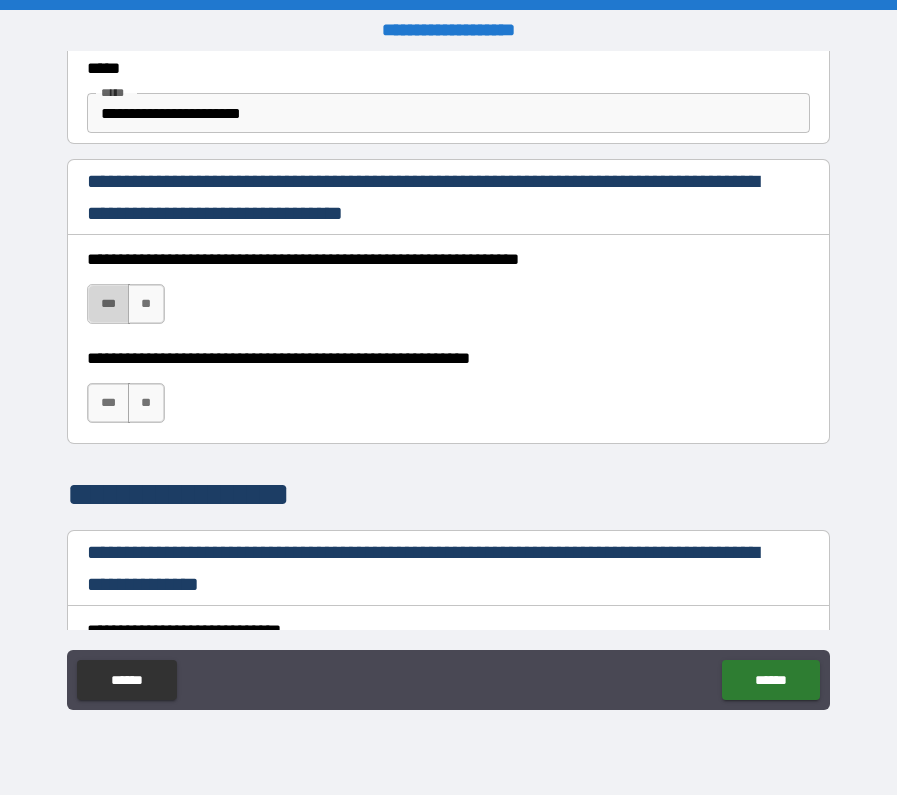 click on "***" at bounding box center [108, 304] 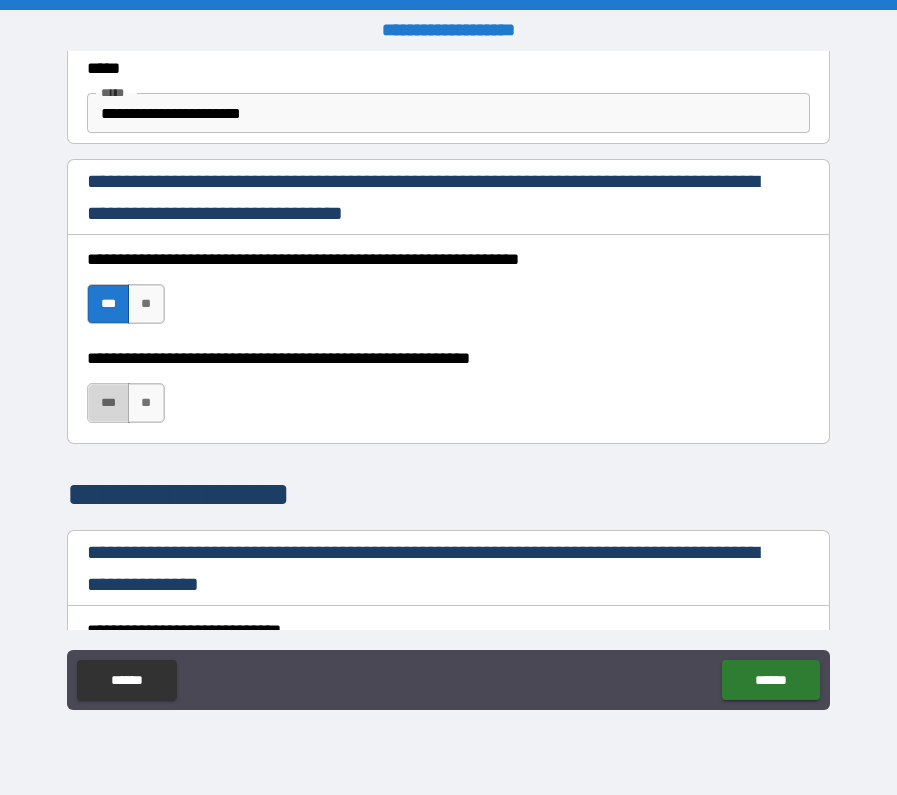 click on "***" at bounding box center [108, 403] 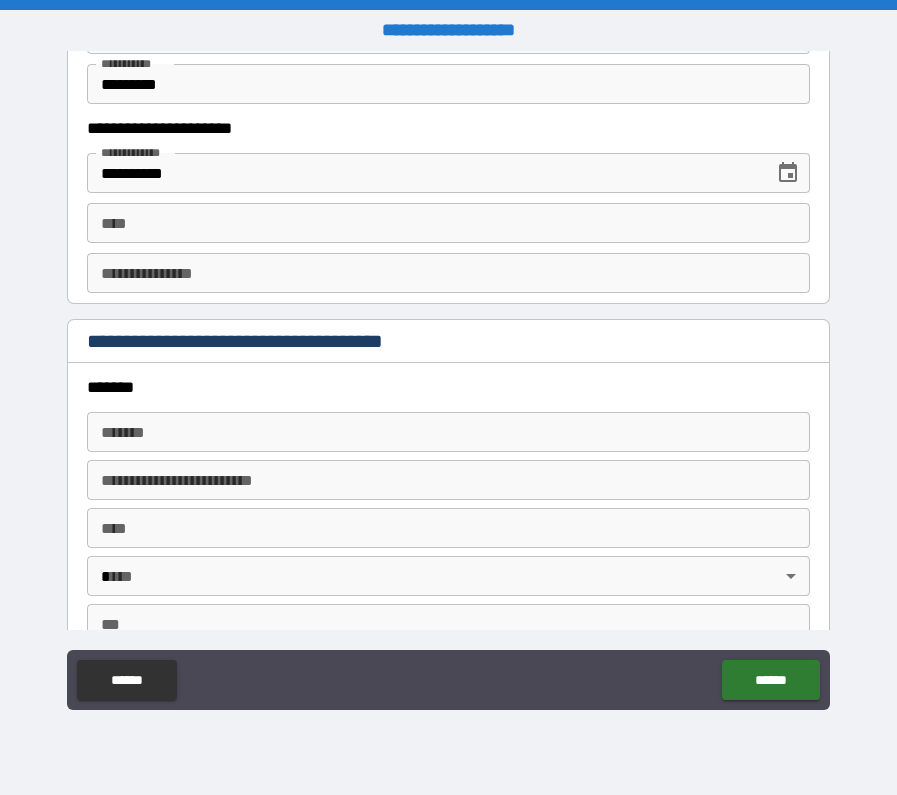 scroll, scrollTop: 2098, scrollLeft: 0, axis: vertical 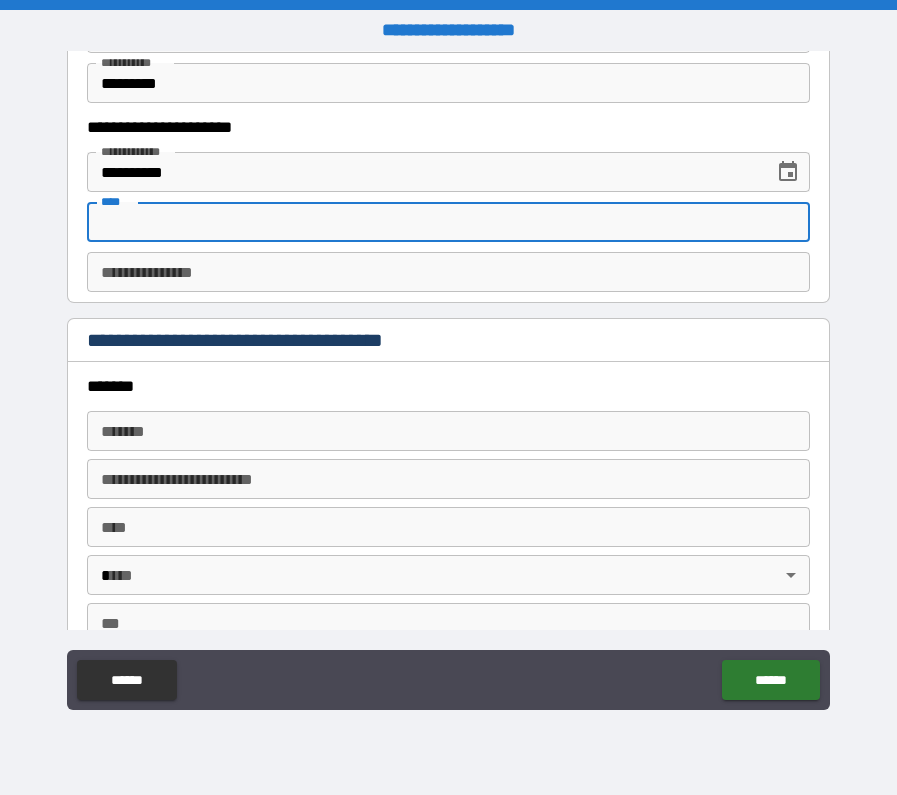 click on "****" at bounding box center [448, 222] 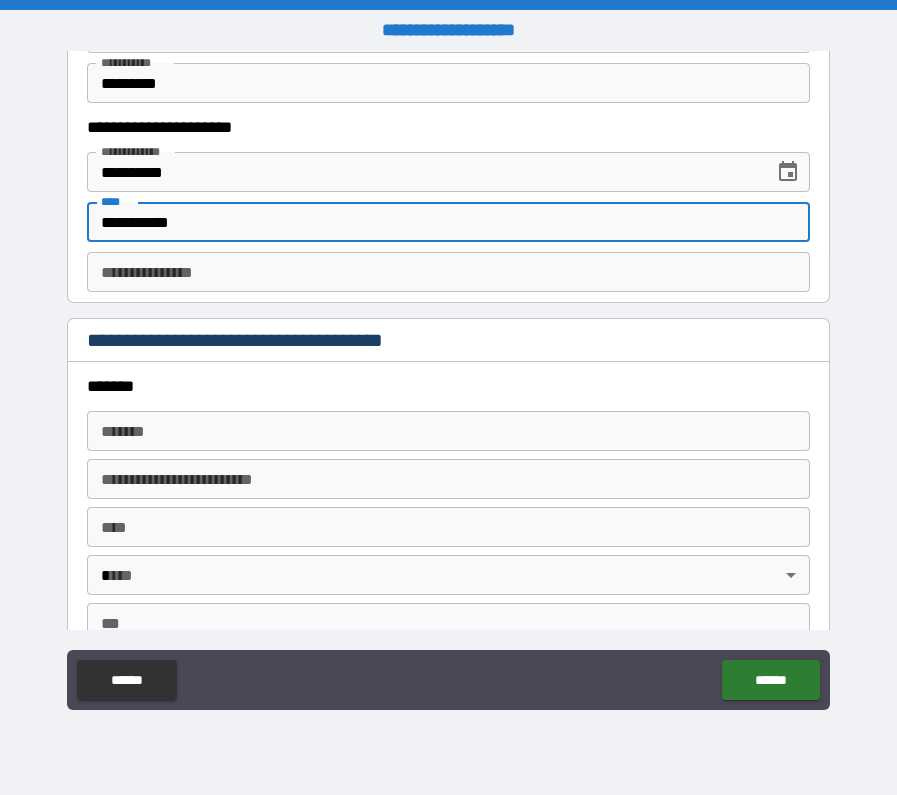 type on "**********" 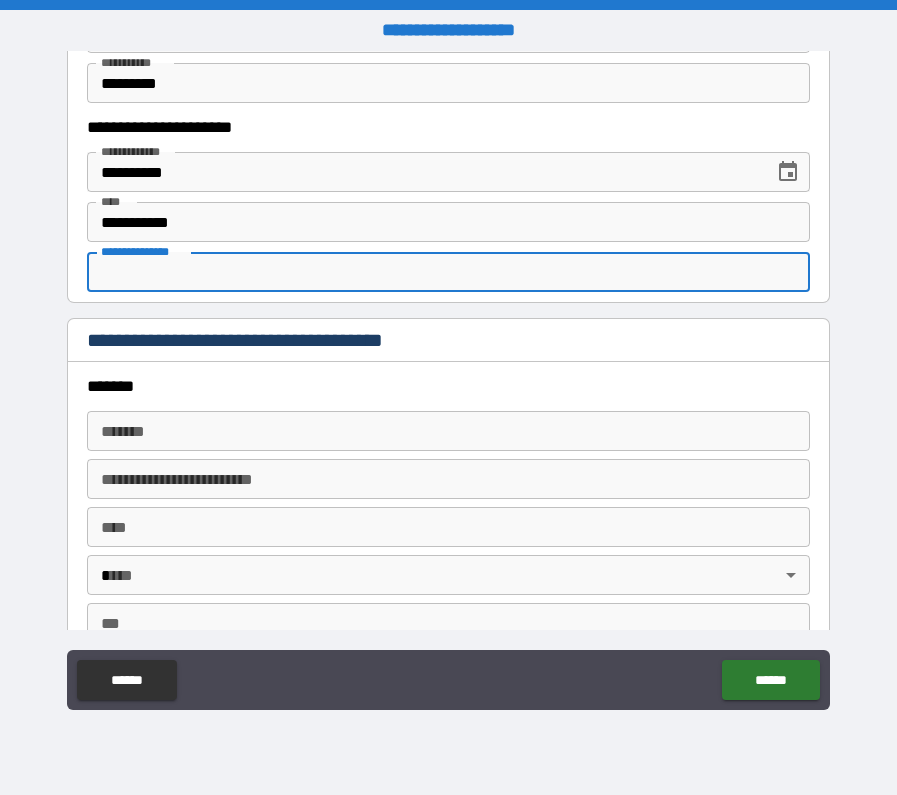 click on "**********" at bounding box center [448, 272] 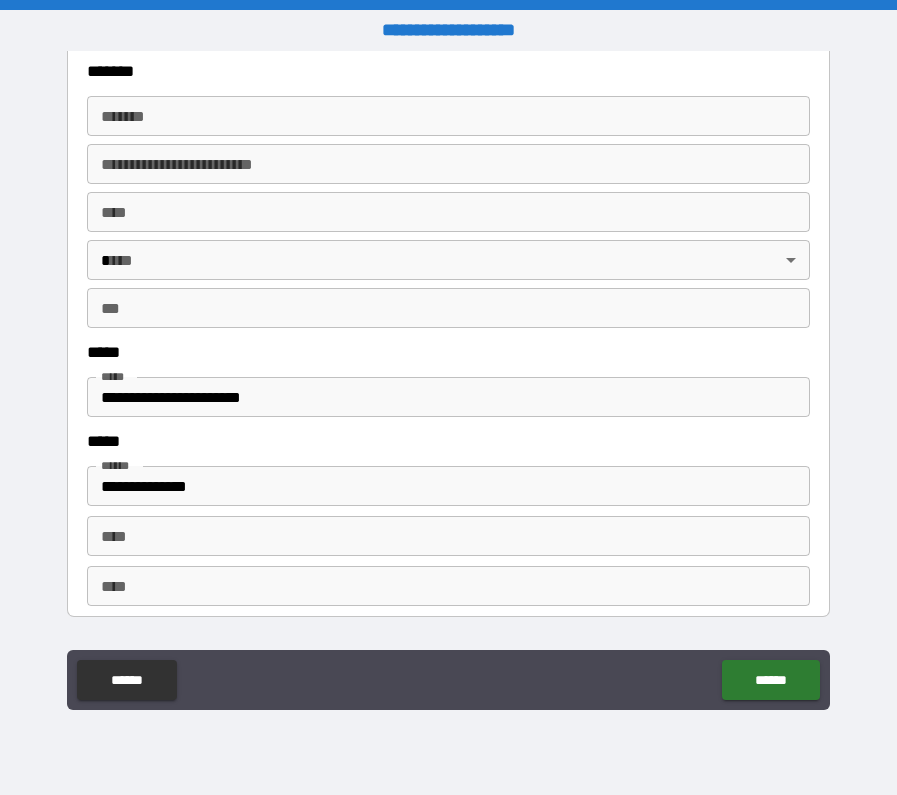 scroll, scrollTop: 2410, scrollLeft: 0, axis: vertical 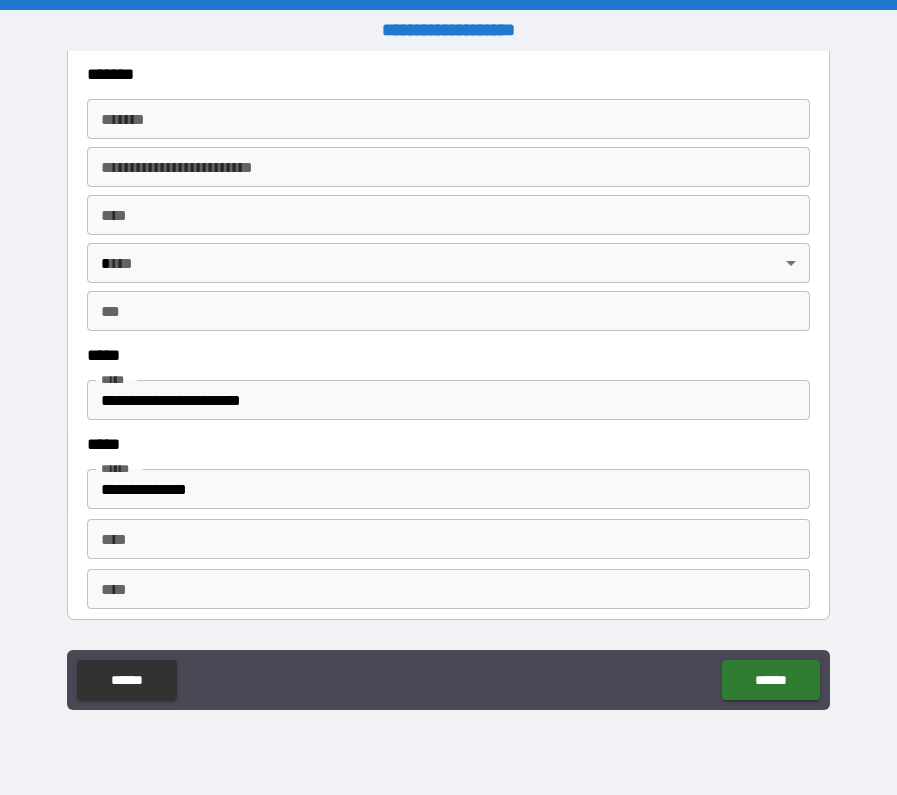type on "**********" 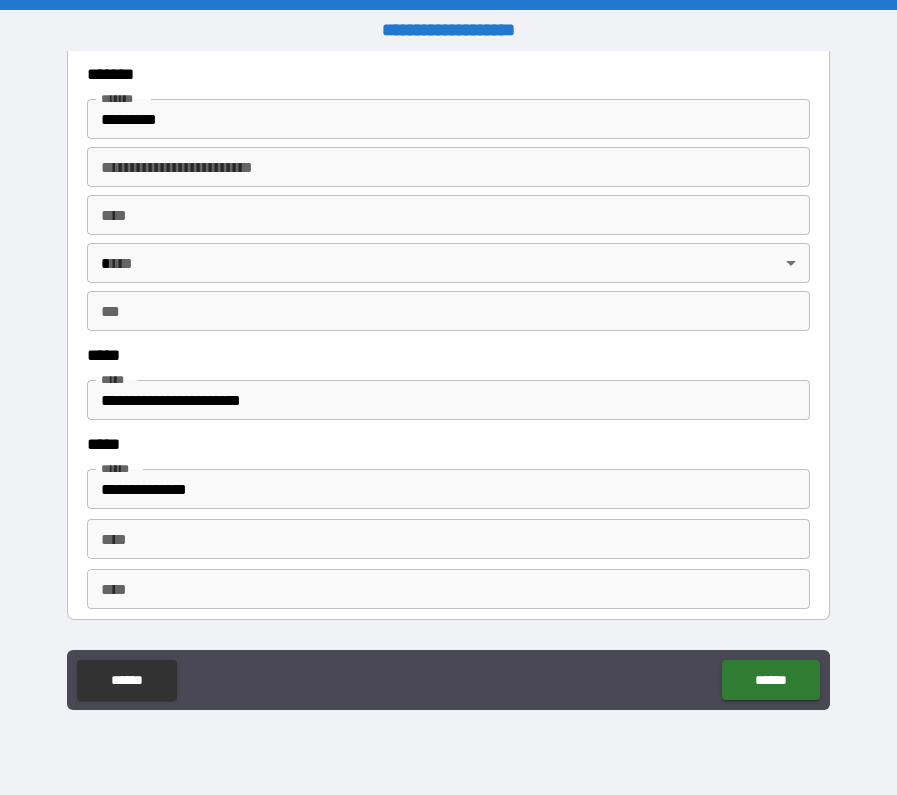 type on "**********" 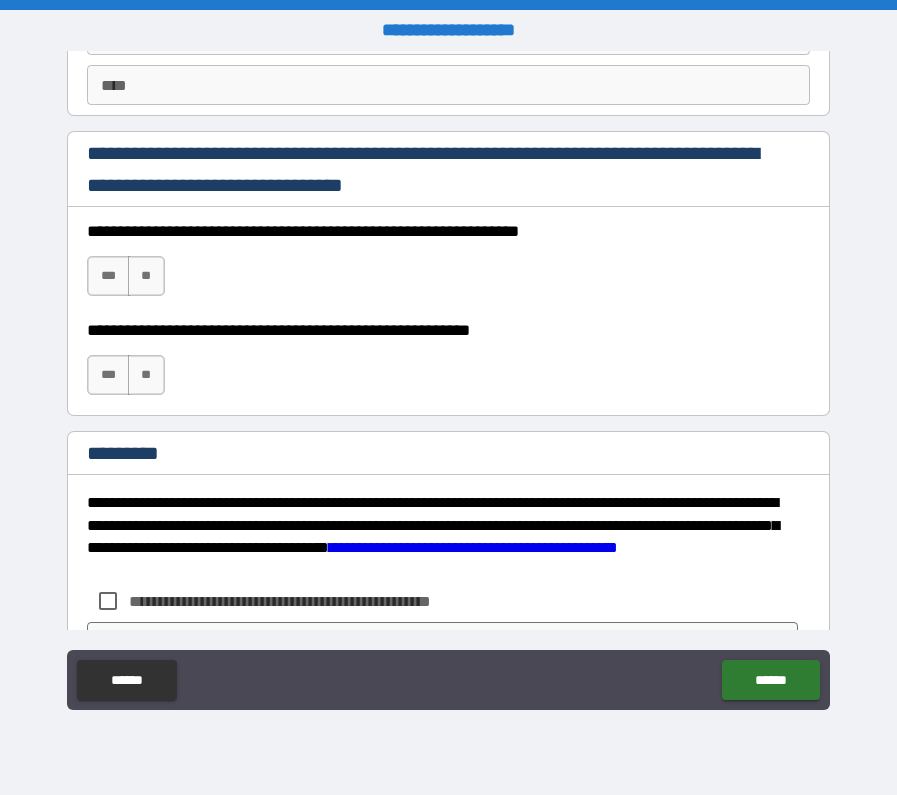 scroll, scrollTop: 2964, scrollLeft: 0, axis: vertical 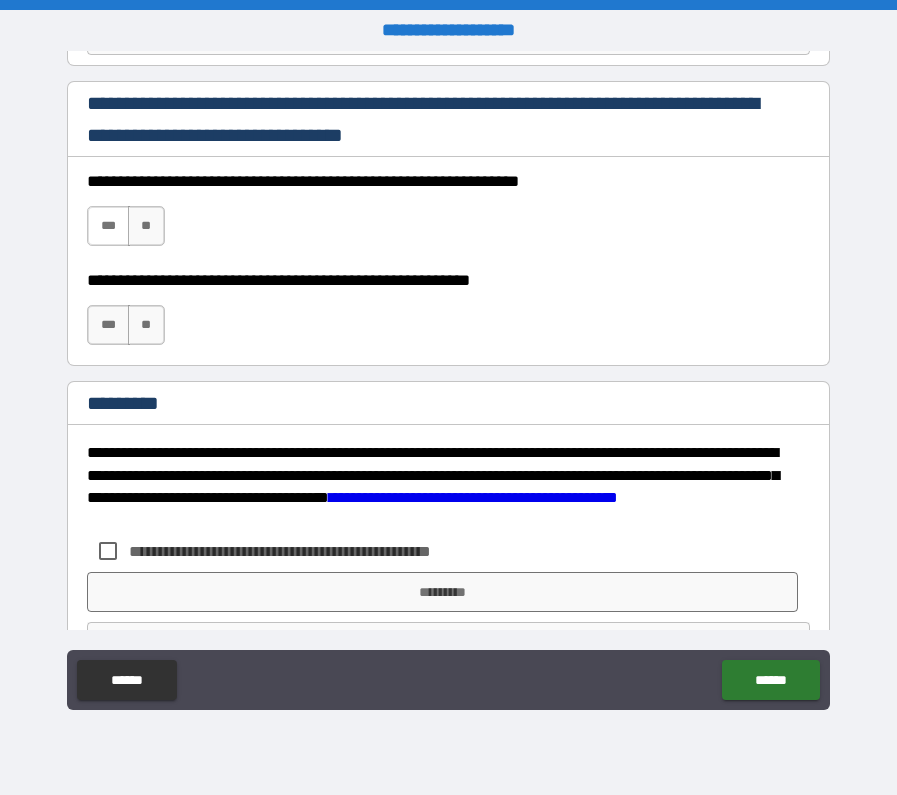 click on "***" at bounding box center [108, 226] 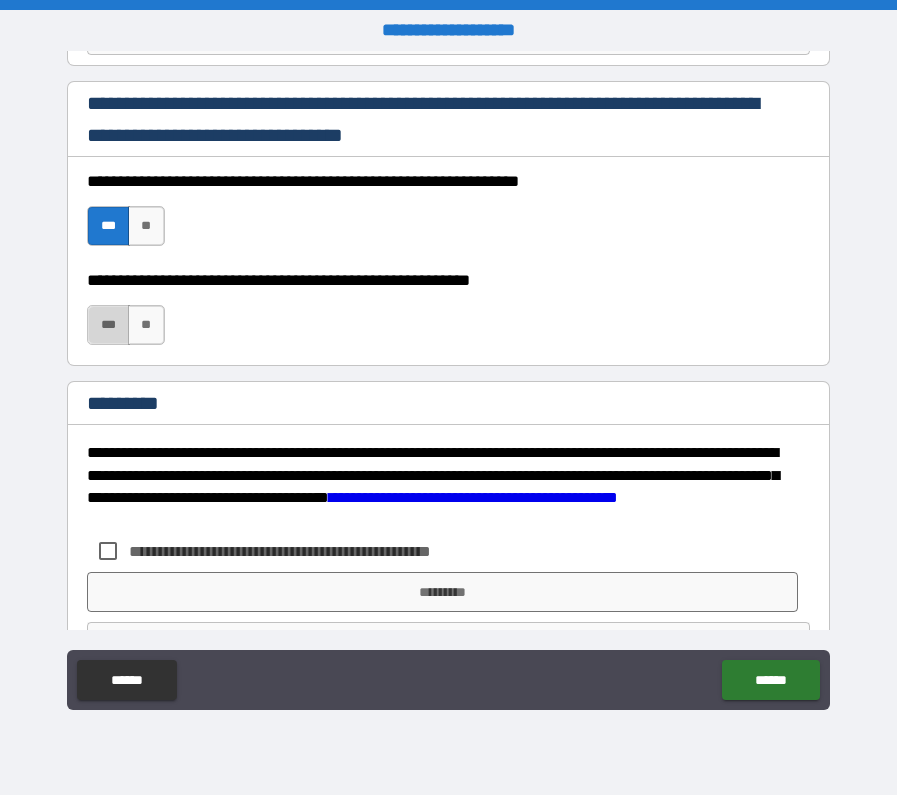 click on "***" at bounding box center [108, 325] 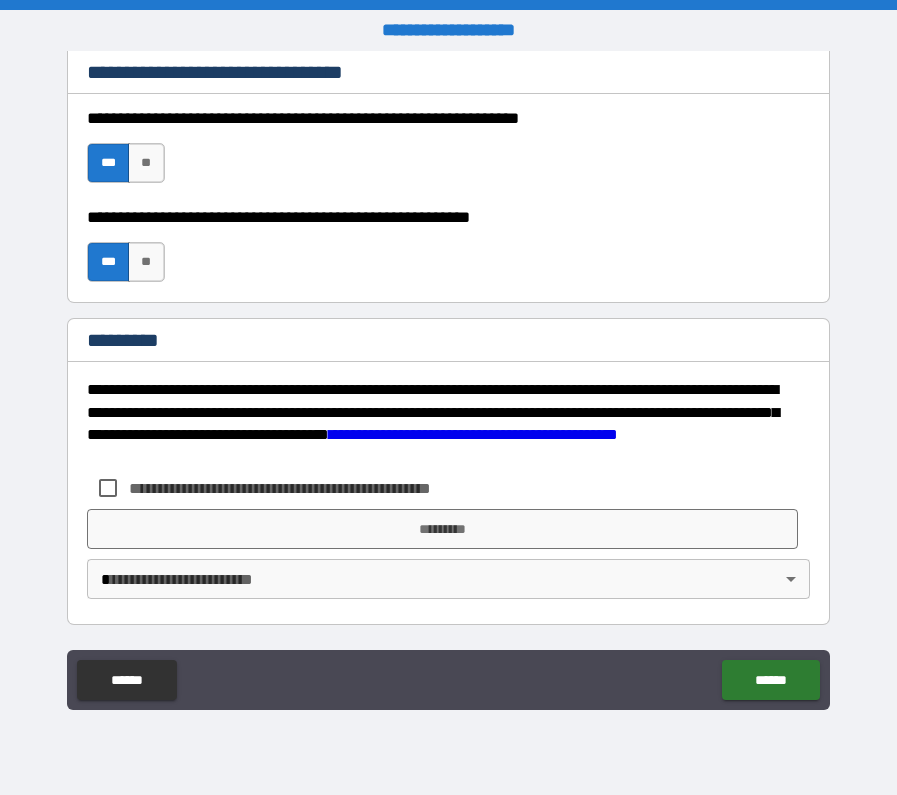 scroll, scrollTop: 3027, scrollLeft: 0, axis: vertical 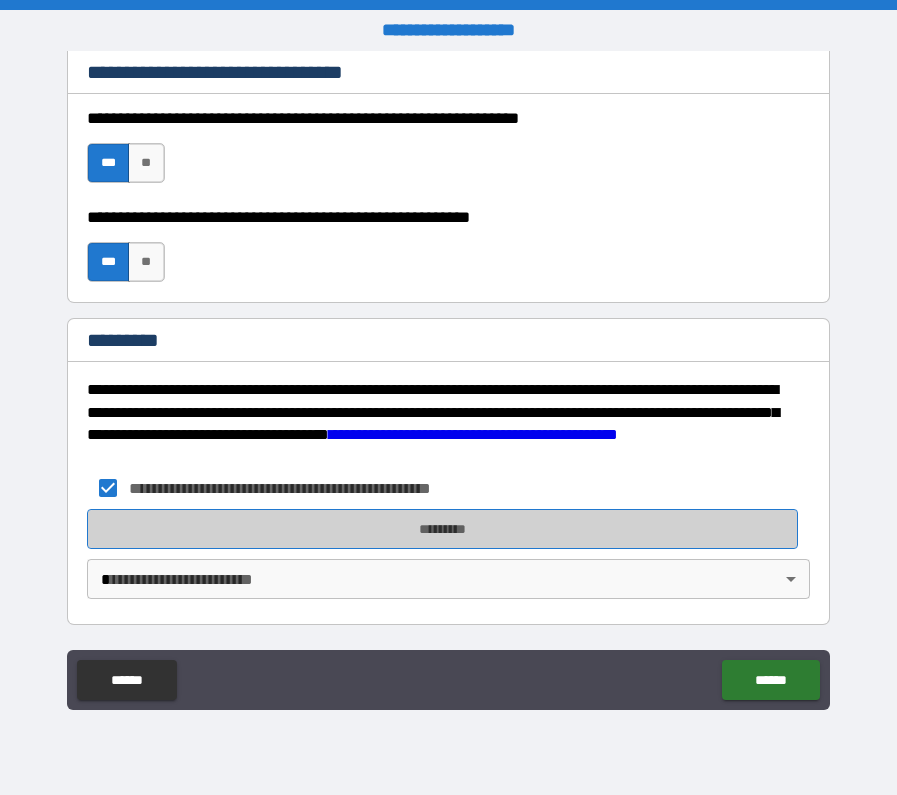 click on "*********" at bounding box center [442, 529] 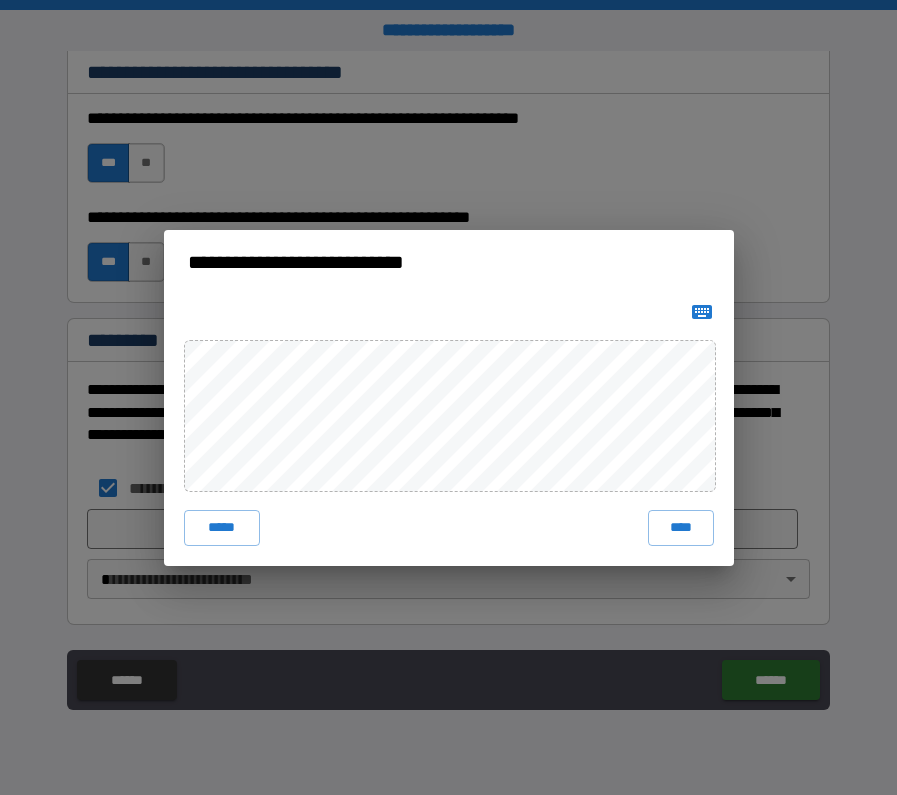 click 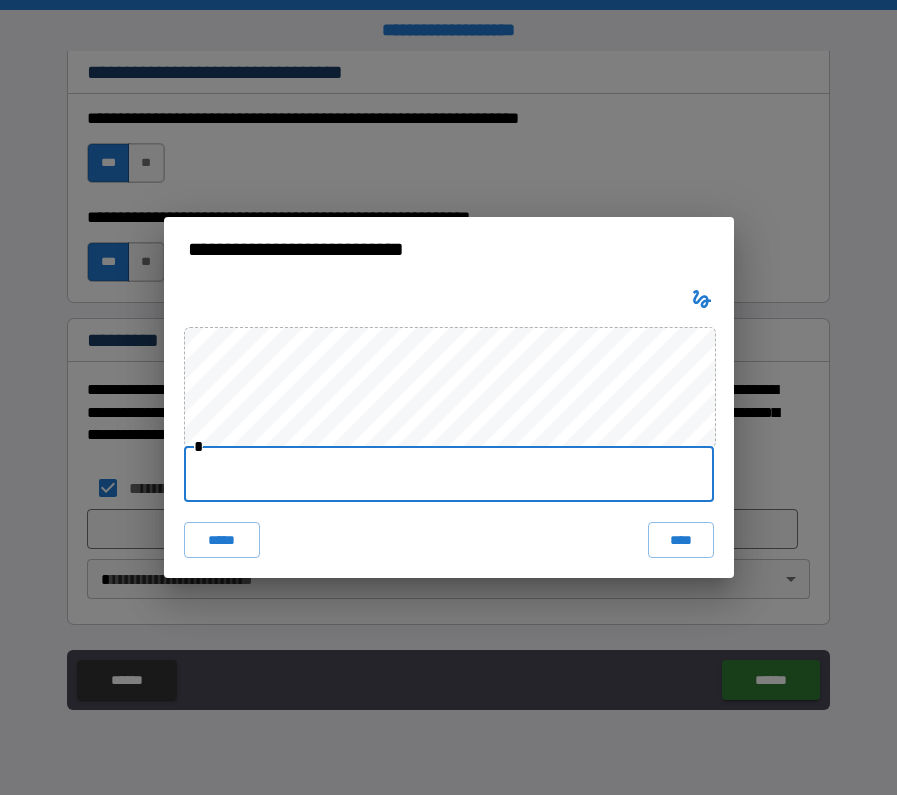 click at bounding box center (449, 474) 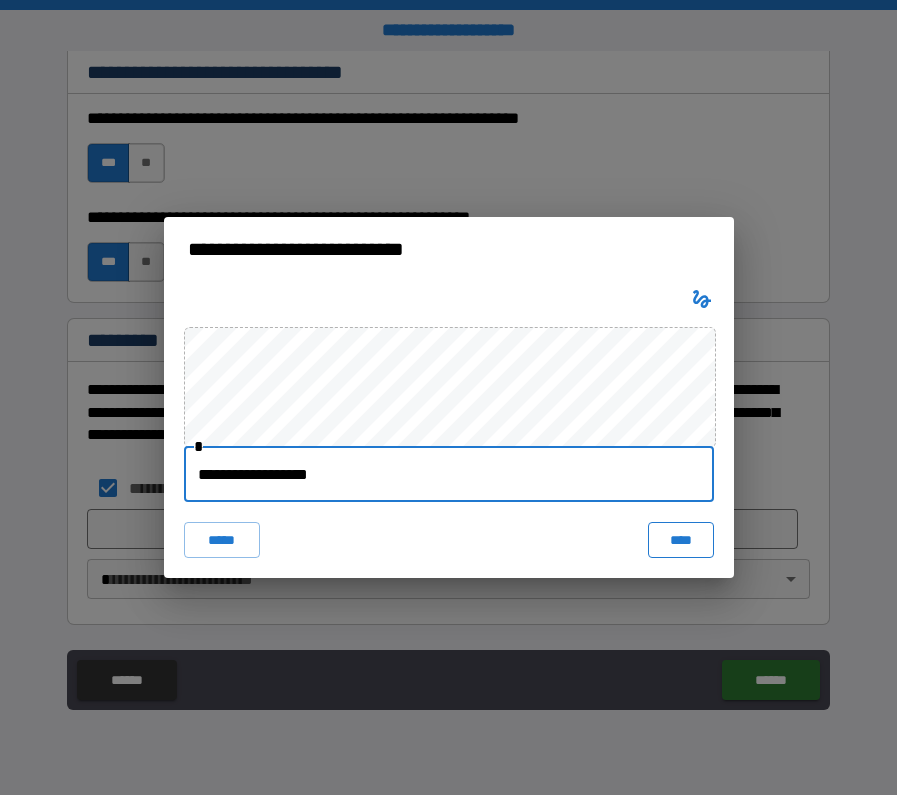 type on "**********" 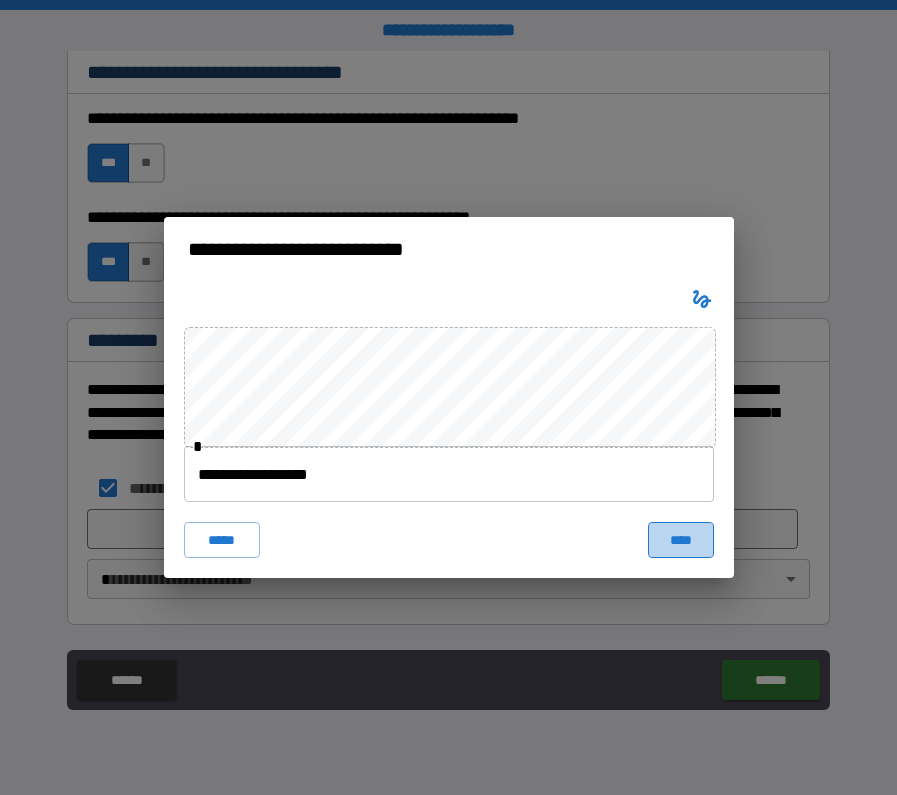 click on "****" at bounding box center [681, 540] 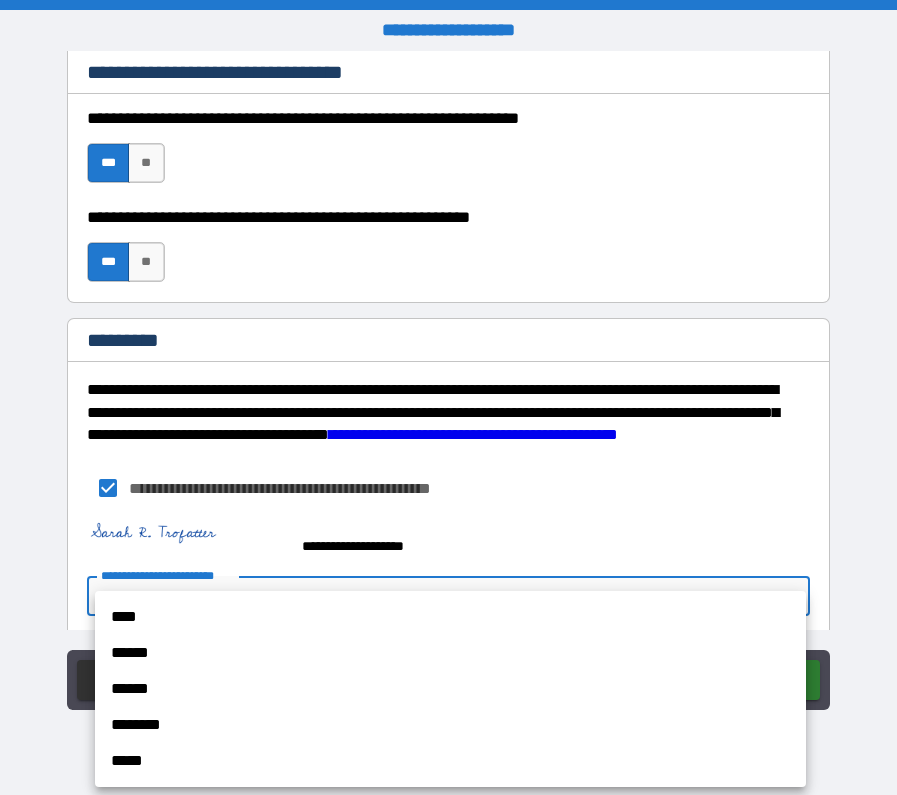 click on "**********" at bounding box center [448, 397] 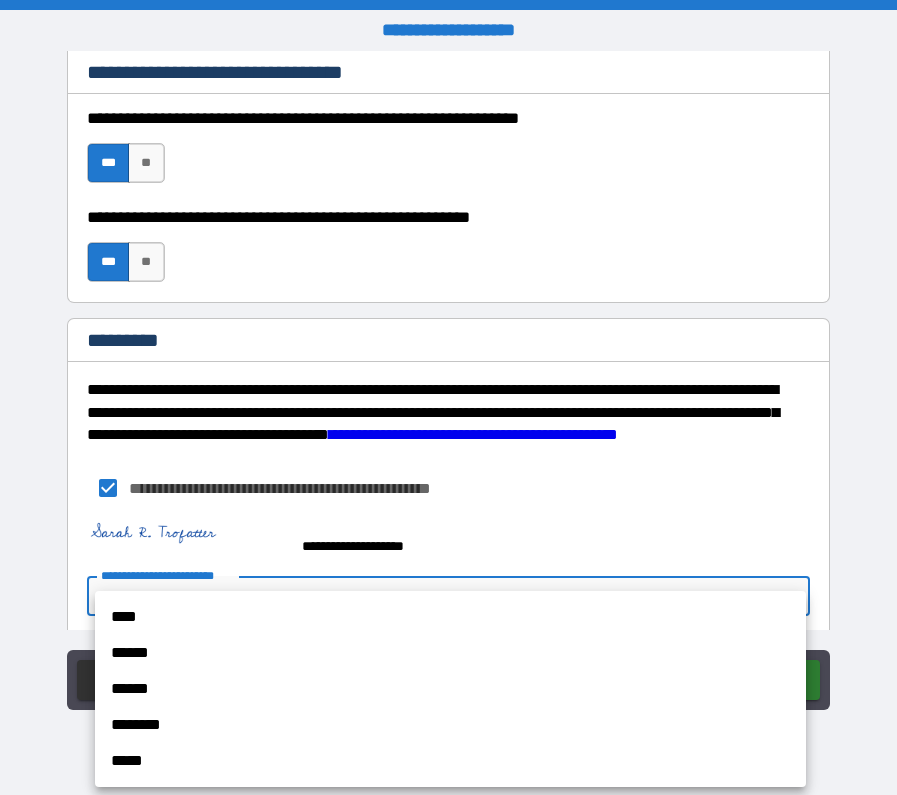 click on "****" at bounding box center [450, 617] 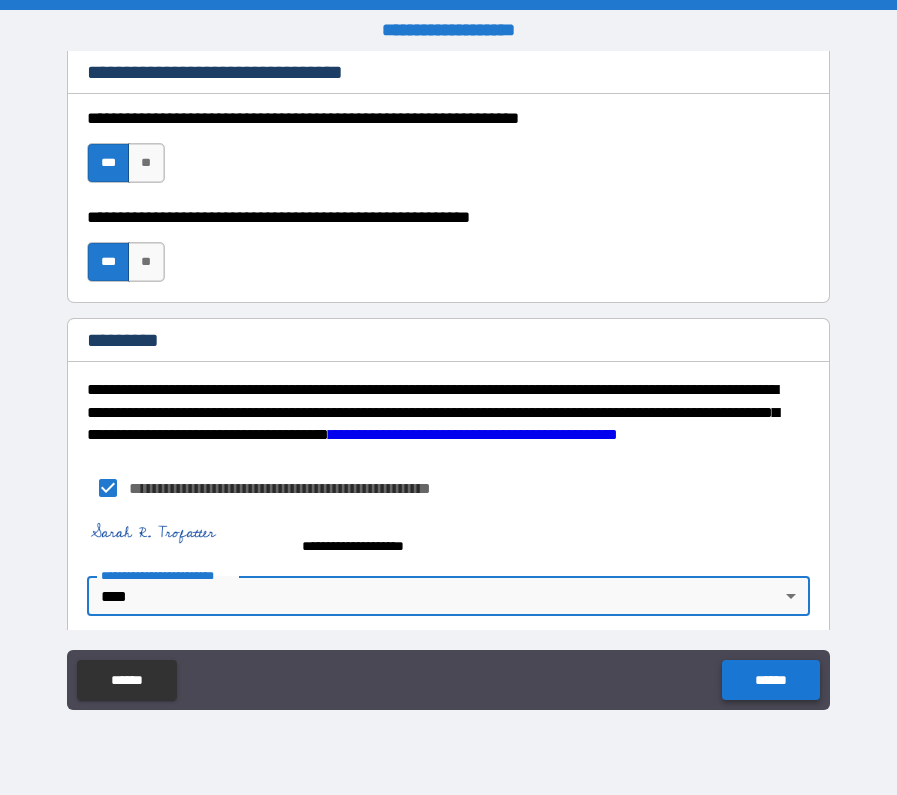click on "******" at bounding box center [770, 680] 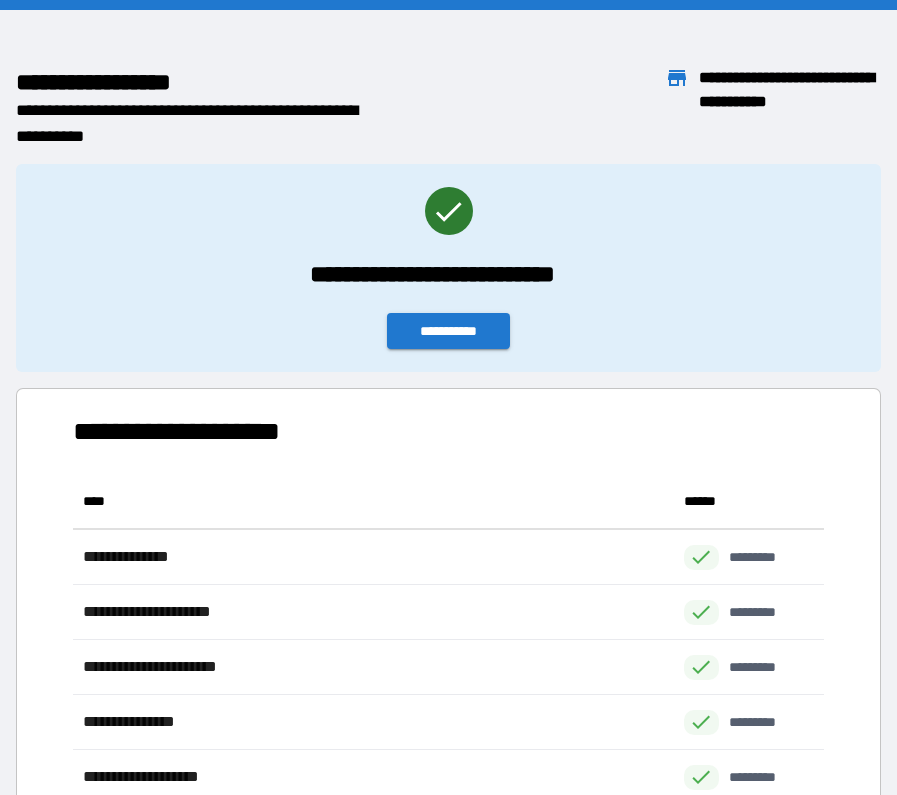 scroll, scrollTop: 1, scrollLeft: 1, axis: both 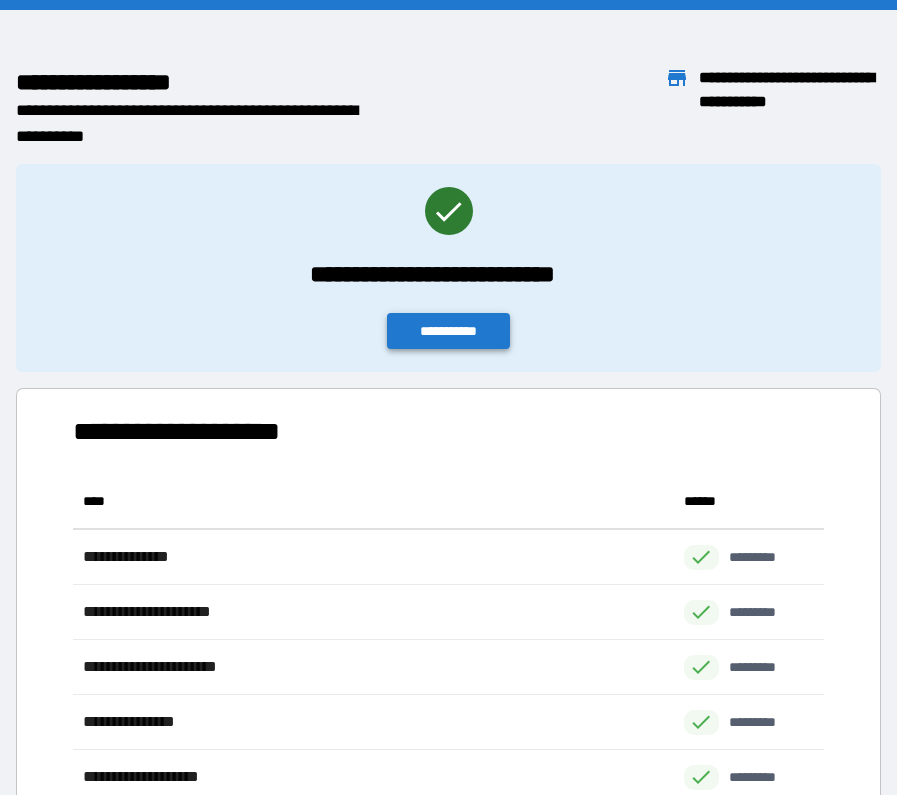 click on "**********" at bounding box center (449, 331) 